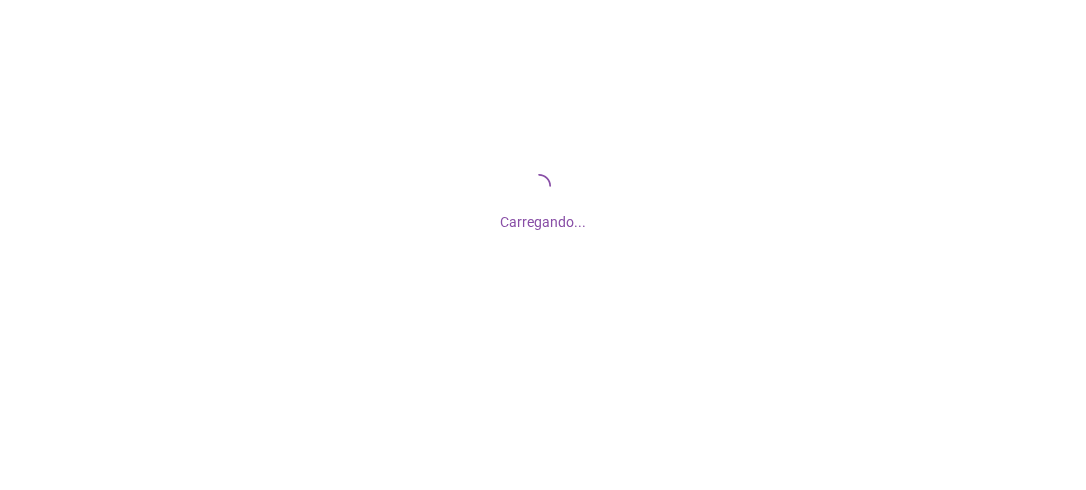 scroll, scrollTop: 0, scrollLeft: 0, axis: both 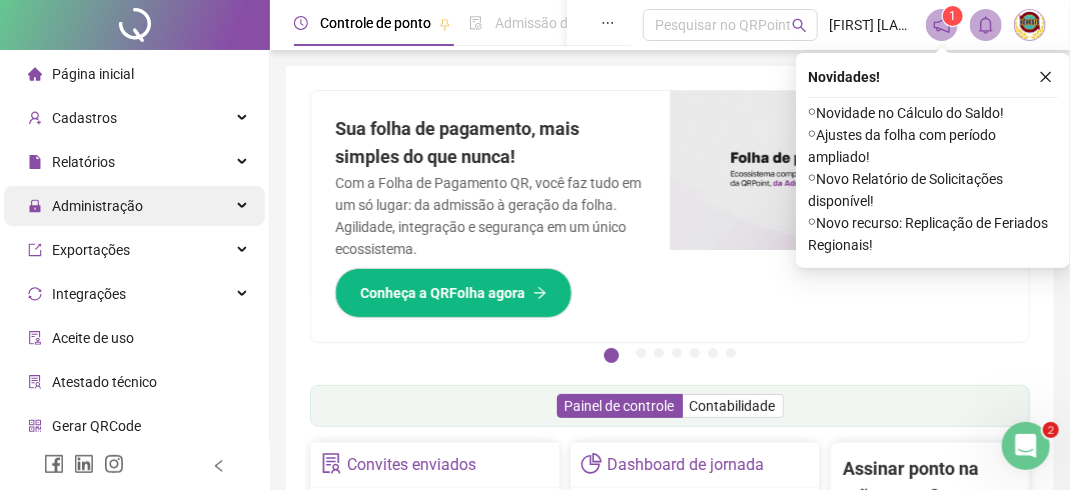 click on "Administração" at bounding box center [97, 206] 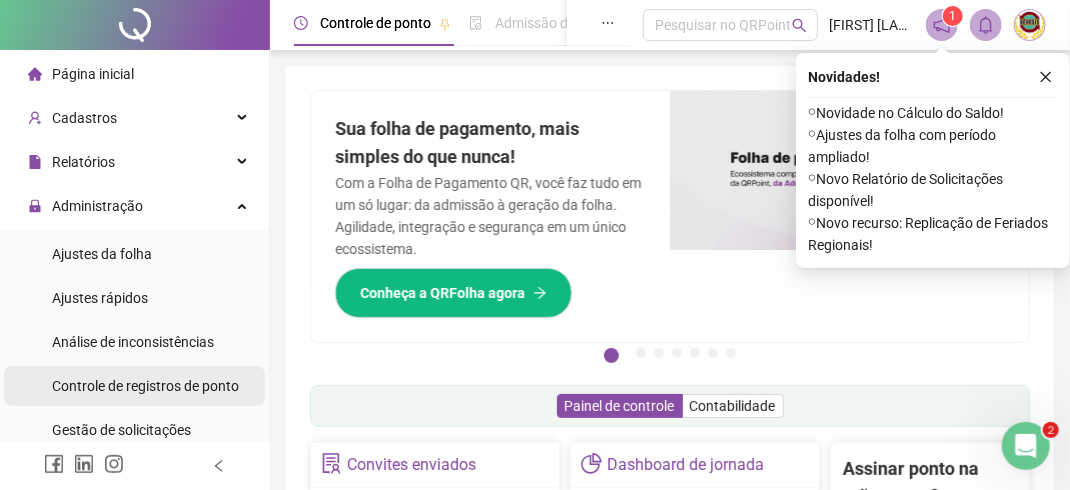 click on "Controle de registros de ponto" at bounding box center [145, 386] 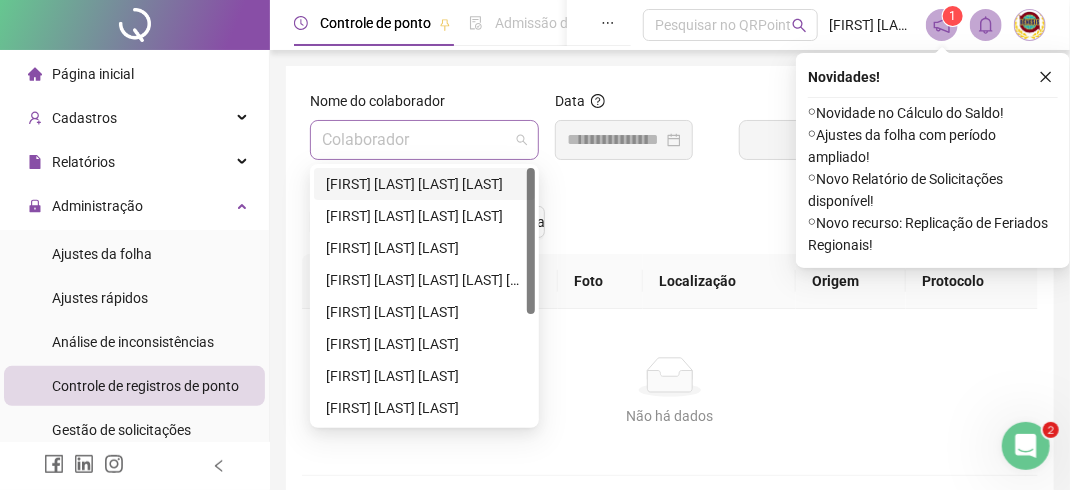 click on "Colaborador" at bounding box center [424, 140] 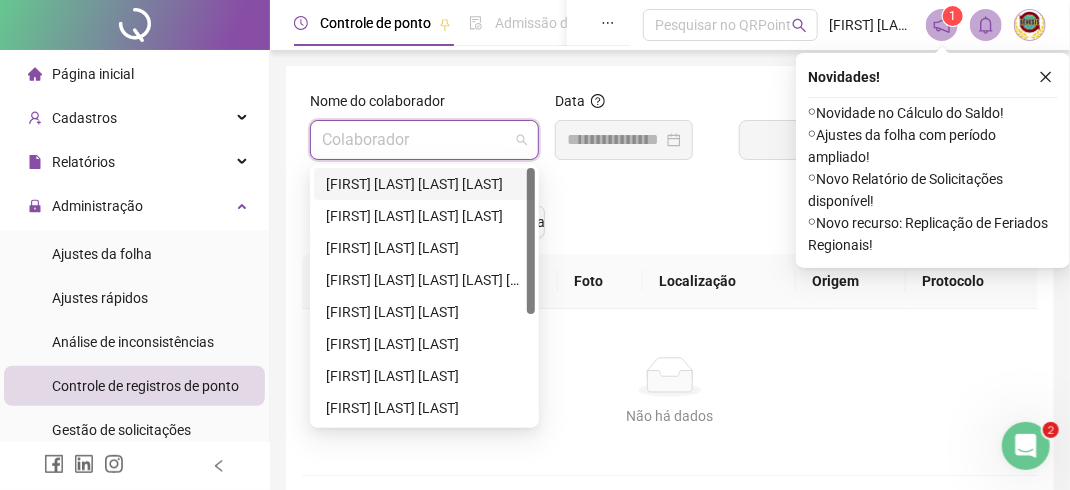 click on "[FIRST] [LAST] [LAST] [LAST]" at bounding box center (424, 184) 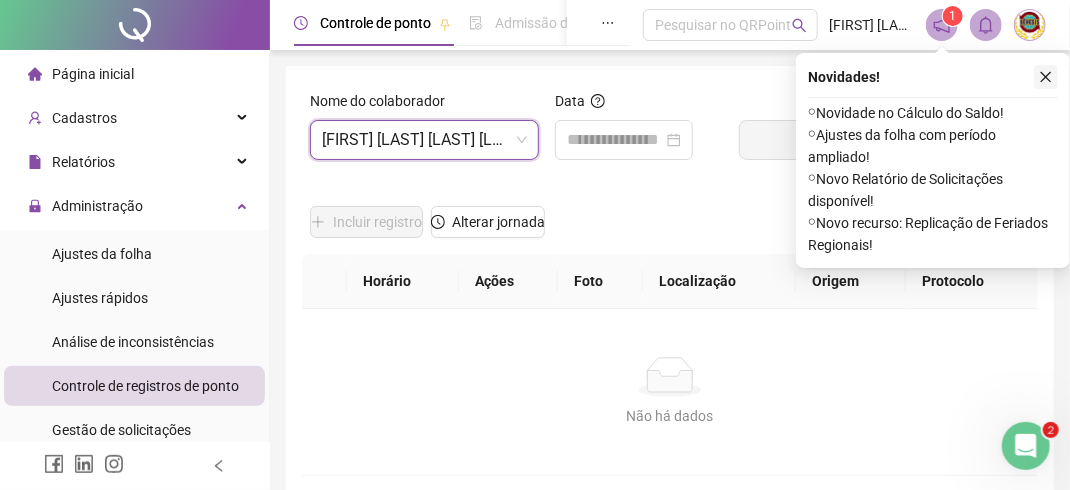 click 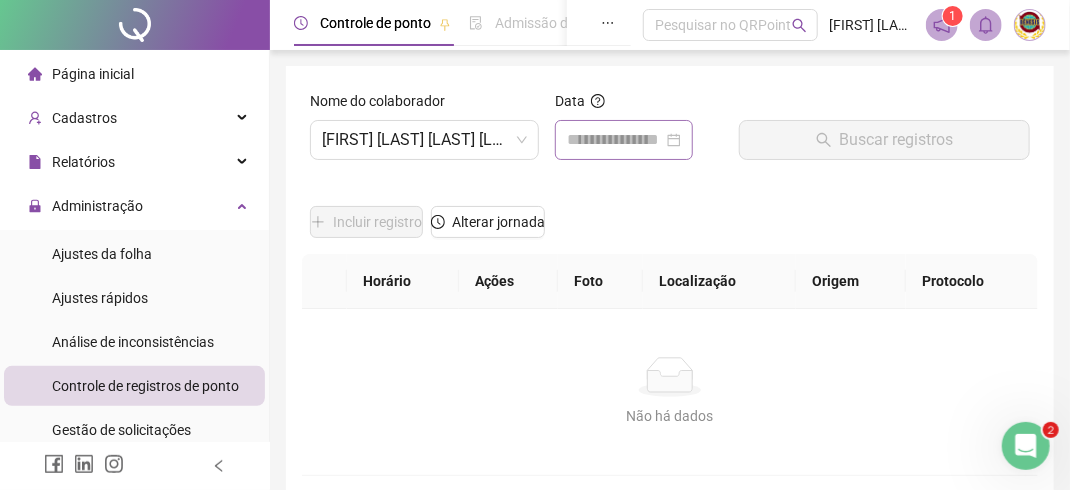 click at bounding box center [624, 140] 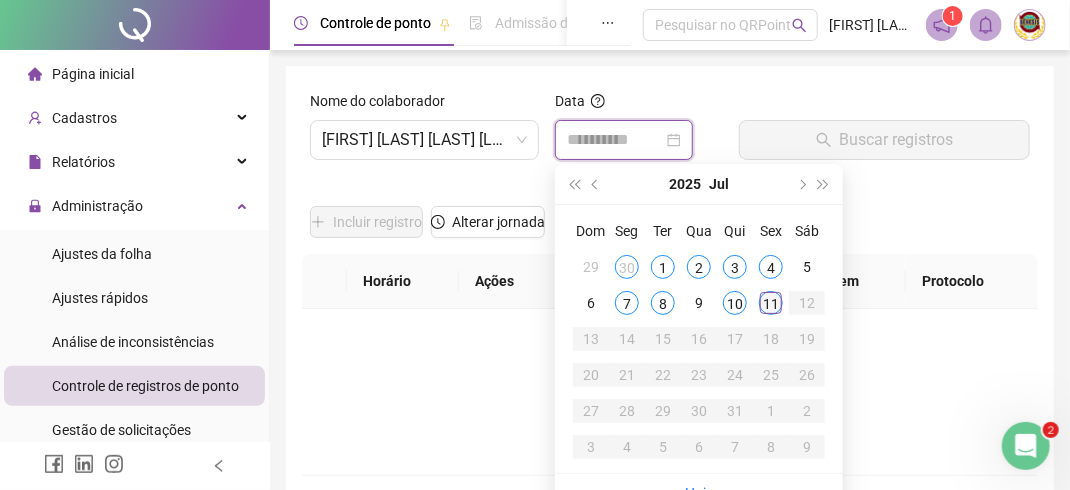 type on "**********" 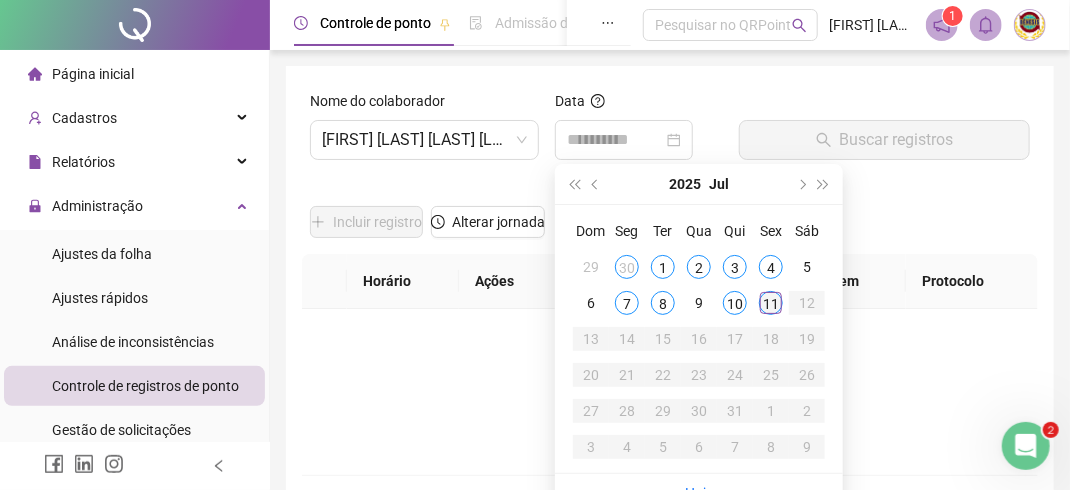 click on "11" at bounding box center [771, 303] 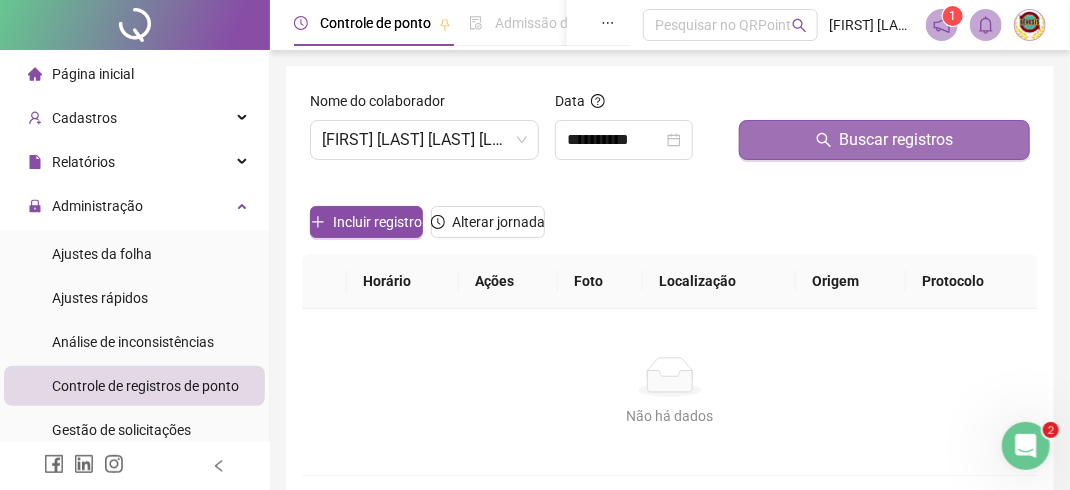 click on "Buscar registros" at bounding box center (897, 140) 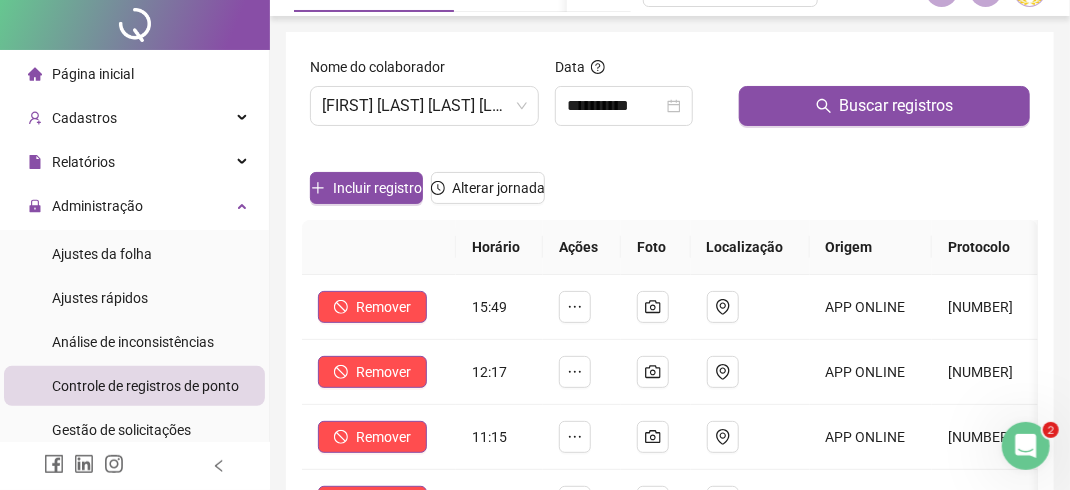 scroll, scrollTop: 0, scrollLeft: 0, axis: both 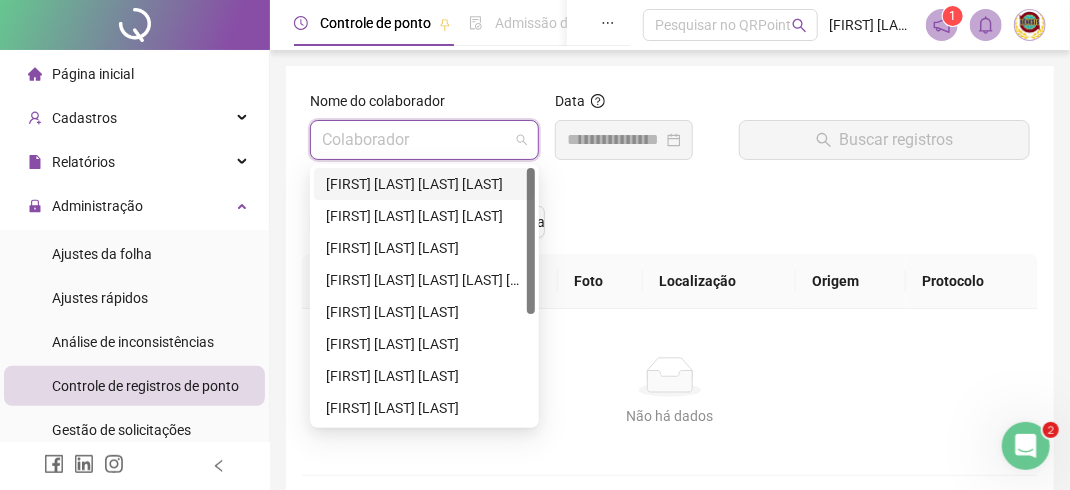 click on "Colaborador" at bounding box center [424, 140] 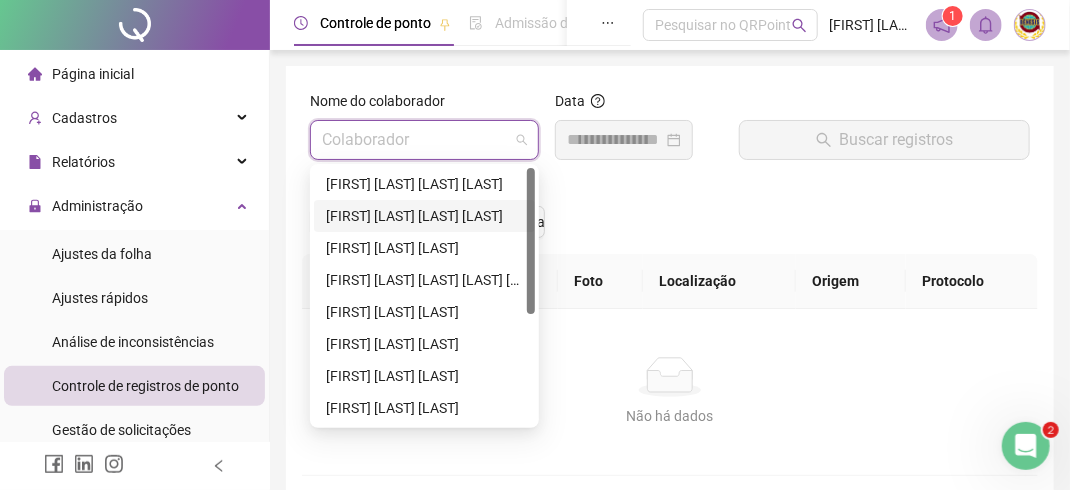 click on "[FIRST] [LAST] [LAST] [LAST]" at bounding box center (424, 216) 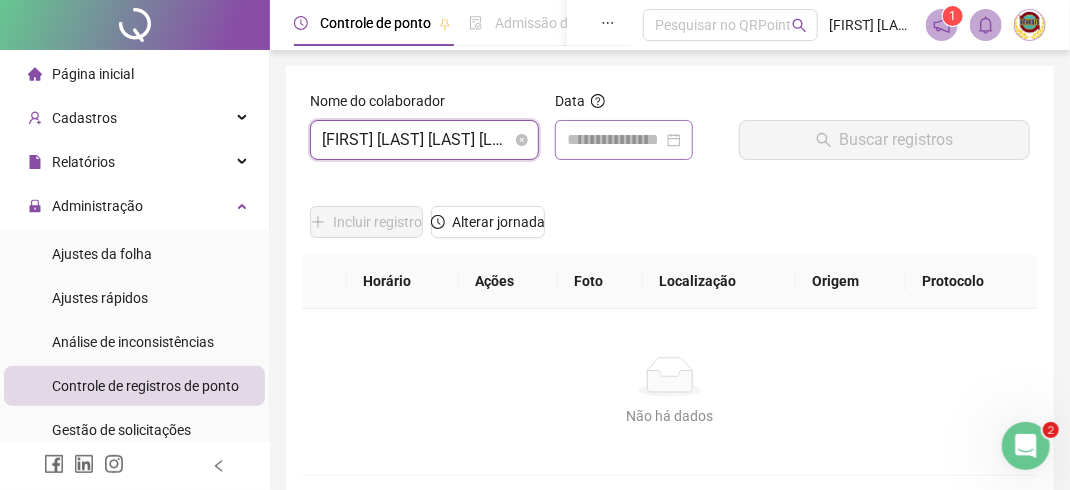 click at bounding box center [624, 140] 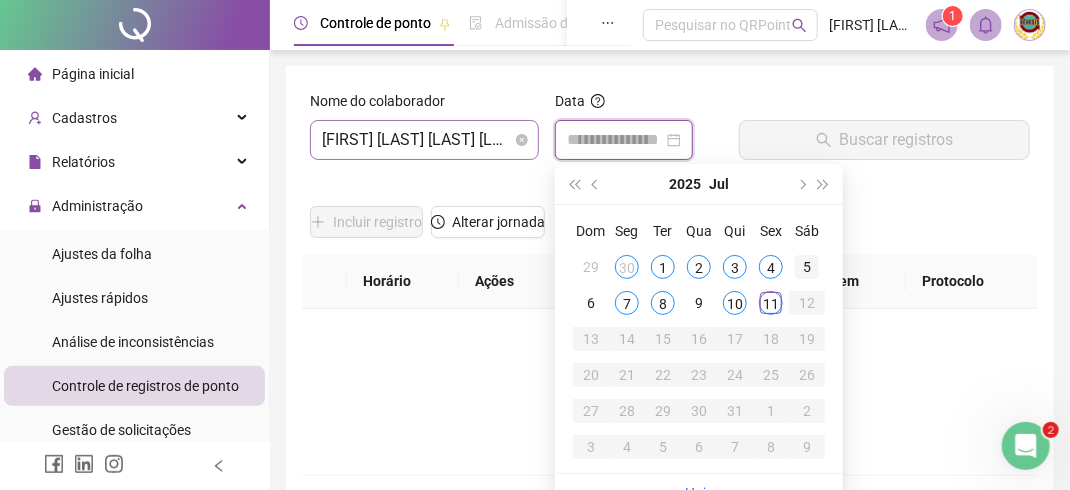type on "**********" 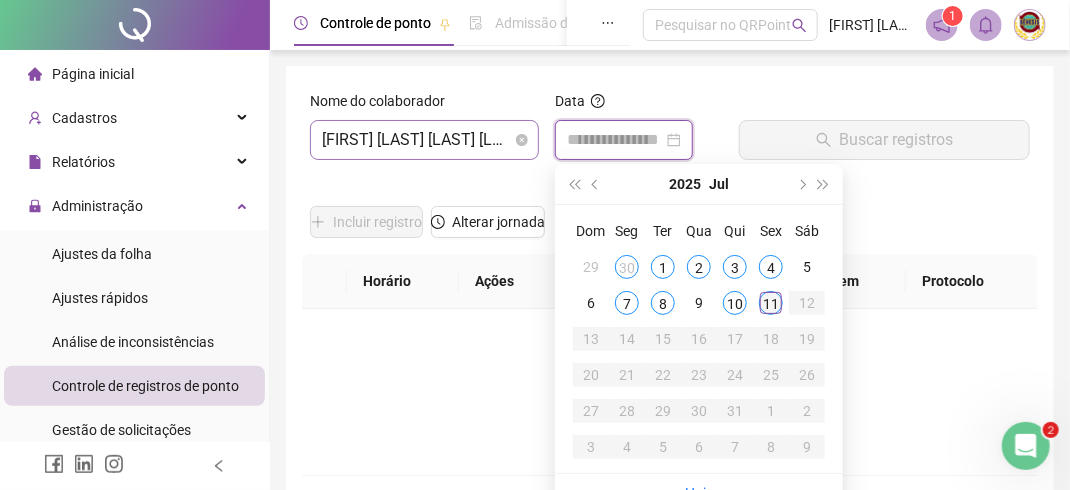 type on "**********" 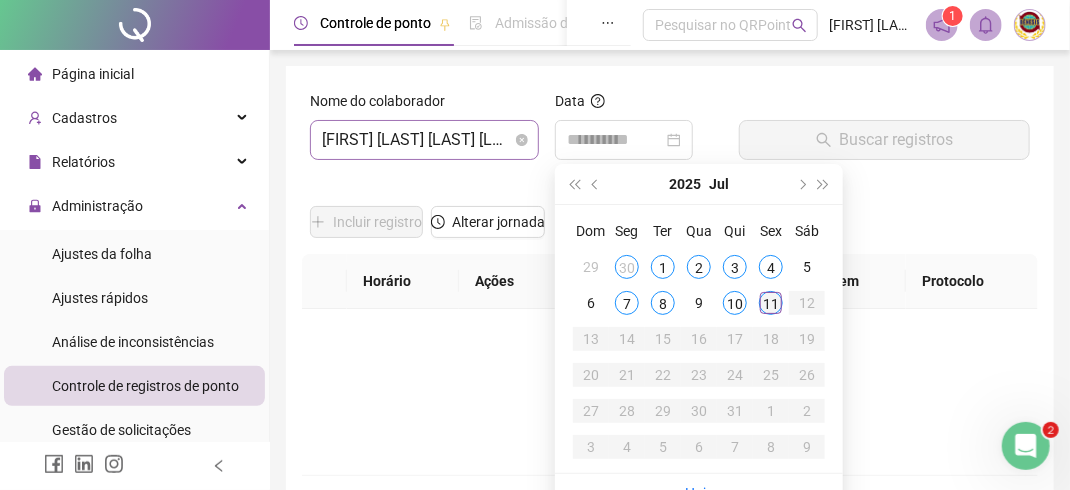 click on "11" at bounding box center [771, 303] 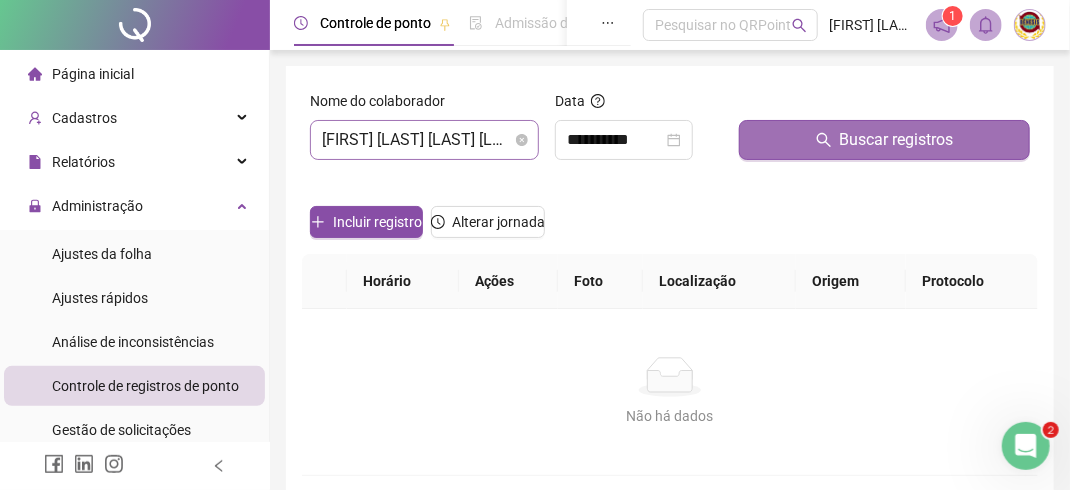 click on "Buscar registros" at bounding box center (897, 140) 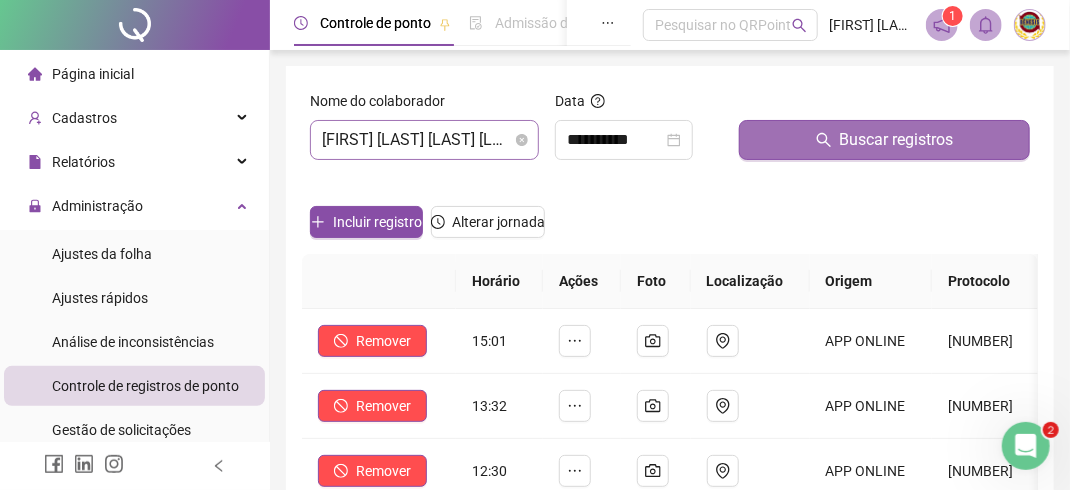 click on "Buscar registros" at bounding box center [897, 140] 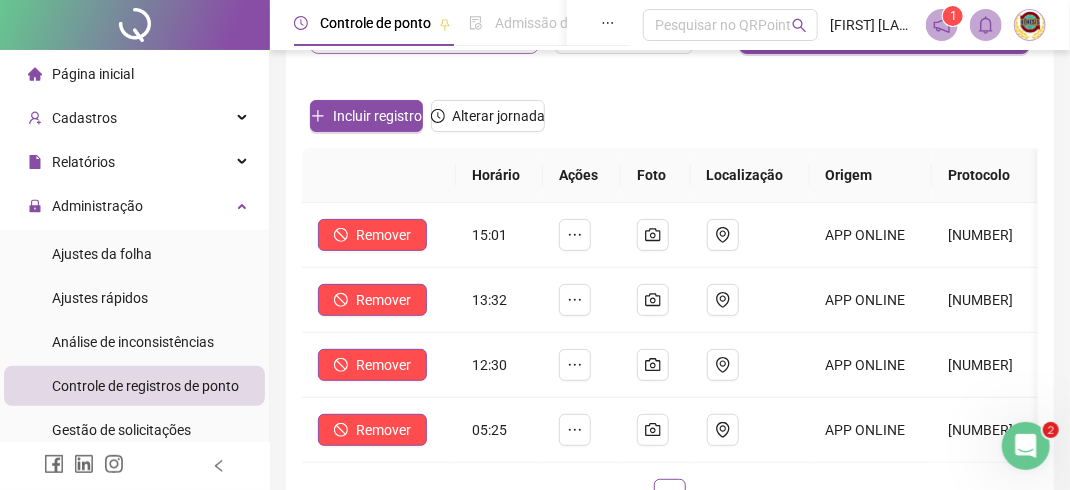 scroll, scrollTop: 0, scrollLeft: 0, axis: both 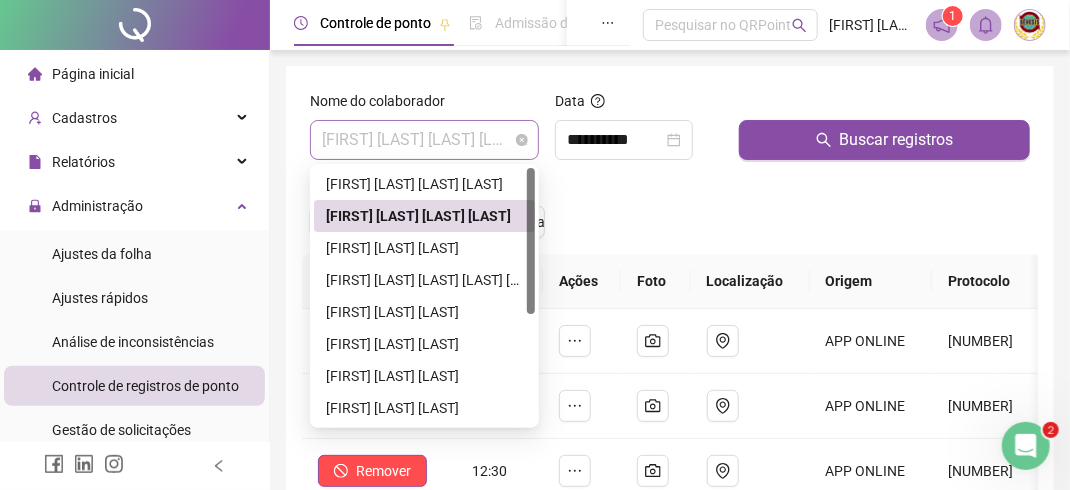 click on "[FIRST] [LAST] [LAST] [LAST]" at bounding box center [424, 140] 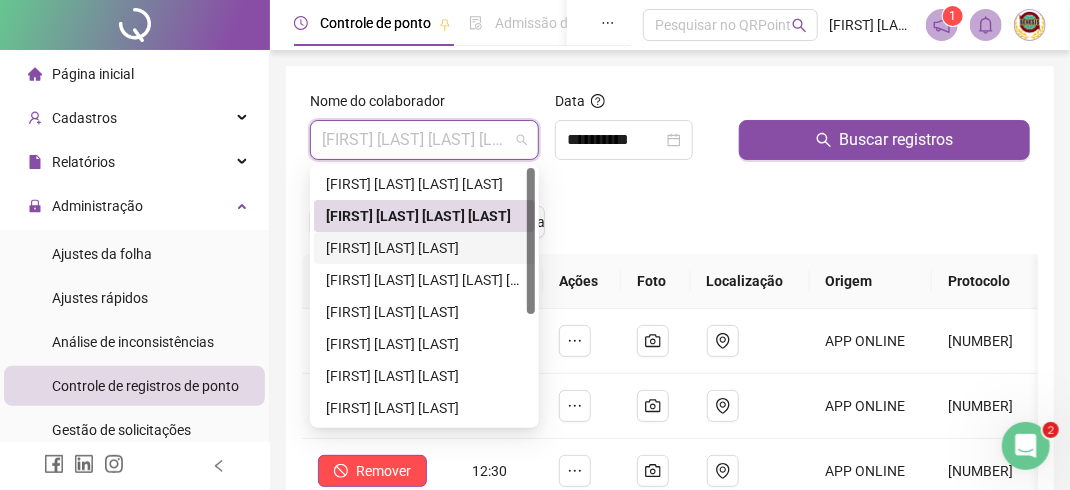 click on "[FIRST] [LAST] [LAST]" at bounding box center [424, 248] 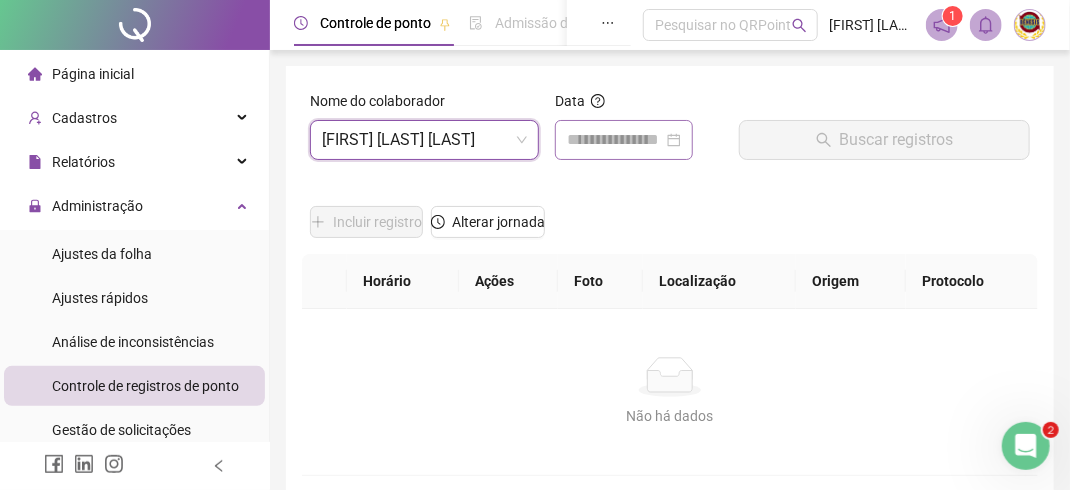 click at bounding box center (624, 140) 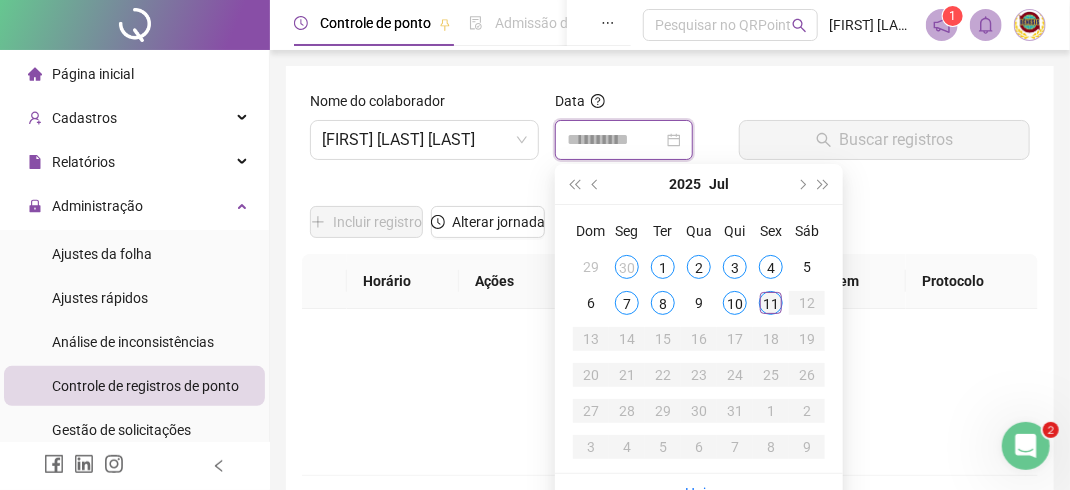 type on "**********" 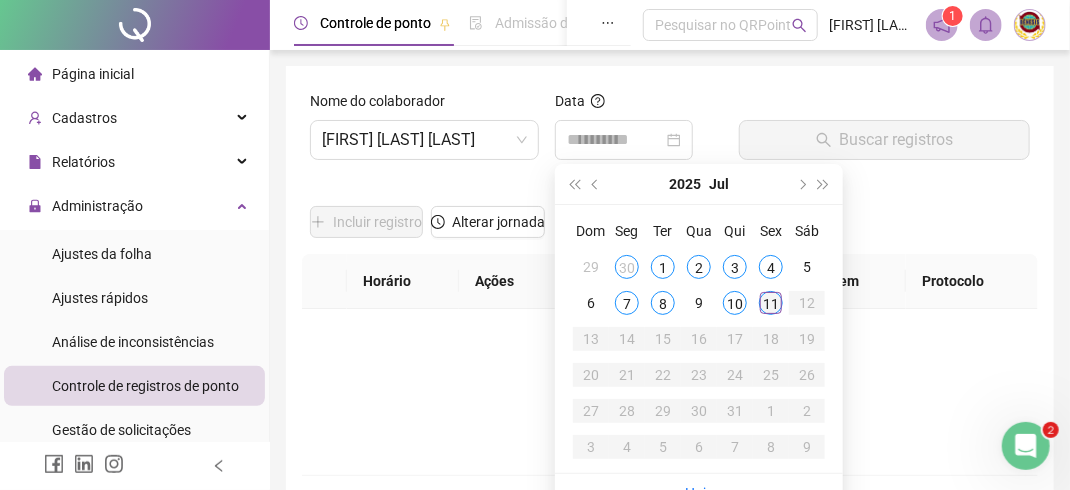 click on "11" at bounding box center (771, 303) 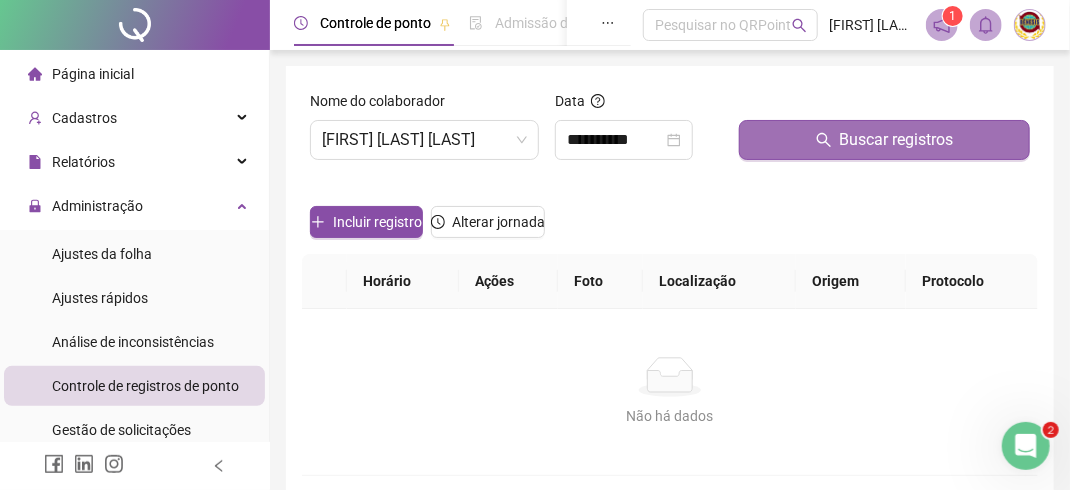 click on "Buscar registros" at bounding box center [897, 140] 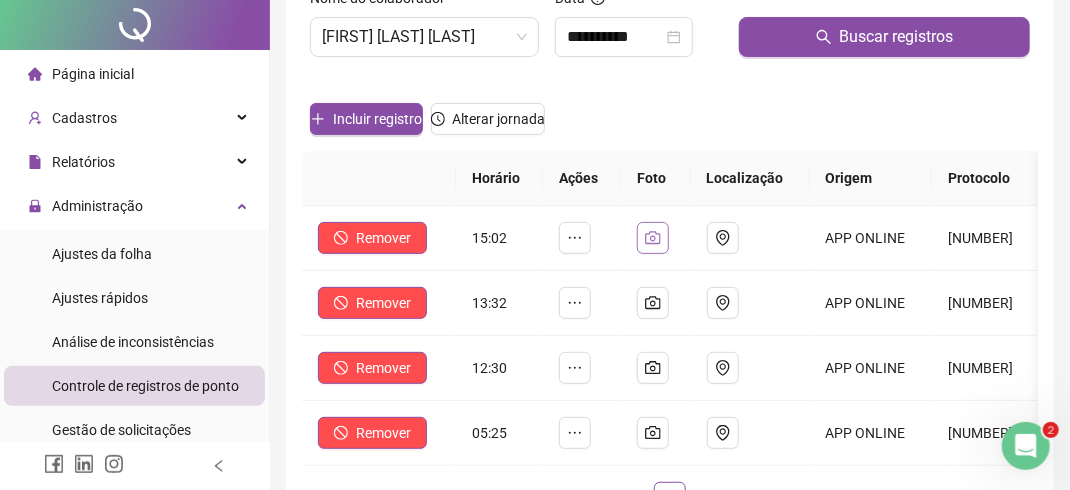 scroll, scrollTop: 0, scrollLeft: 0, axis: both 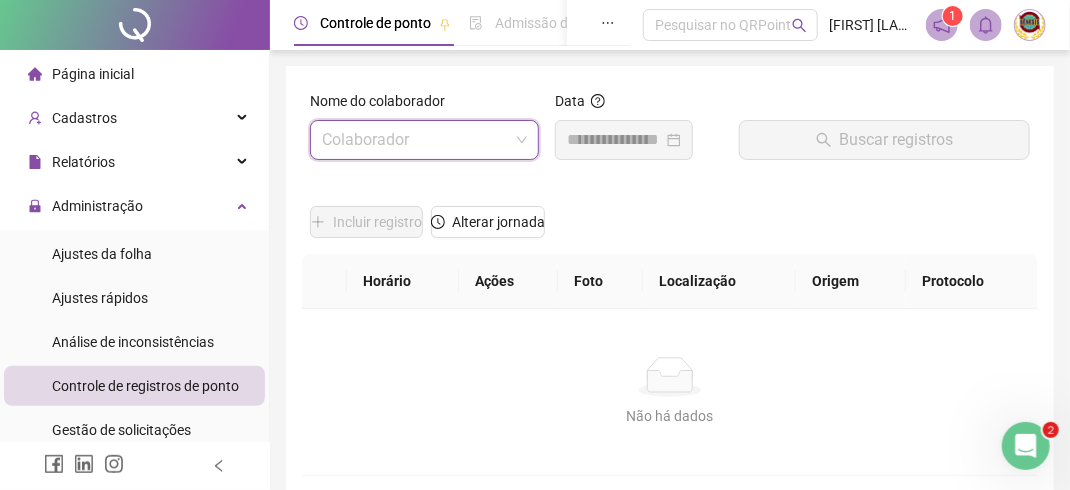 click on "Colaborador" at bounding box center [424, 140] 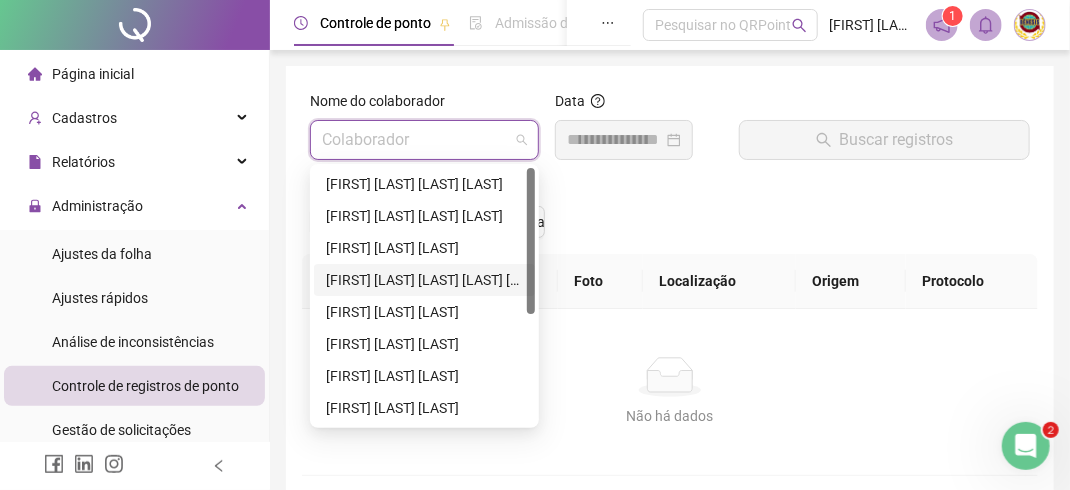 click on "[FIRST] [LAST] [LAST] [LAST] [LAST]" at bounding box center [424, 280] 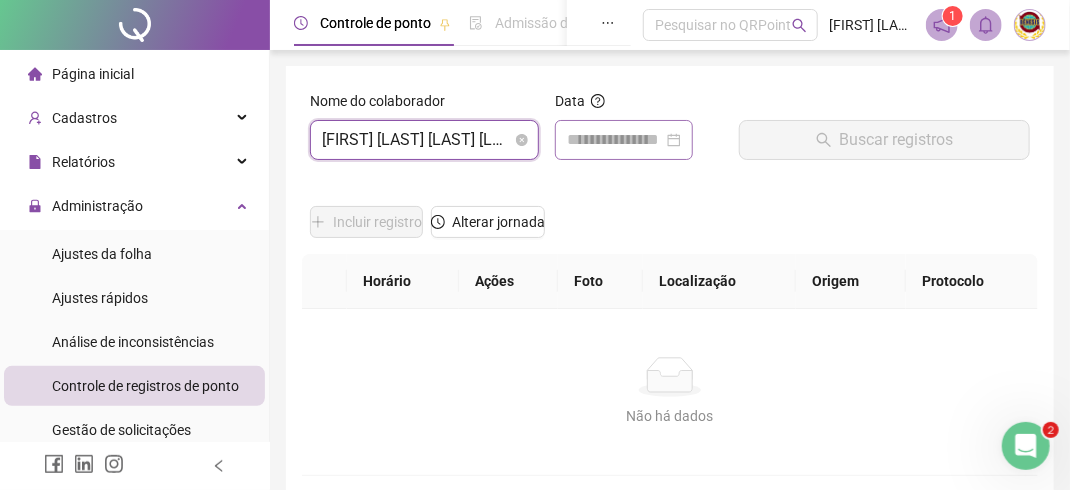 click at bounding box center (624, 140) 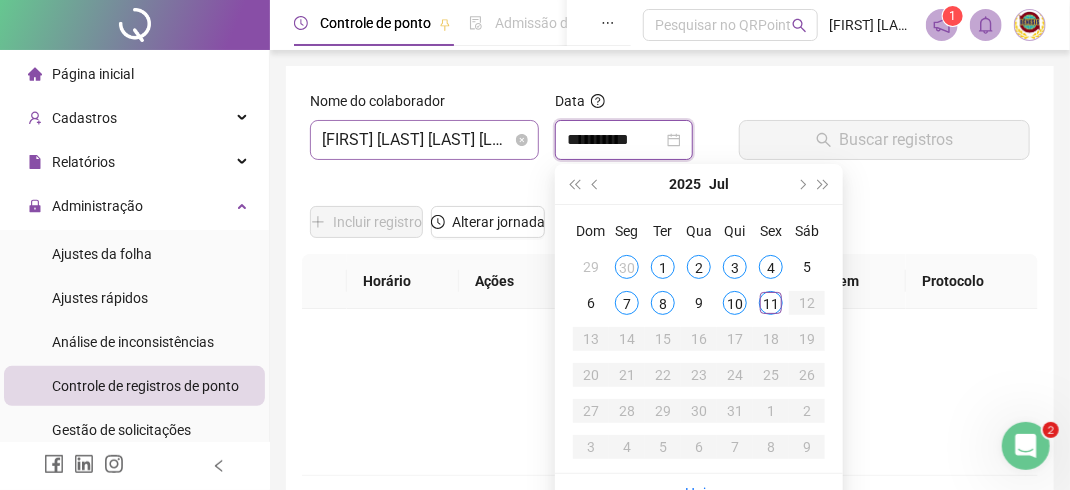 type on "**********" 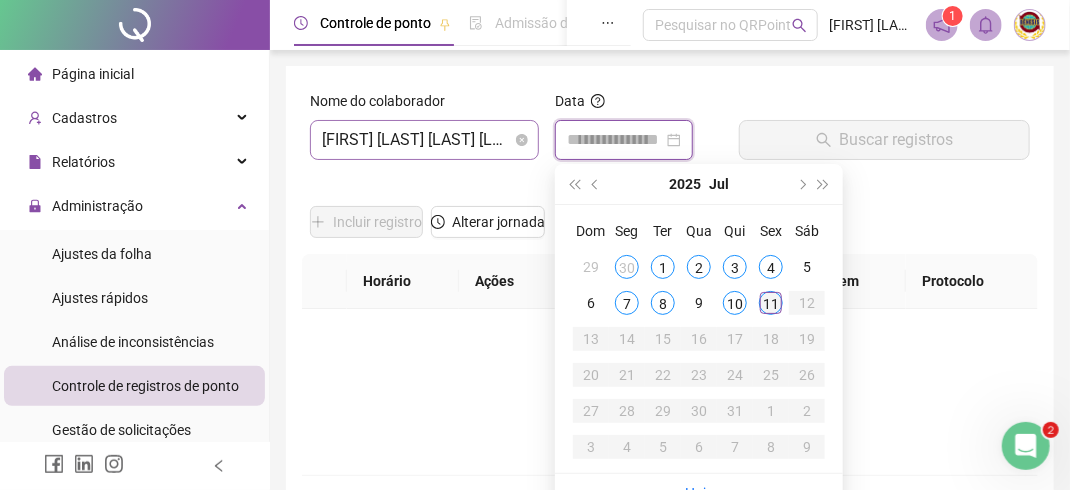 type on "**********" 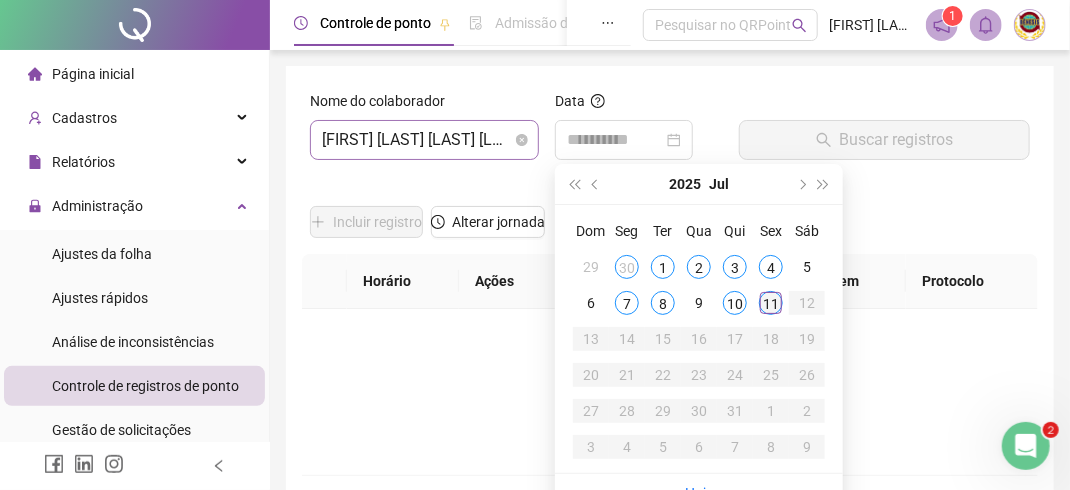 click on "11" at bounding box center [771, 303] 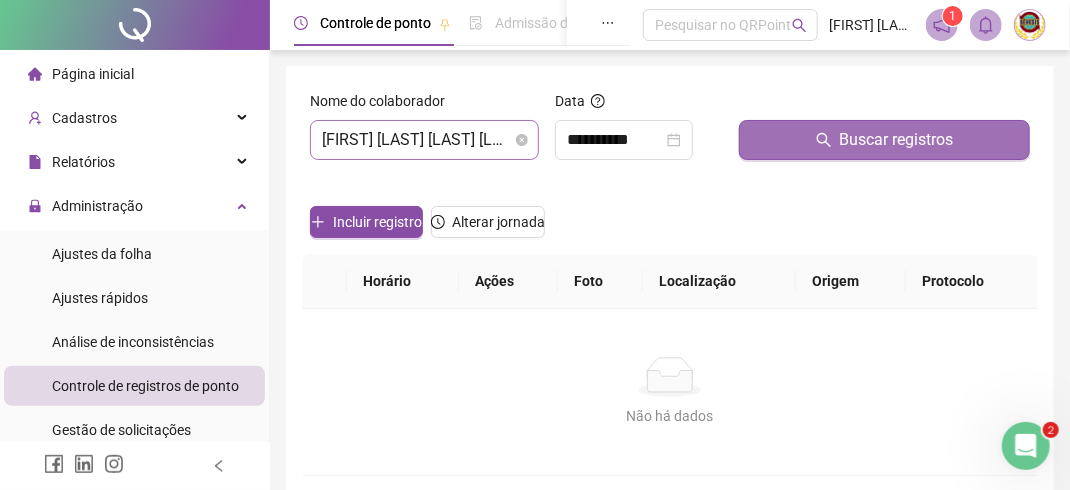 click on "Buscar registros" at bounding box center [897, 140] 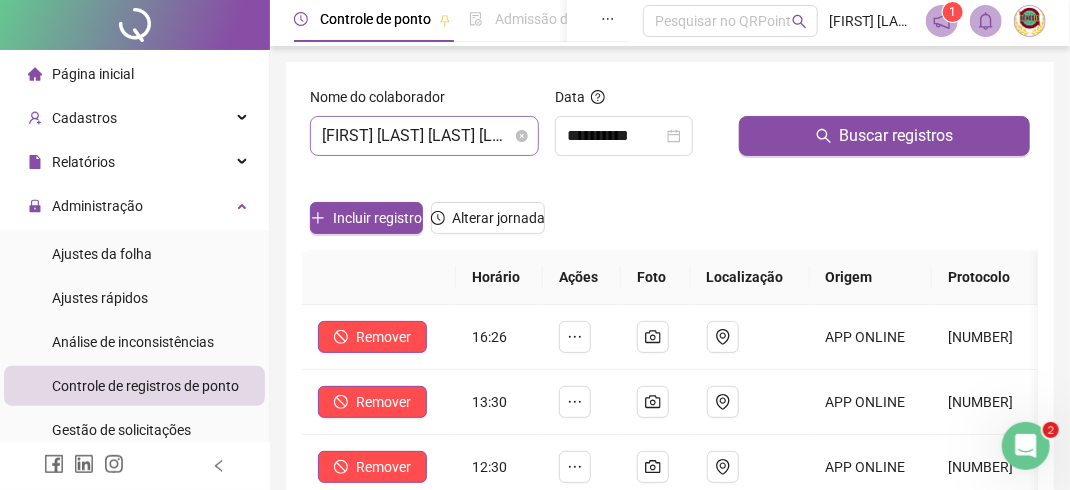 scroll, scrollTop: 0, scrollLeft: 0, axis: both 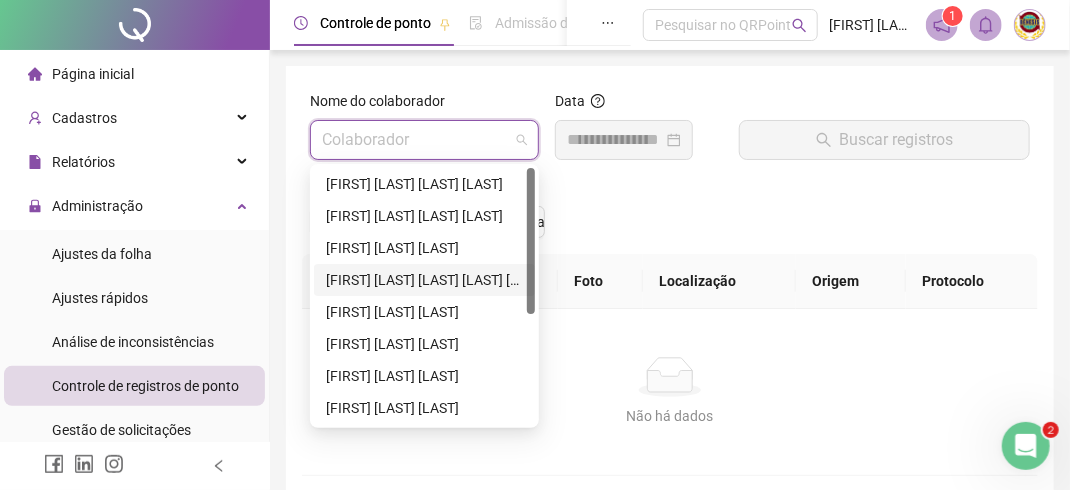 click on "Colaborador" at bounding box center [424, 140] 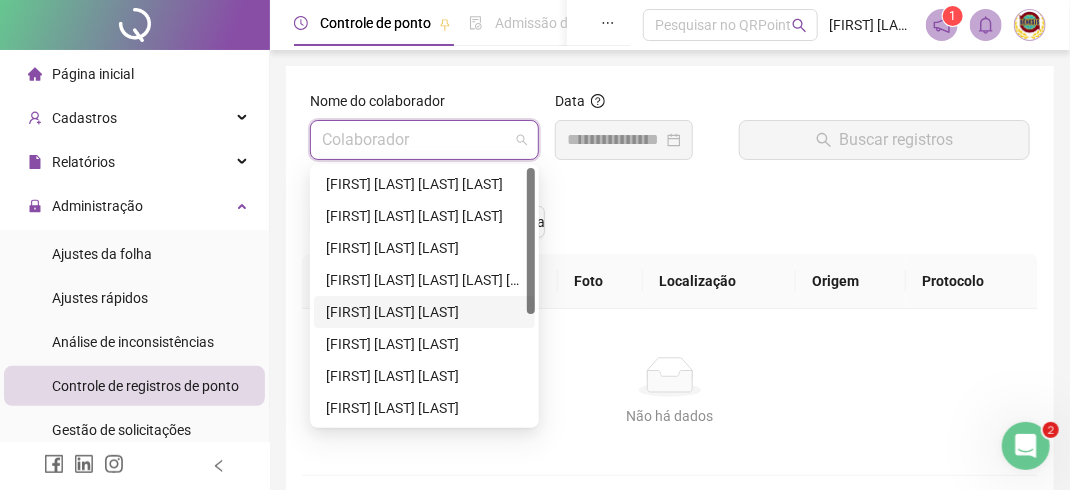click on "[FIRST] [LAST] [LAST]" at bounding box center (424, 312) 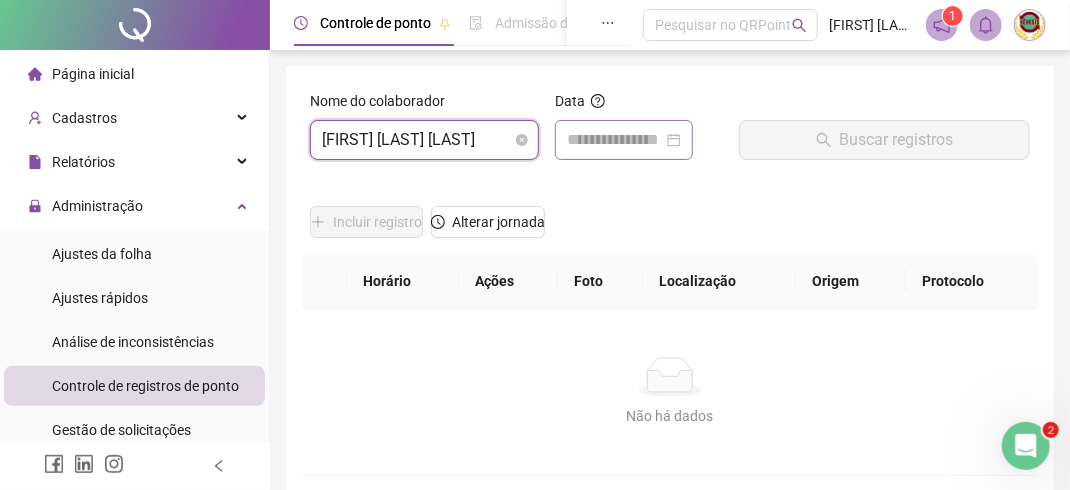 click at bounding box center (624, 140) 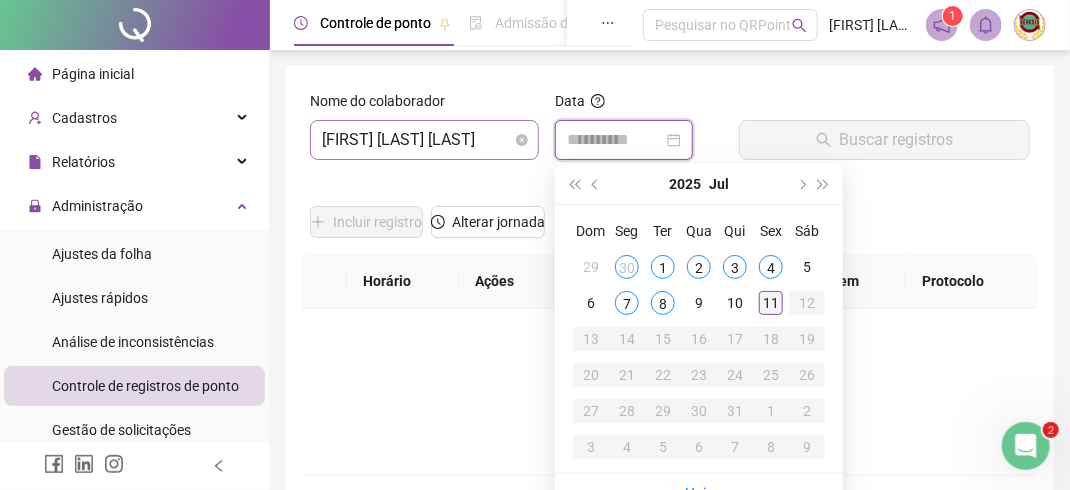 type on "**********" 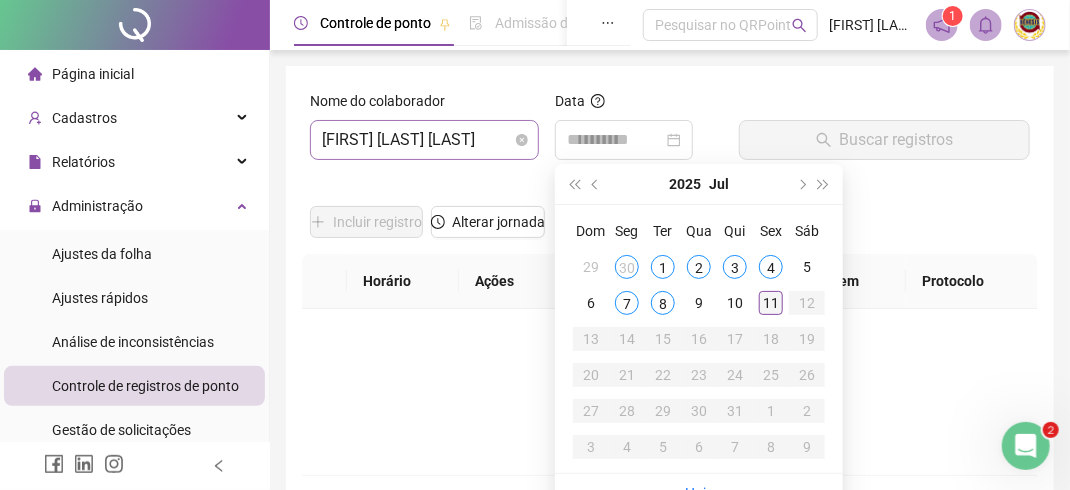 click on "11" at bounding box center (771, 303) 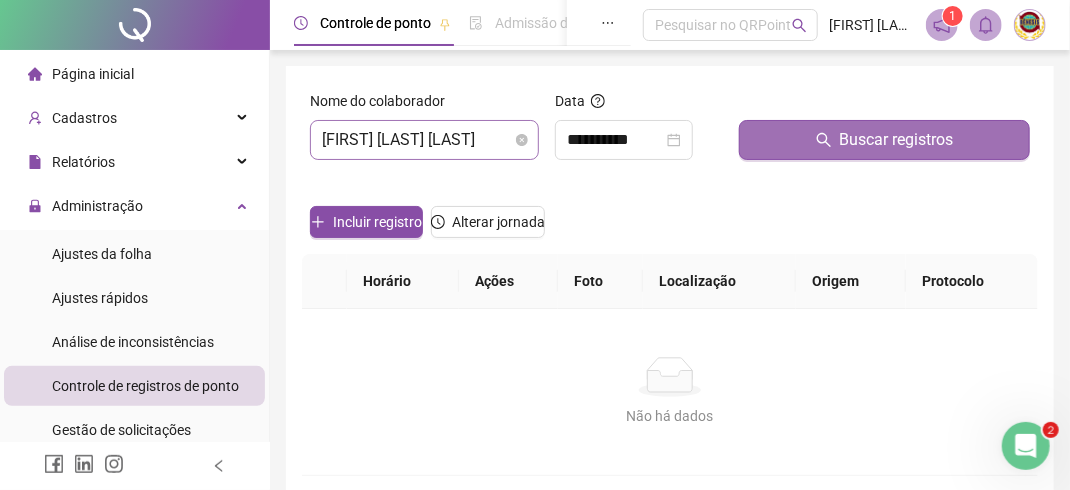 click on "Buscar registros" at bounding box center (897, 140) 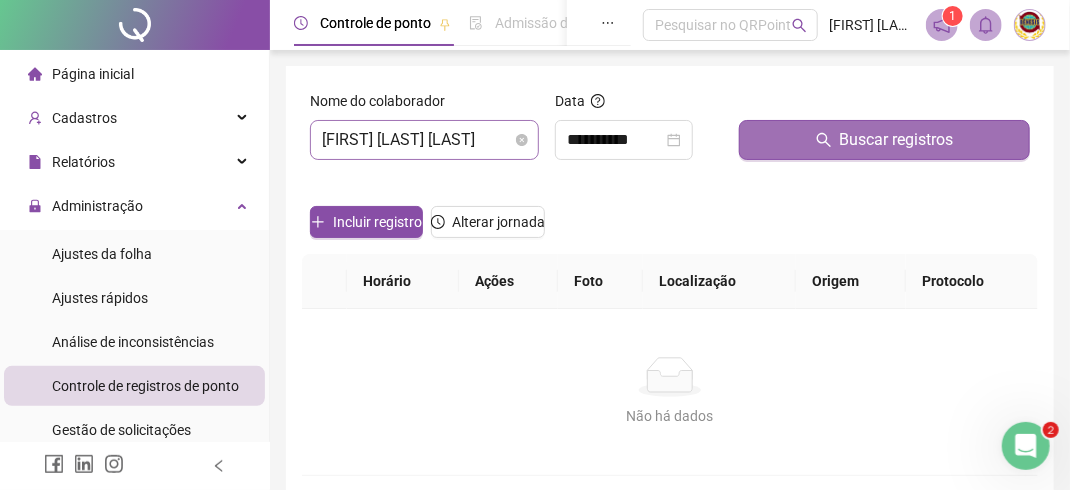 click on "Buscar registros" at bounding box center (897, 140) 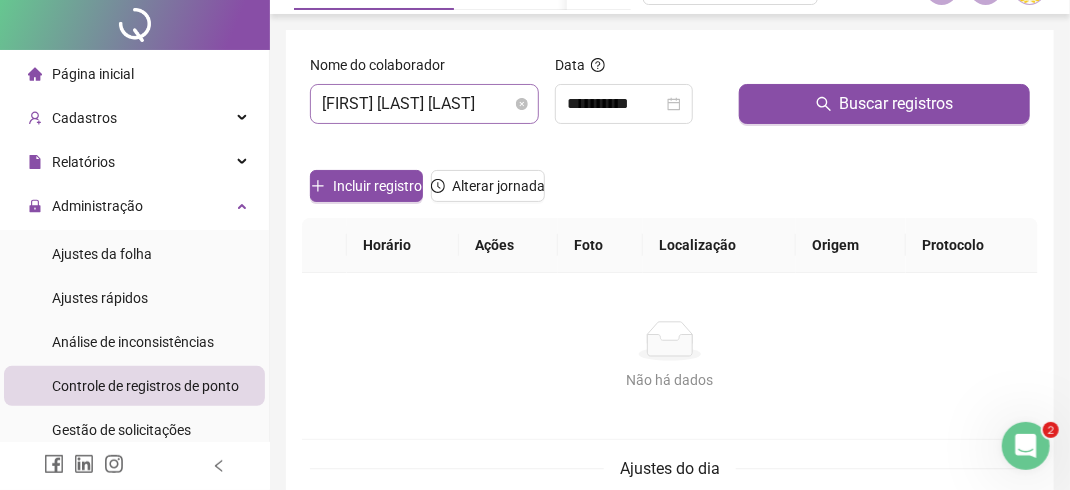 scroll, scrollTop: 0, scrollLeft: 0, axis: both 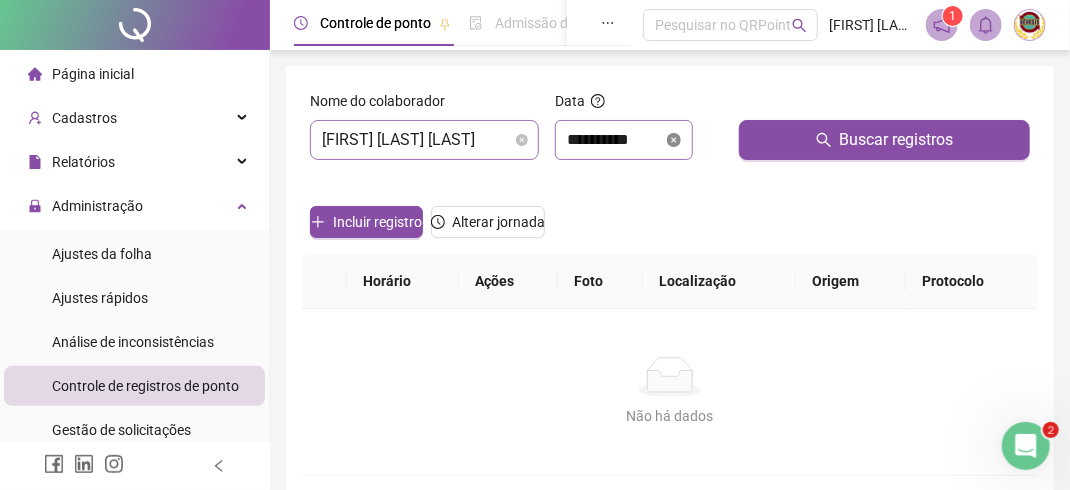 click 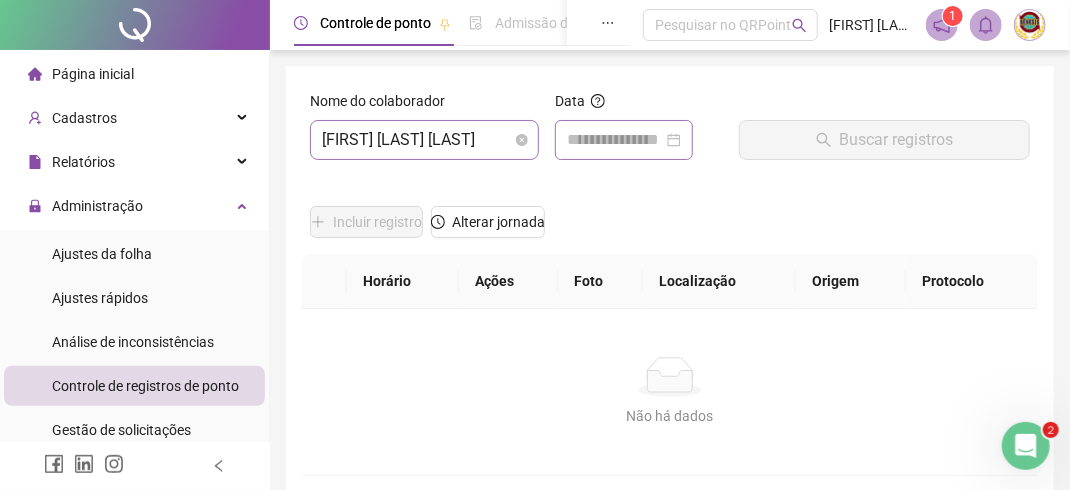 click at bounding box center (624, 140) 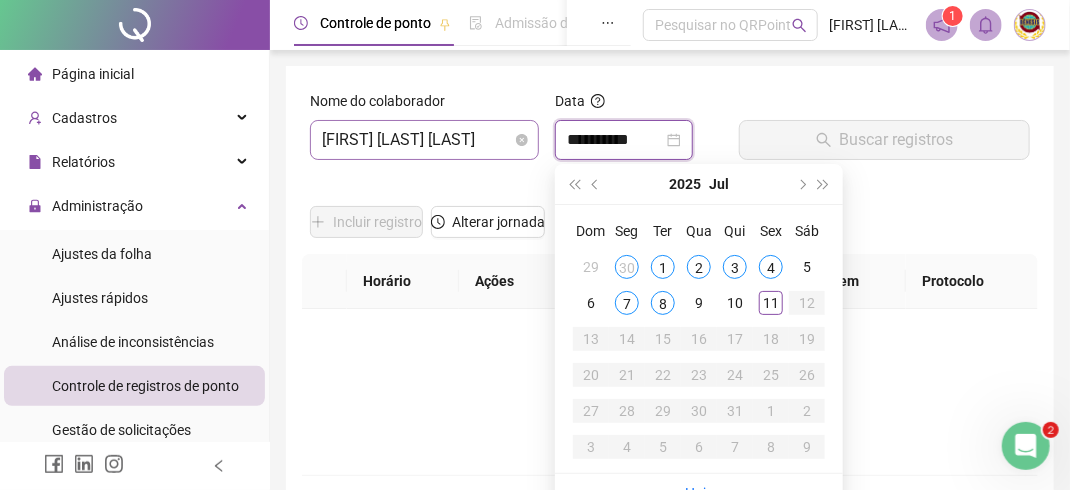type on "**********" 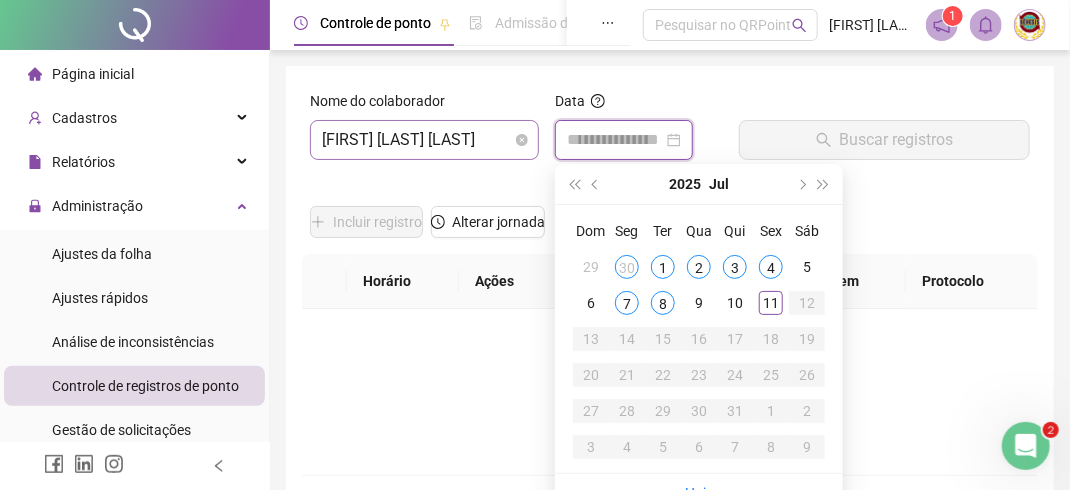 click at bounding box center [624, 140] 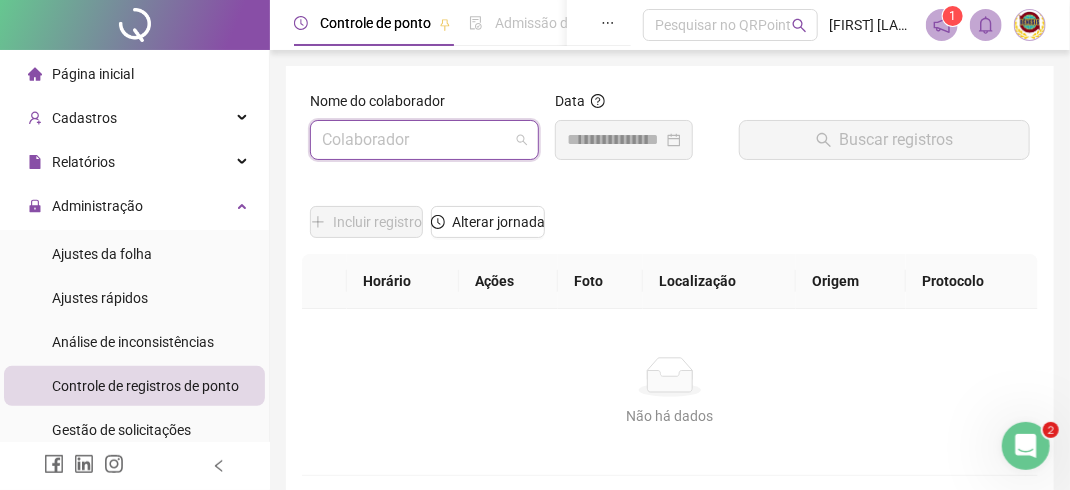 click on "Colaborador" at bounding box center (424, 140) 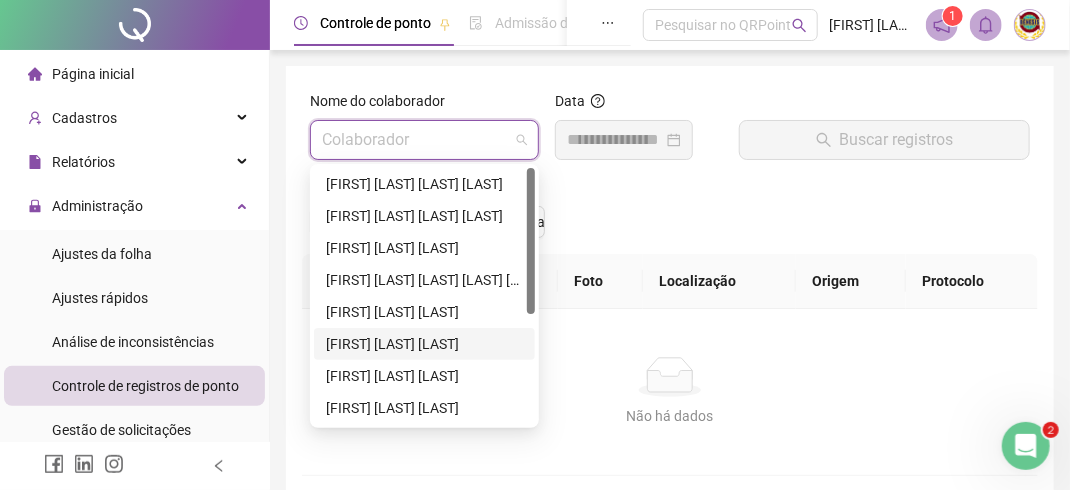 click on "[FIRST] [LAST] [LAST]" at bounding box center [424, 344] 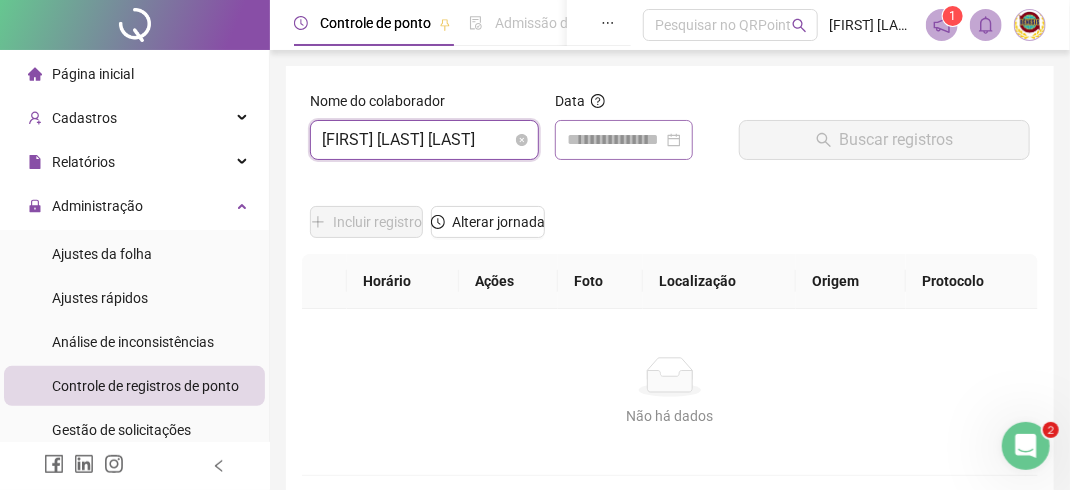 click at bounding box center [624, 140] 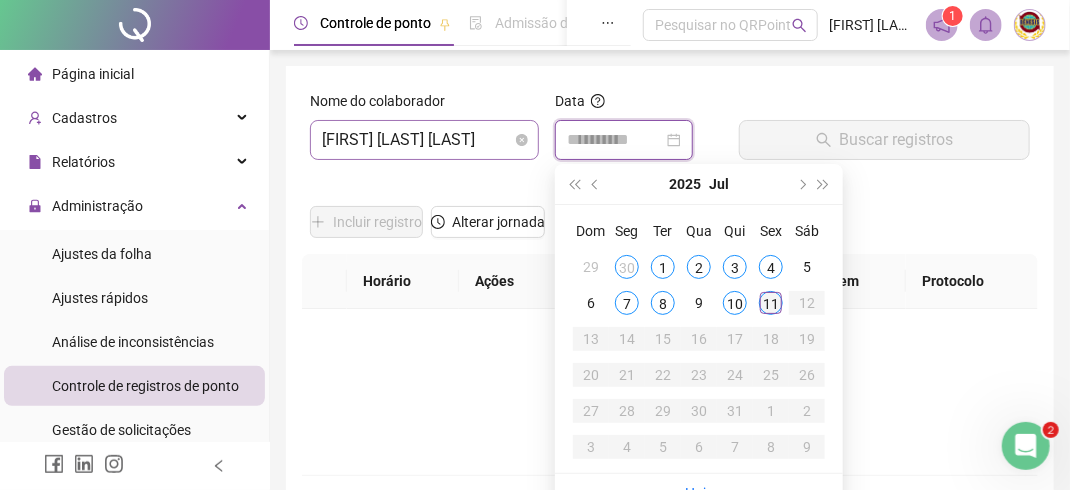 type on "**********" 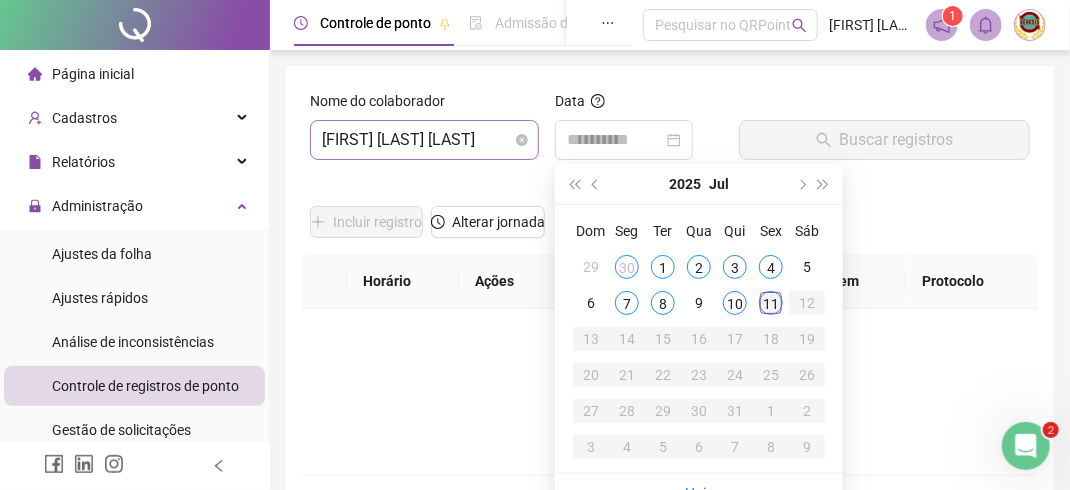 click on "11" at bounding box center [771, 303] 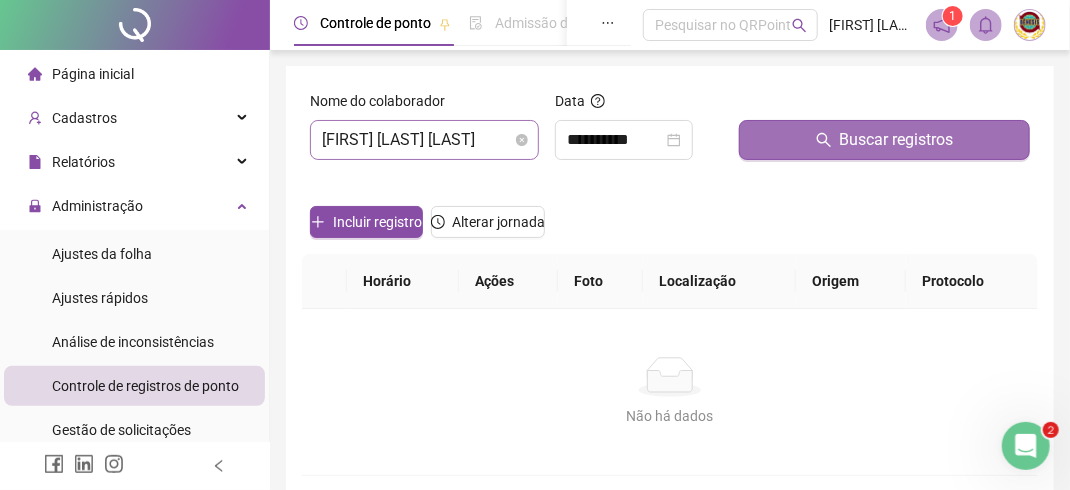 click on "Buscar registros" at bounding box center [897, 140] 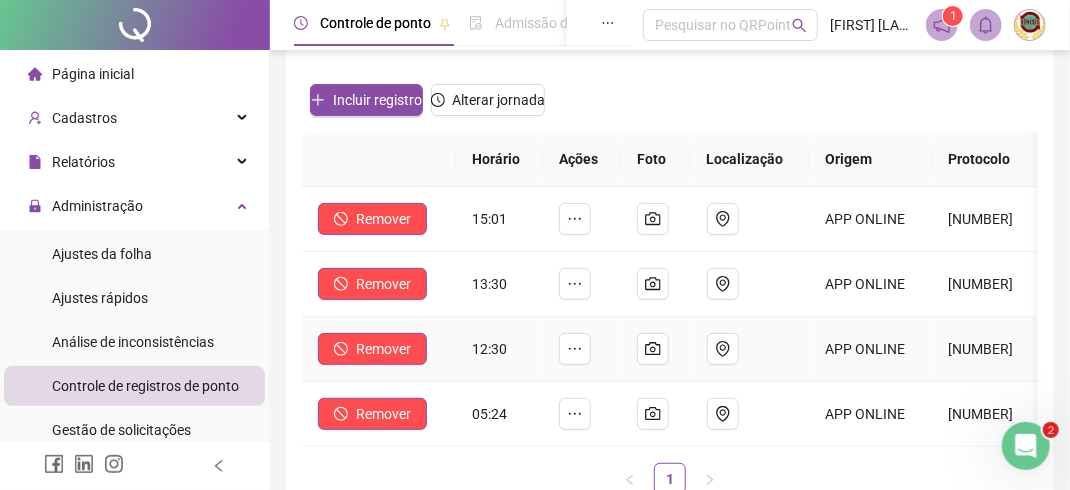 scroll, scrollTop: 0, scrollLeft: 0, axis: both 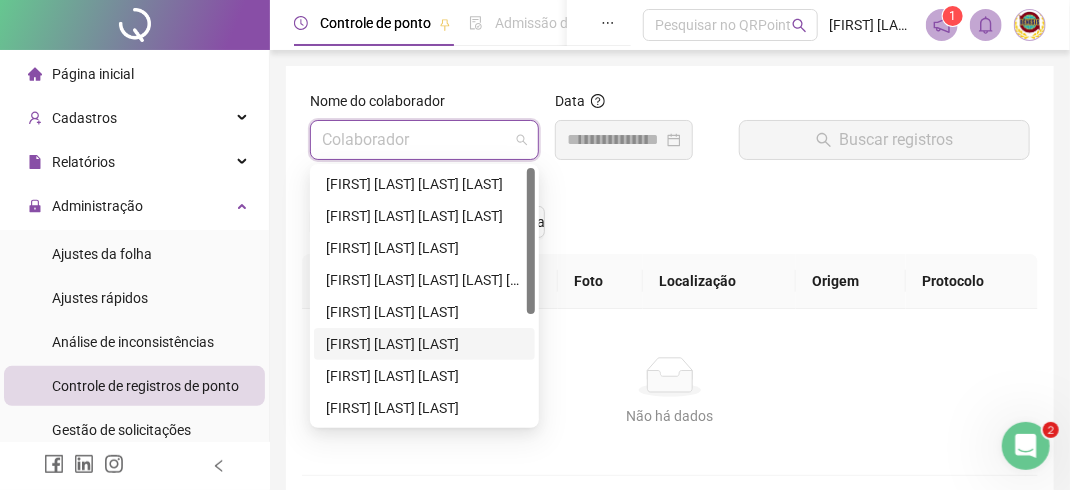 click on "Colaborador" at bounding box center (424, 140) 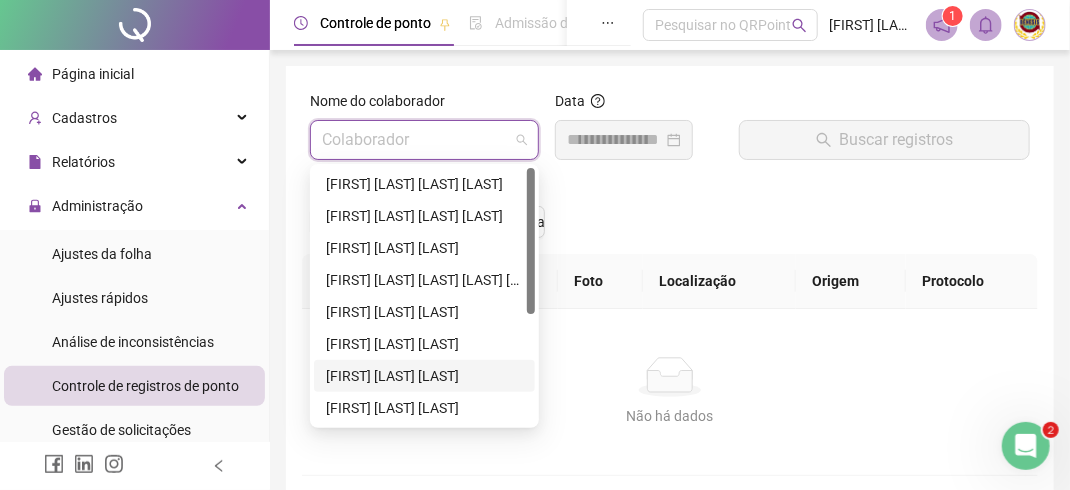 click on "[FIRST] [LAST] [LAST]" at bounding box center (424, 376) 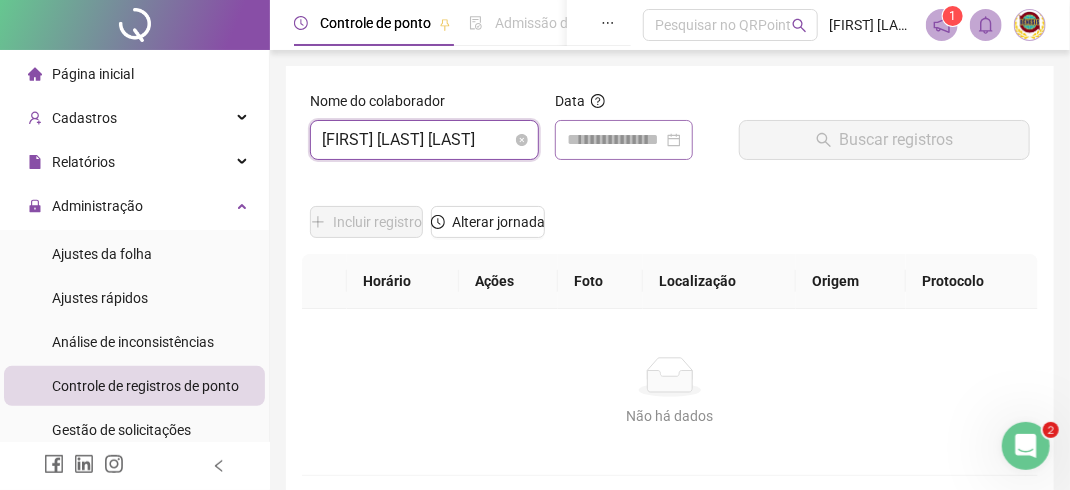 click at bounding box center (624, 140) 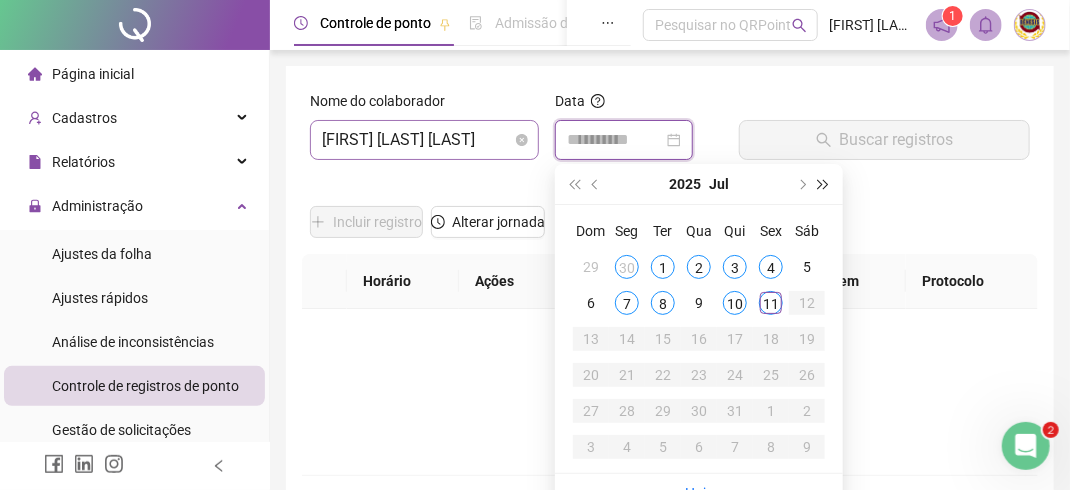 type on "**********" 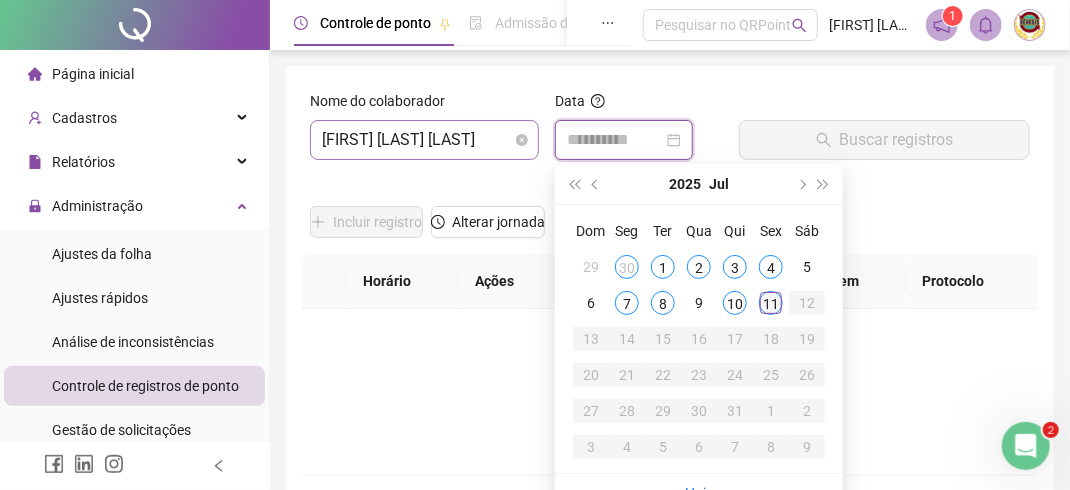 type on "**********" 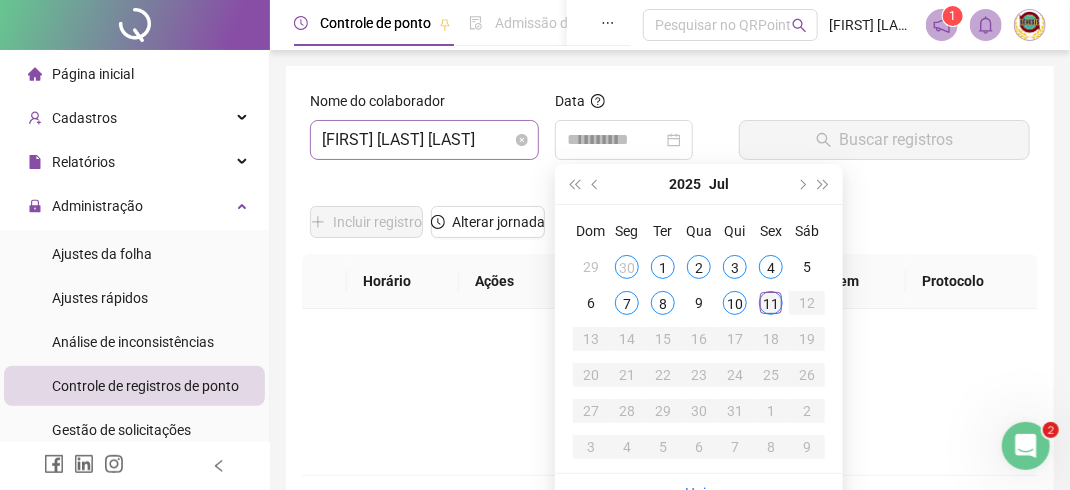click on "11" at bounding box center (771, 303) 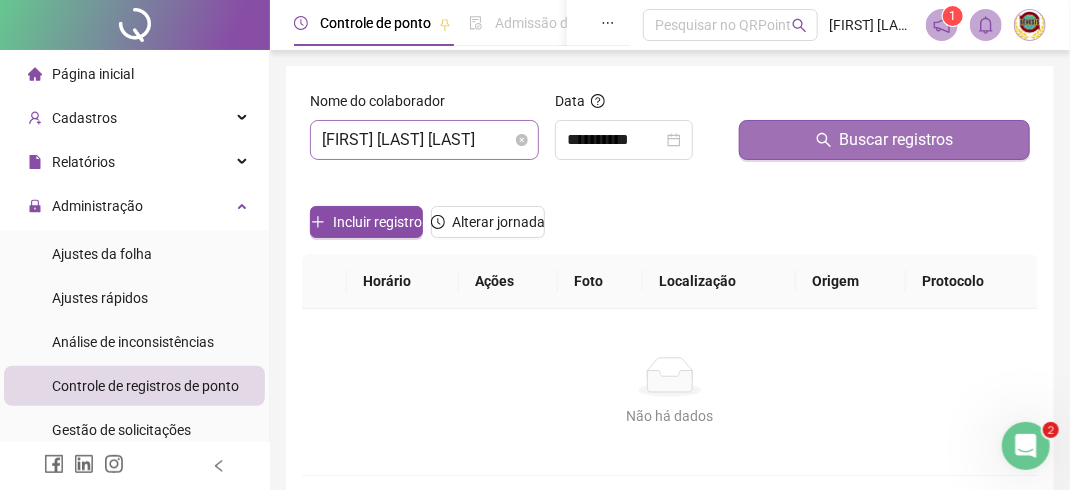 click on "Buscar registros" at bounding box center (897, 140) 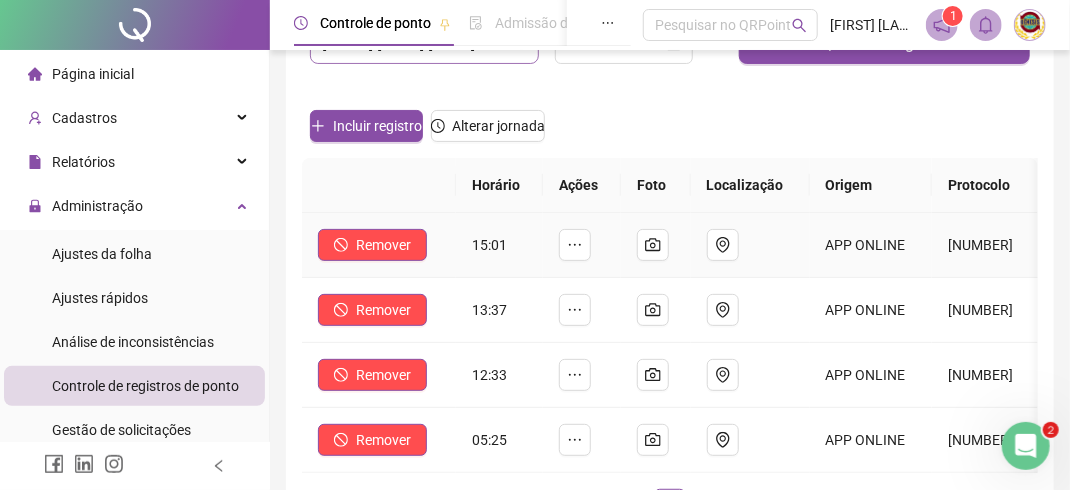 scroll, scrollTop: 0, scrollLeft: 0, axis: both 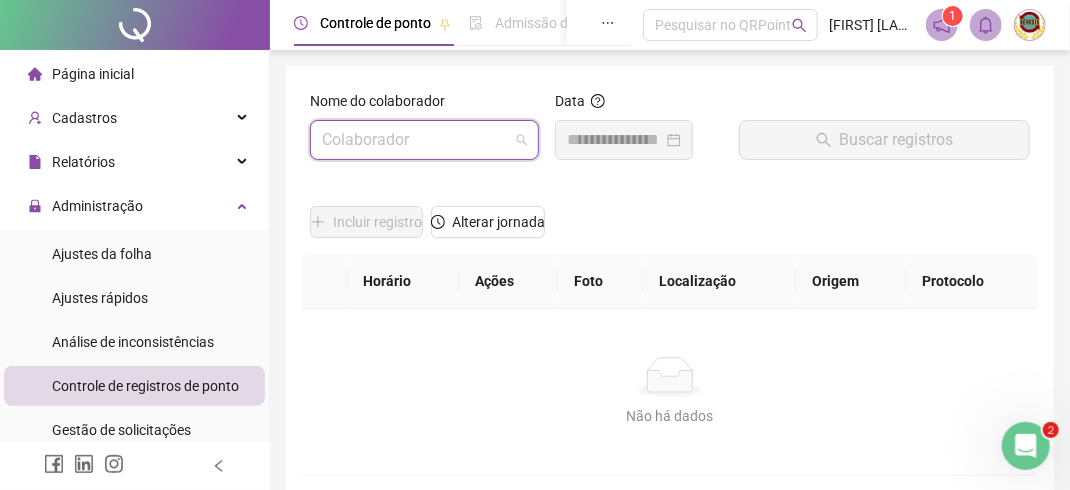 click on "Colaborador" at bounding box center (424, 140) 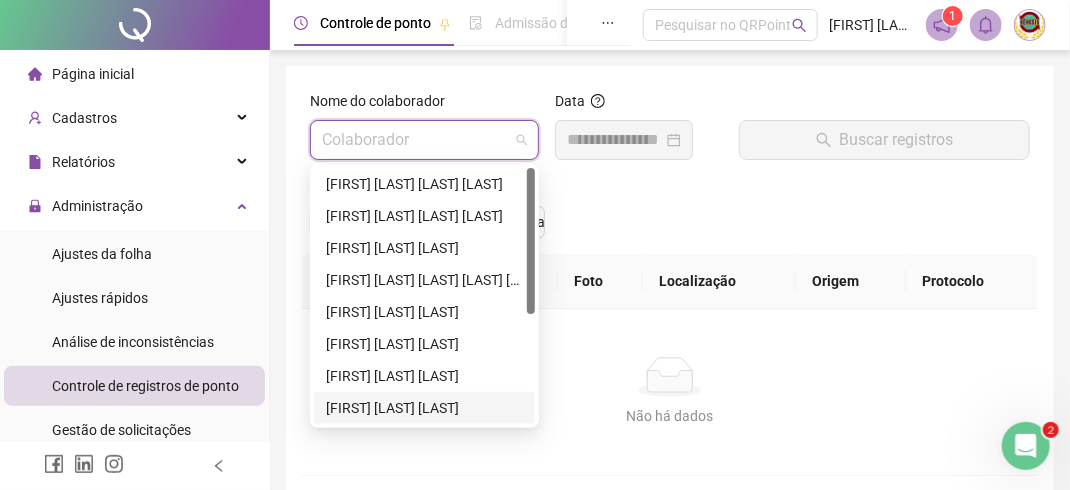 click on "[FIRST] [LAST] [LAST]" at bounding box center [424, 408] 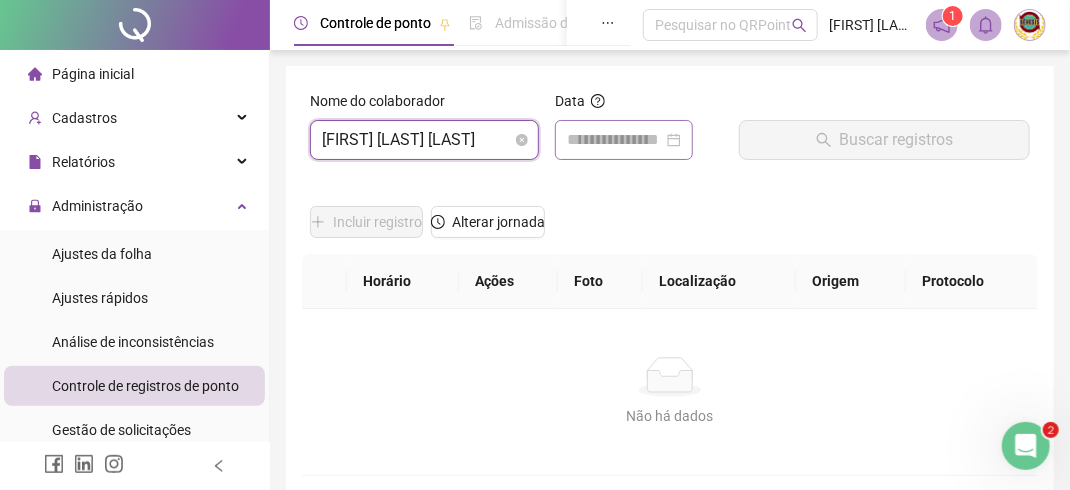click at bounding box center [624, 140] 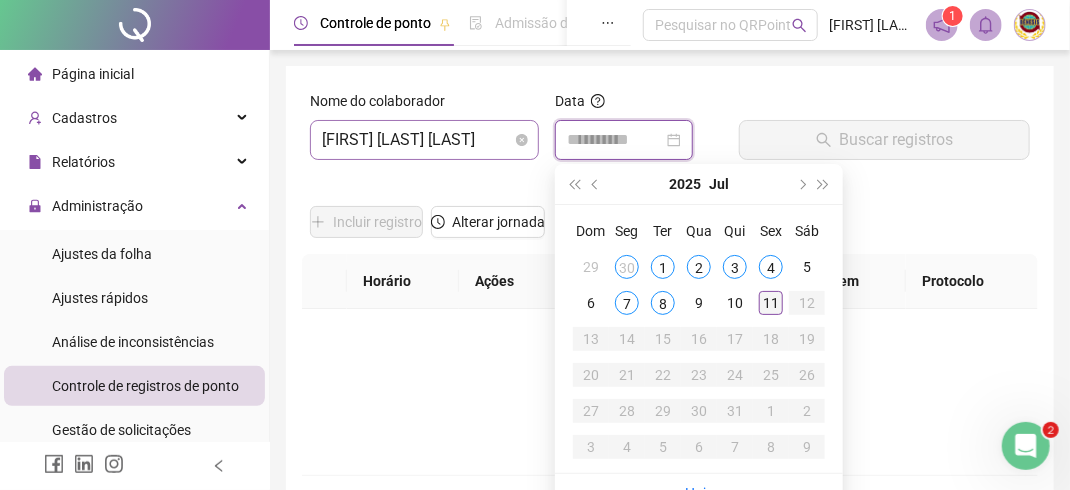 type on "**********" 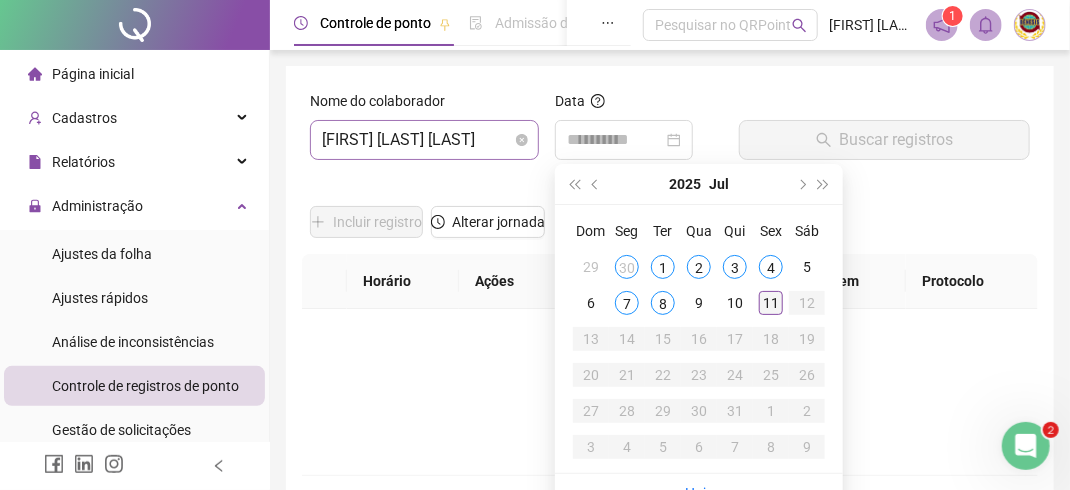 click on "11" at bounding box center (771, 303) 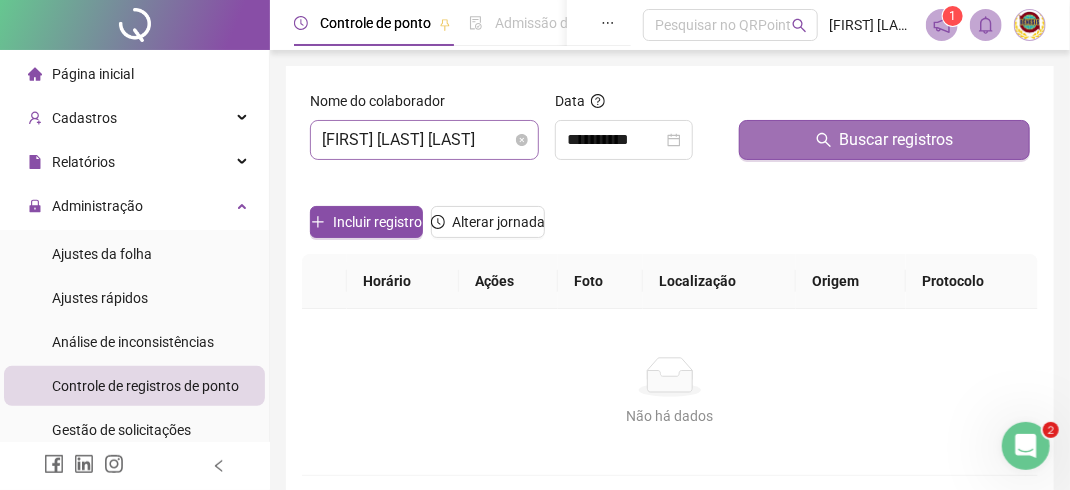 click on "Buscar registros" at bounding box center (897, 140) 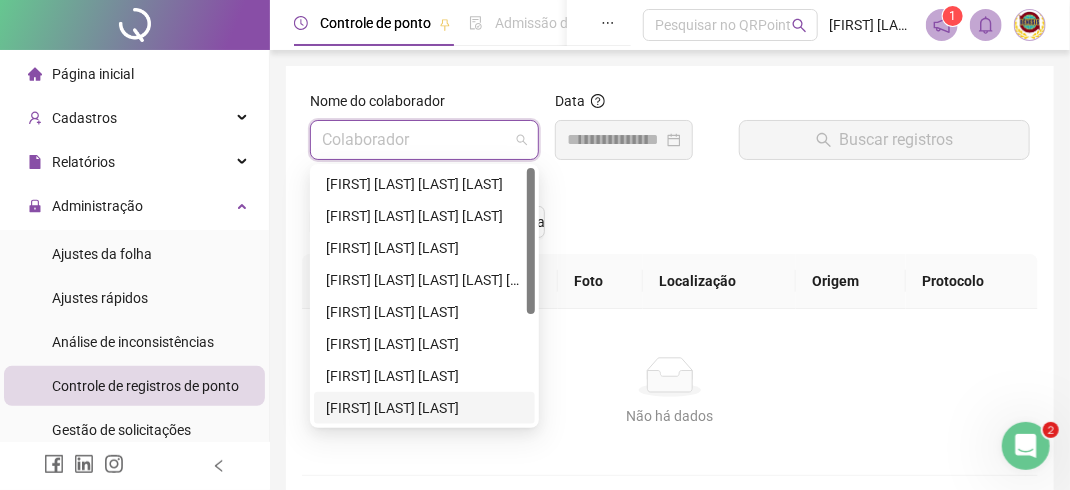 click on "Colaborador" at bounding box center (424, 140) 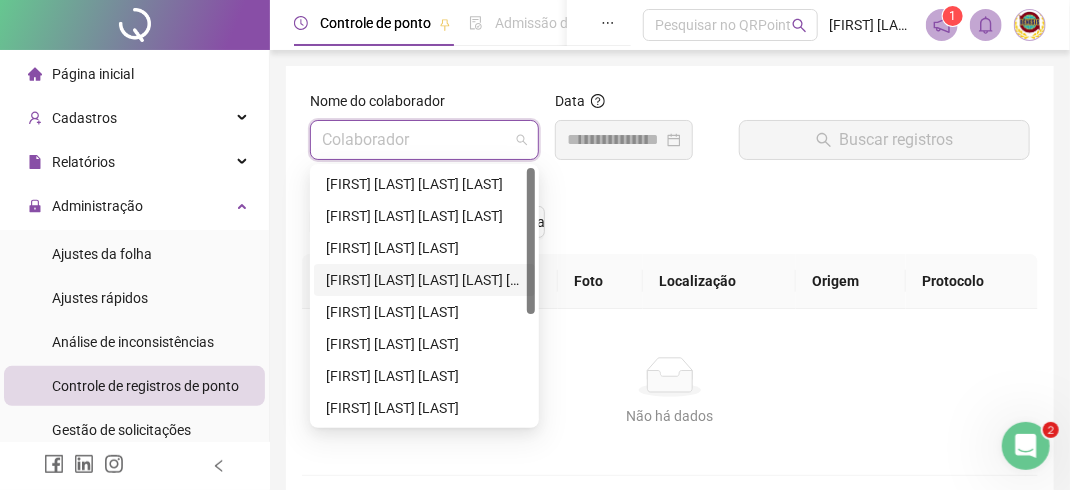 scroll, scrollTop: 192, scrollLeft: 0, axis: vertical 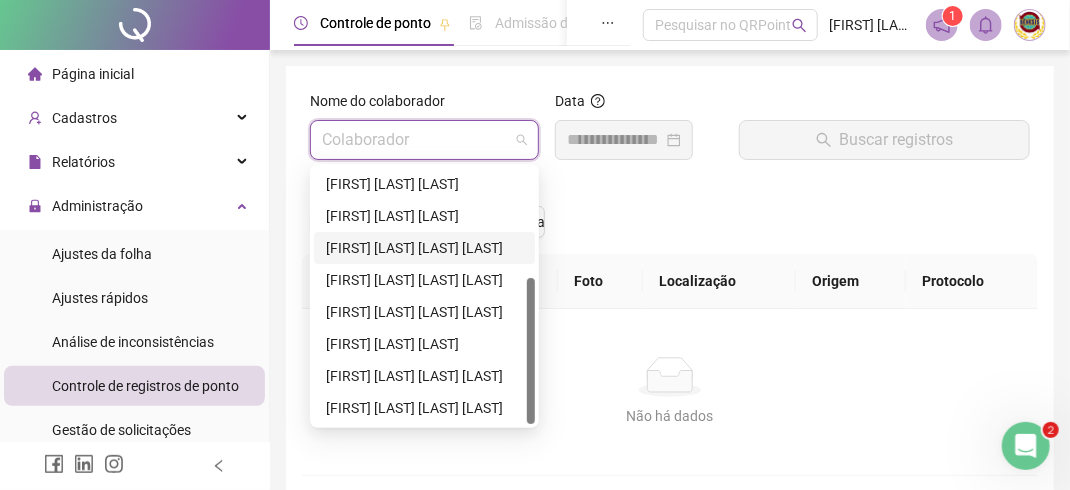 click on "[FIRST] [LAST] [LAST] [LAST]" at bounding box center (424, 248) 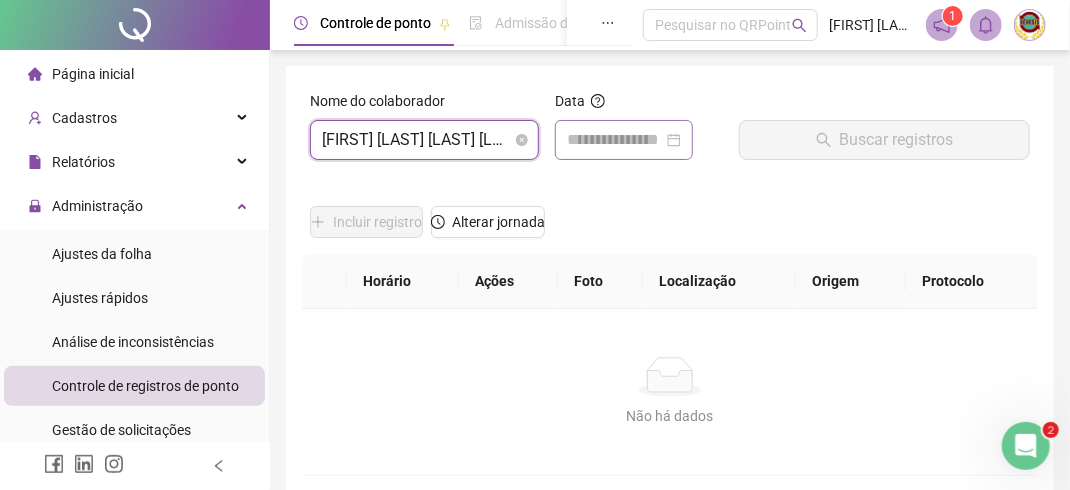 click at bounding box center [624, 140] 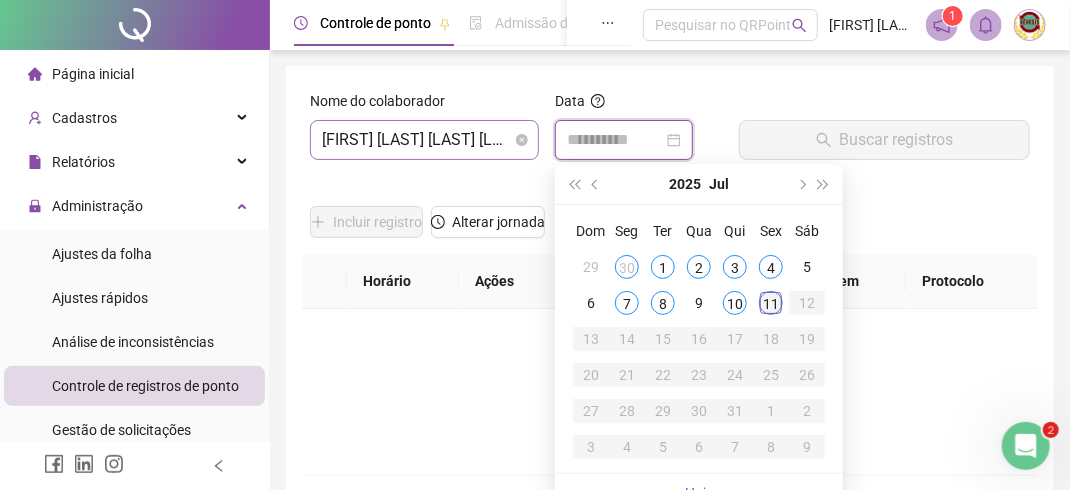 type on "**********" 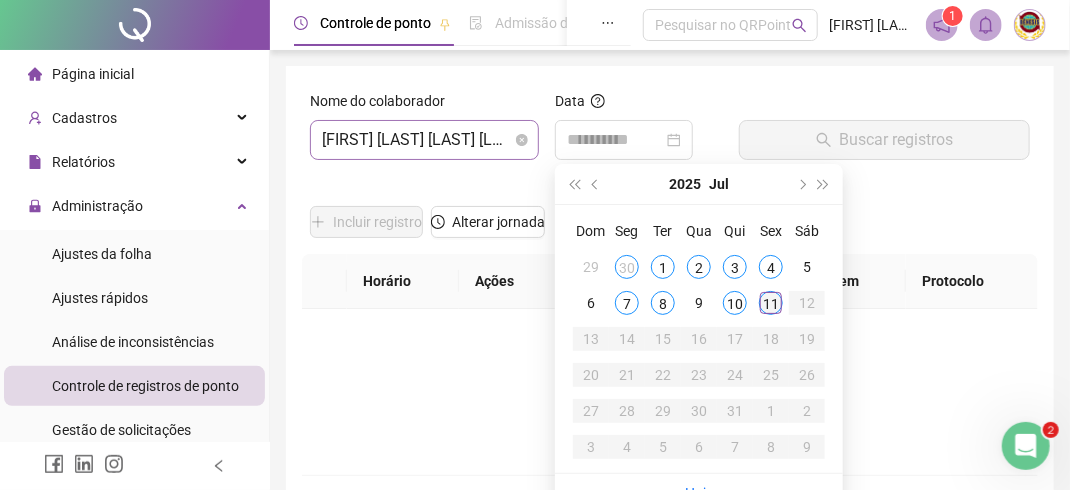 click on "11" at bounding box center (771, 303) 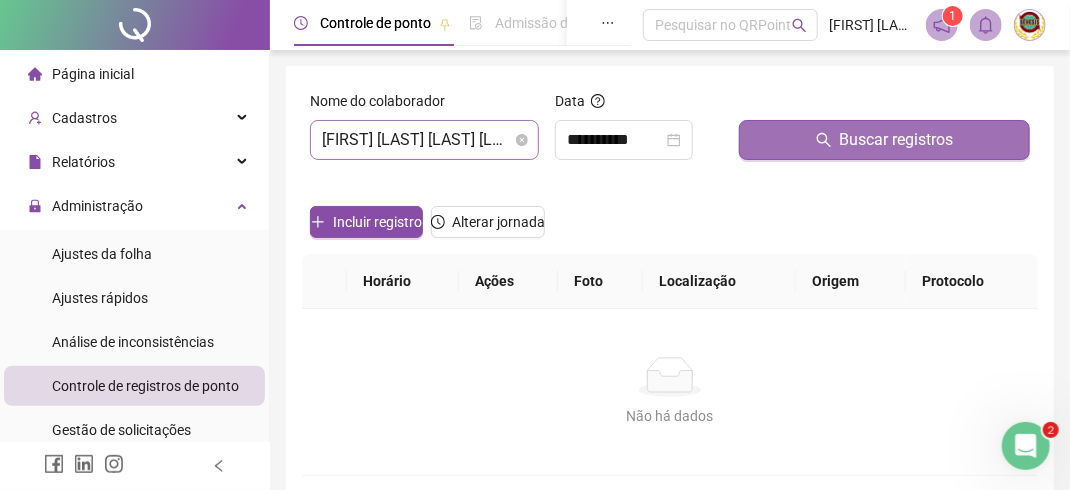 click on "Buscar registros" at bounding box center [897, 140] 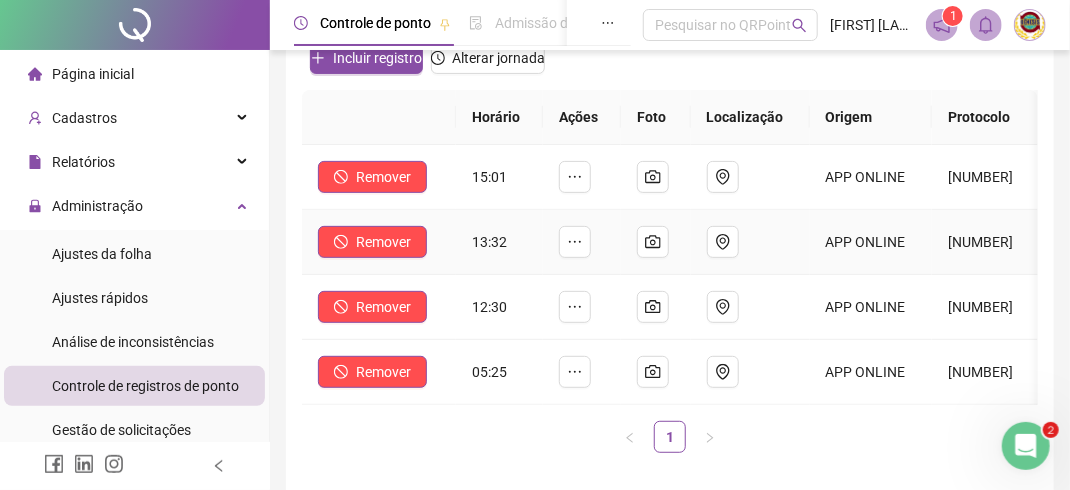 scroll, scrollTop: 200, scrollLeft: 0, axis: vertical 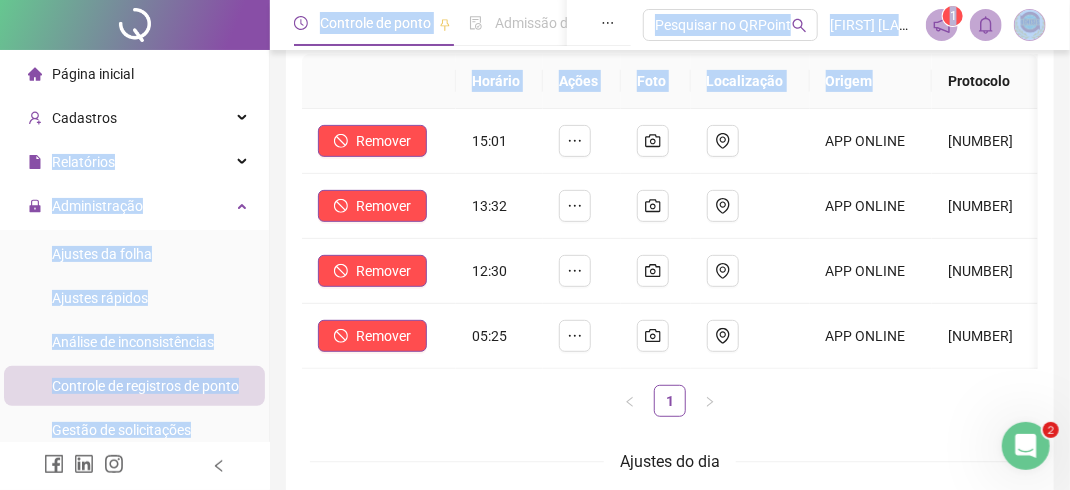 drag, startPoint x: 232, startPoint y: 138, endPoint x: 1084, endPoint y: 397, distance: 890.4971 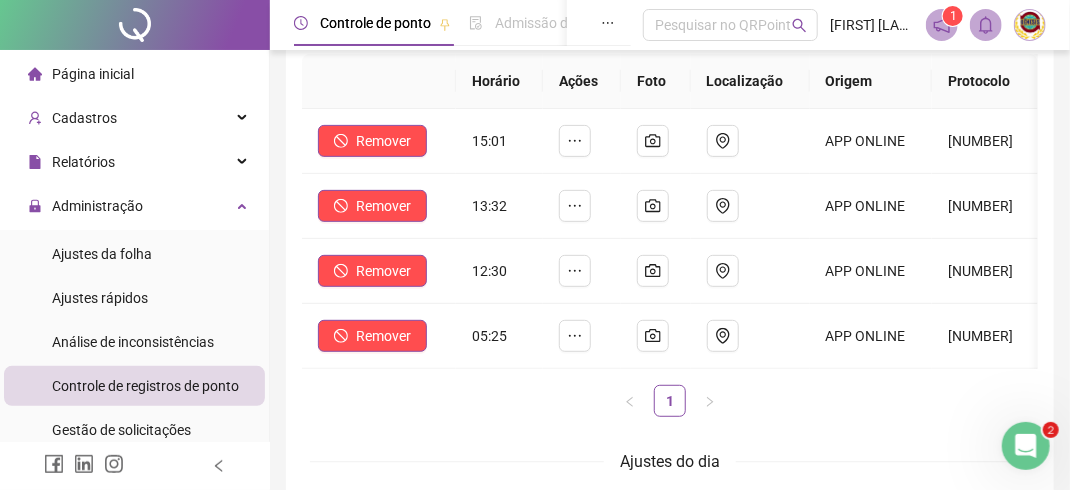 click on "Página inicial" at bounding box center (134, 74) 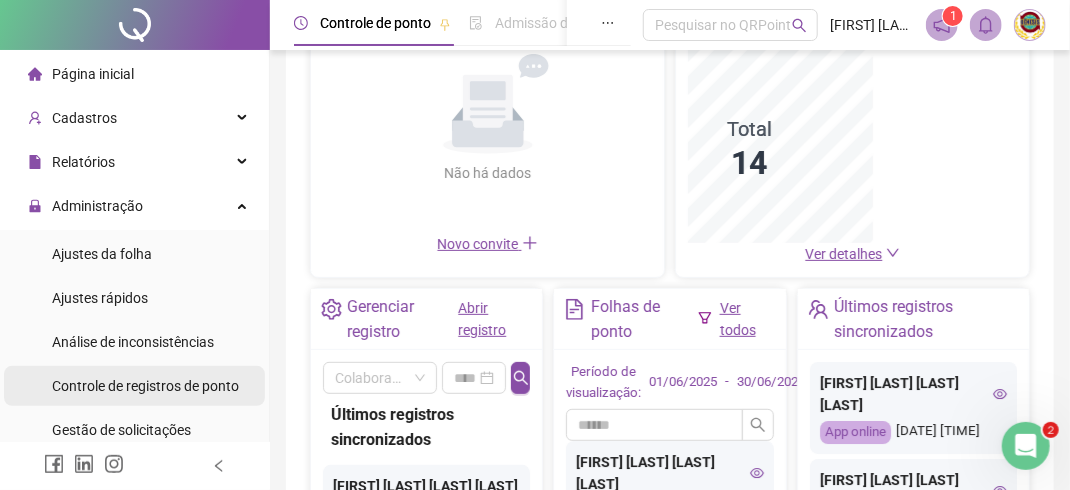 click on "Controle de registros de ponto" at bounding box center [145, 386] 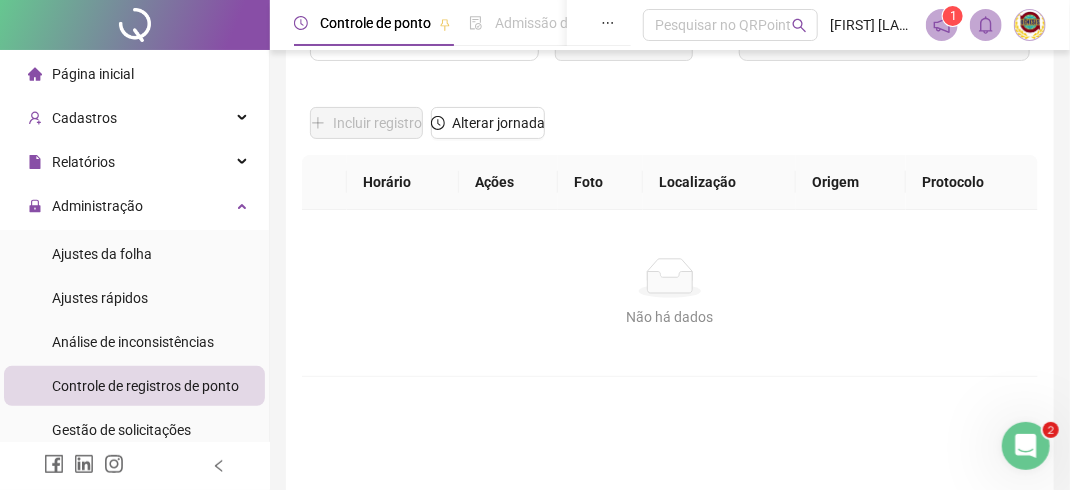 scroll, scrollTop: 0, scrollLeft: 0, axis: both 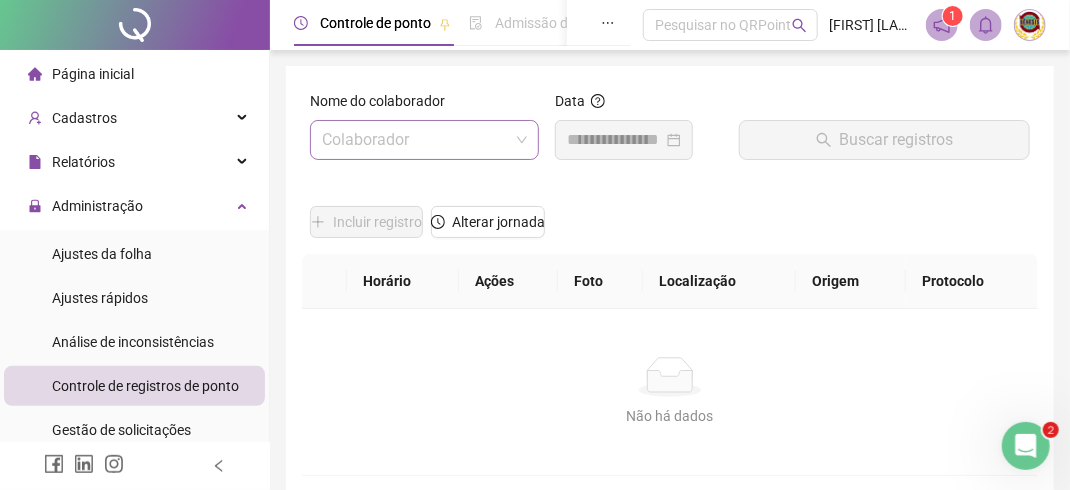 click on "Colaborador" at bounding box center (424, 140) 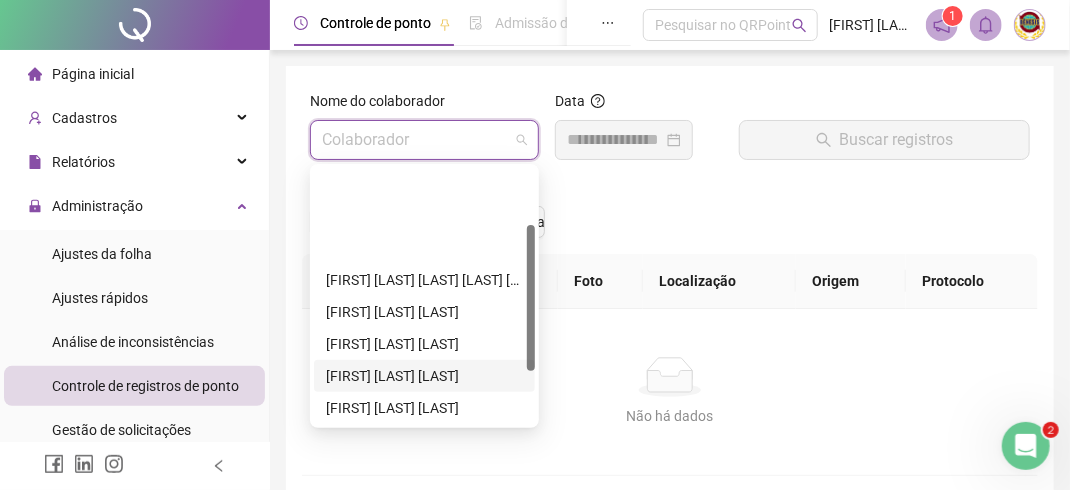 scroll, scrollTop: 192, scrollLeft: 0, axis: vertical 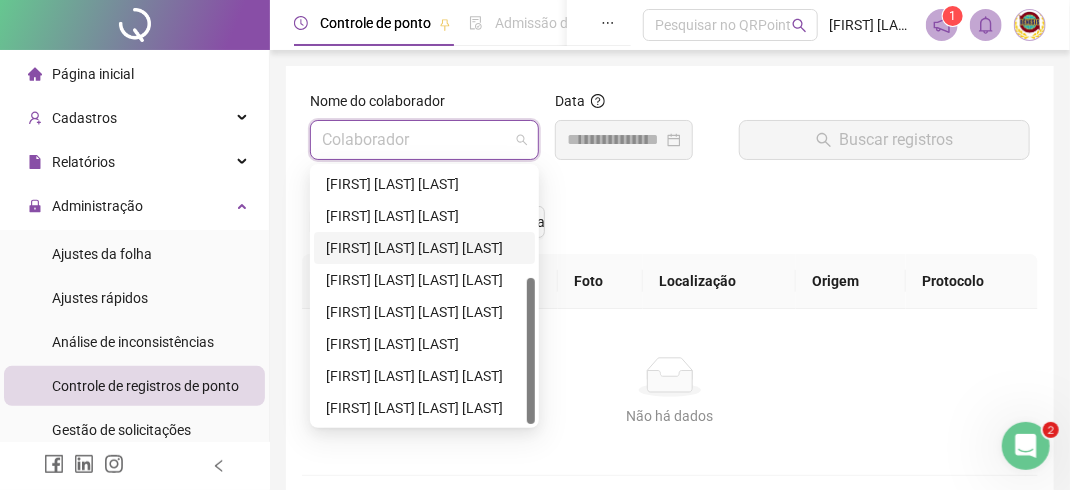 click on "[FIRST] [LAST] [LAST] [LAST]" at bounding box center [424, 248] 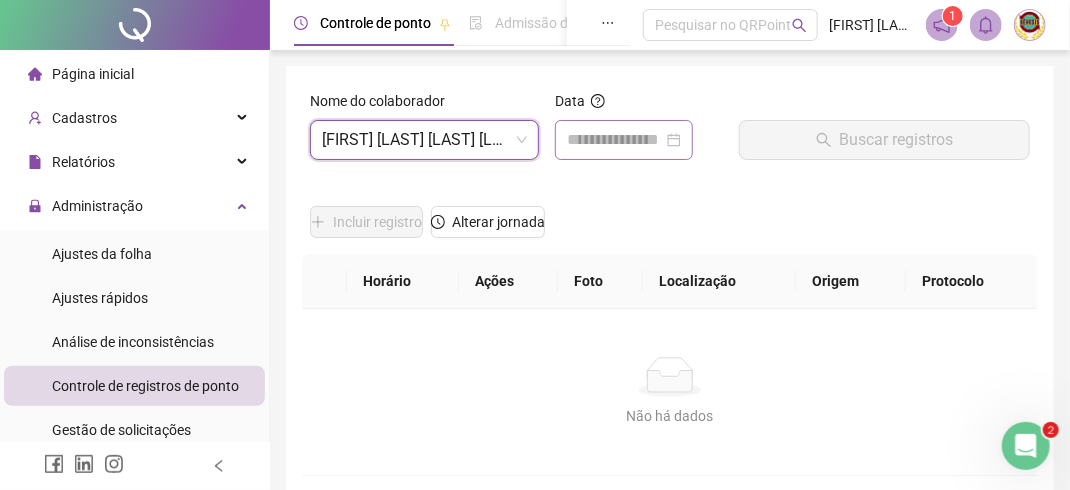 click at bounding box center (624, 140) 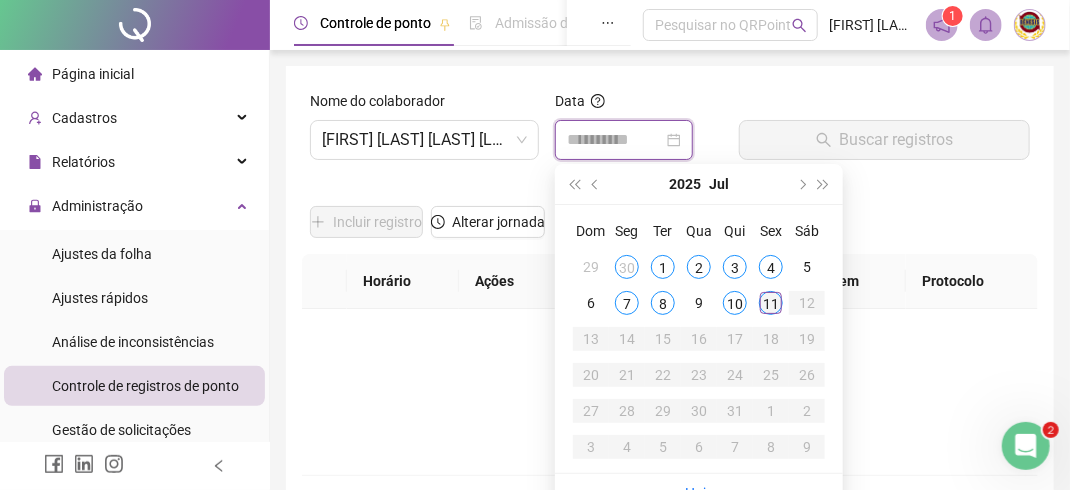 type on "**********" 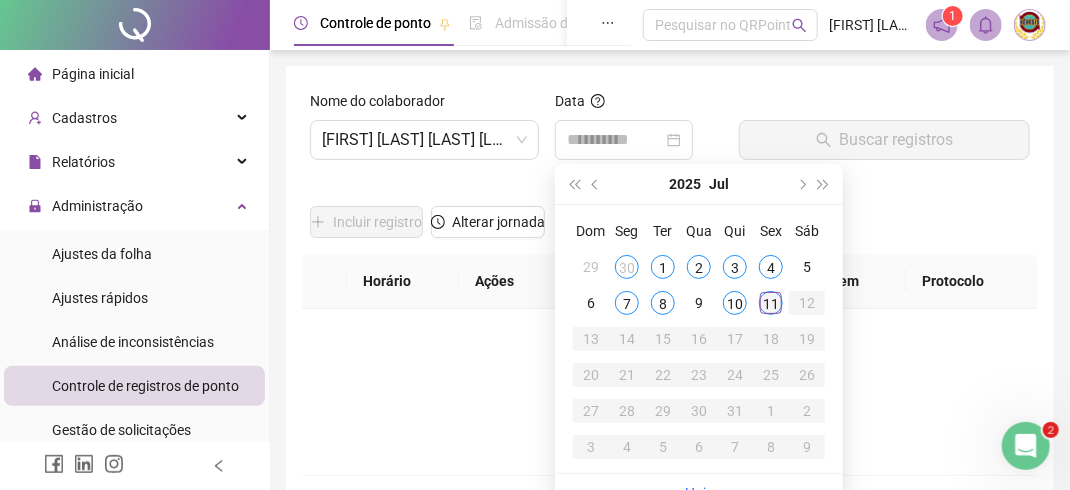 click on "11" at bounding box center [771, 303] 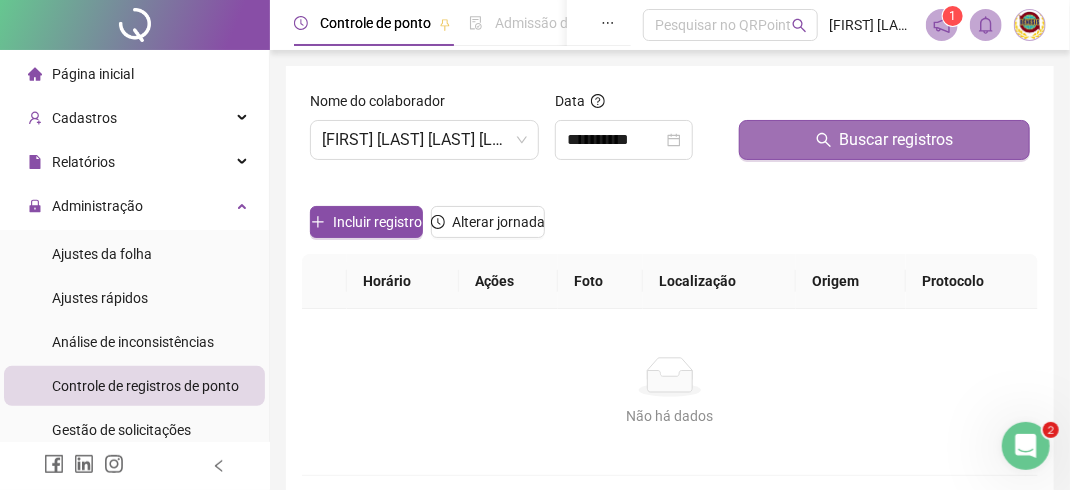 click on "Buscar registros" at bounding box center (897, 140) 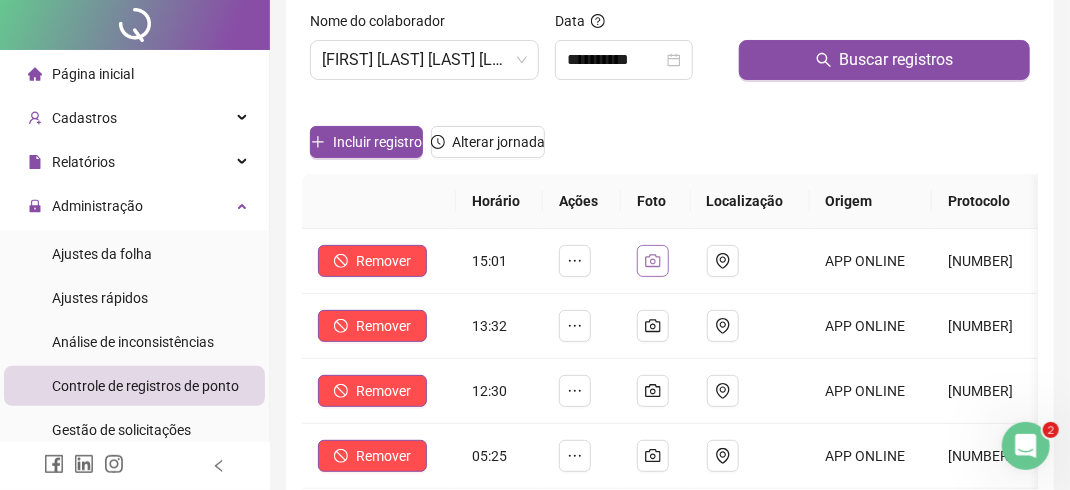 scroll, scrollTop: 0, scrollLeft: 0, axis: both 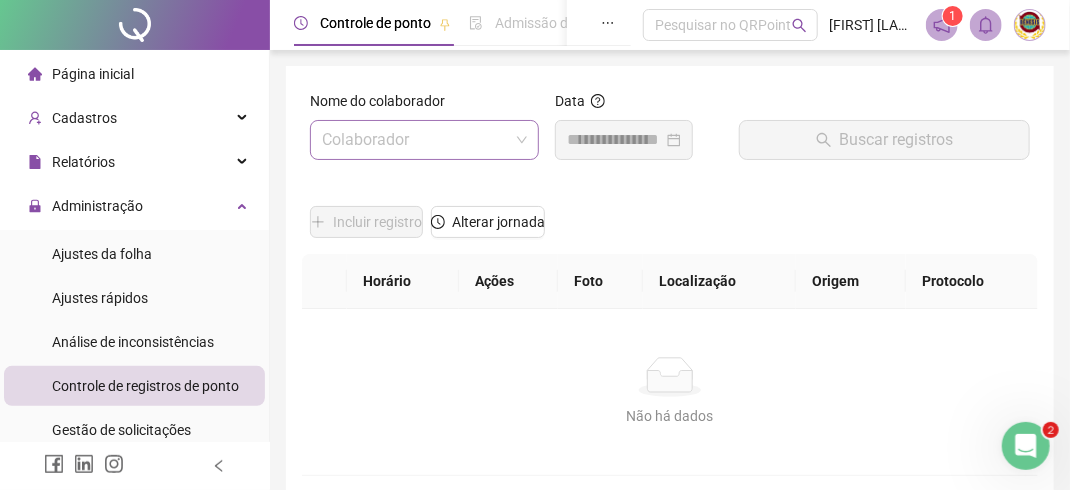 click on "Colaborador" at bounding box center [424, 140] 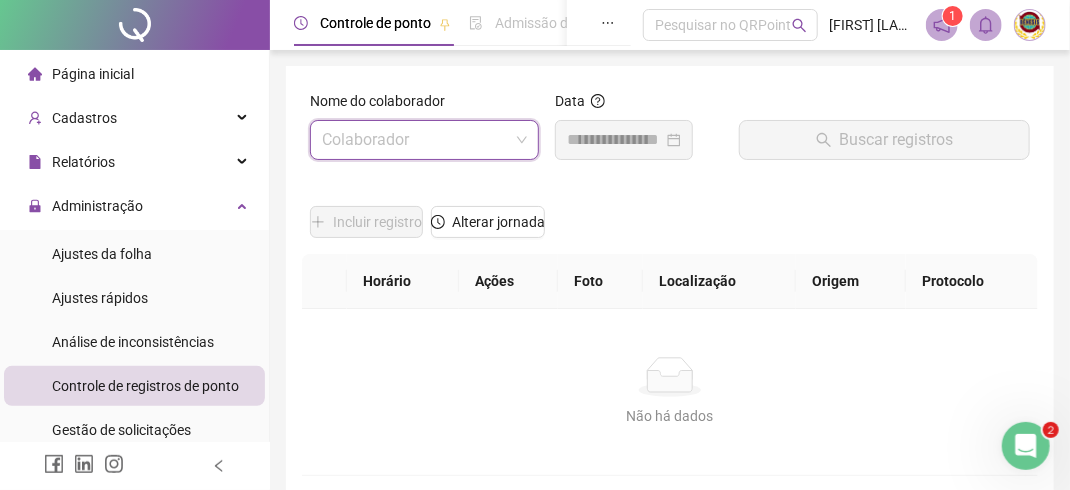 click on "Colaborador" at bounding box center (424, 140) 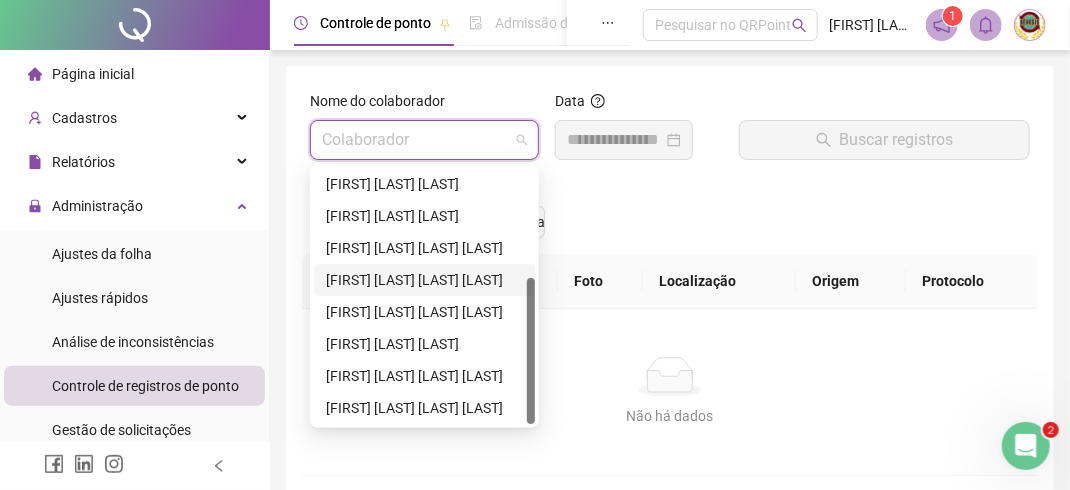 click on "[FIRST] [LAST] [LAST] [LAST]" at bounding box center [424, 280] 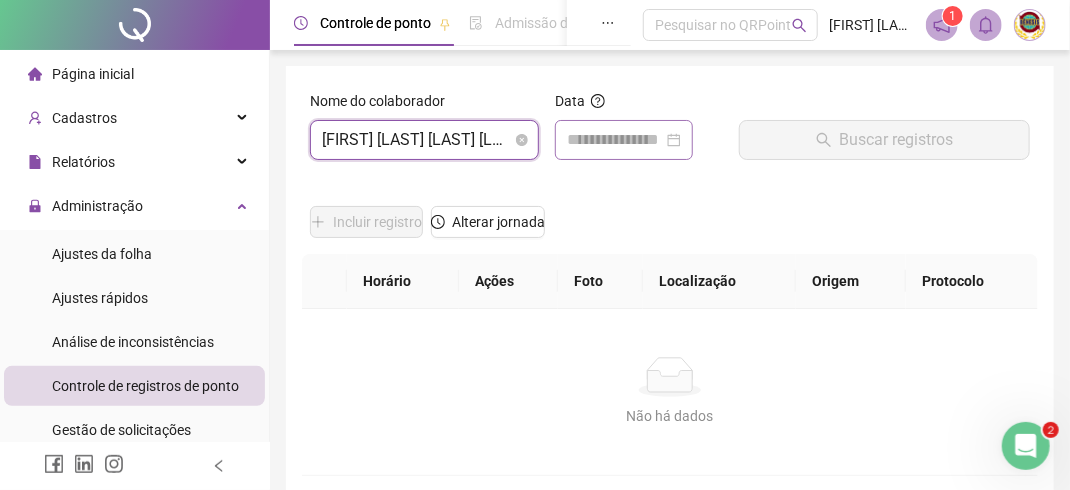click at bounding box center (624, 140) 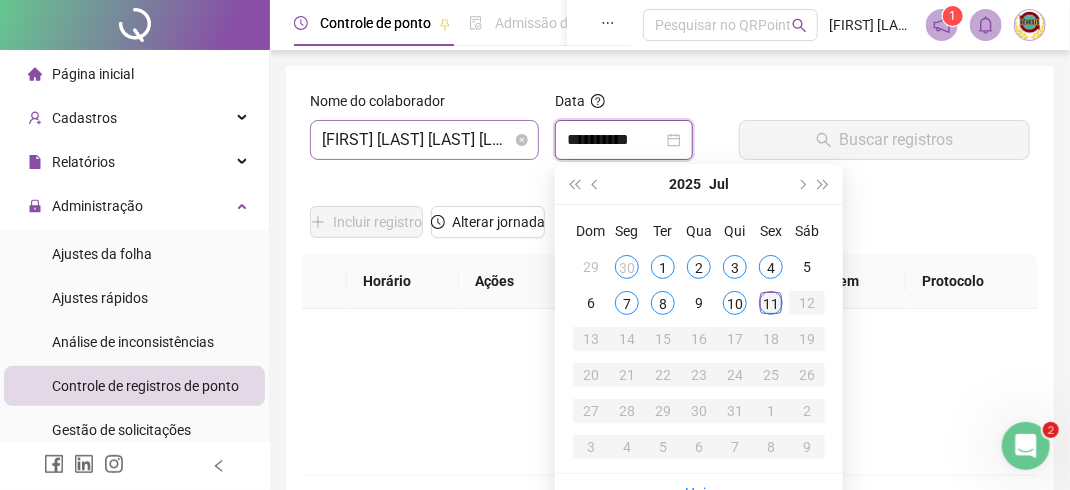 type on "**********" 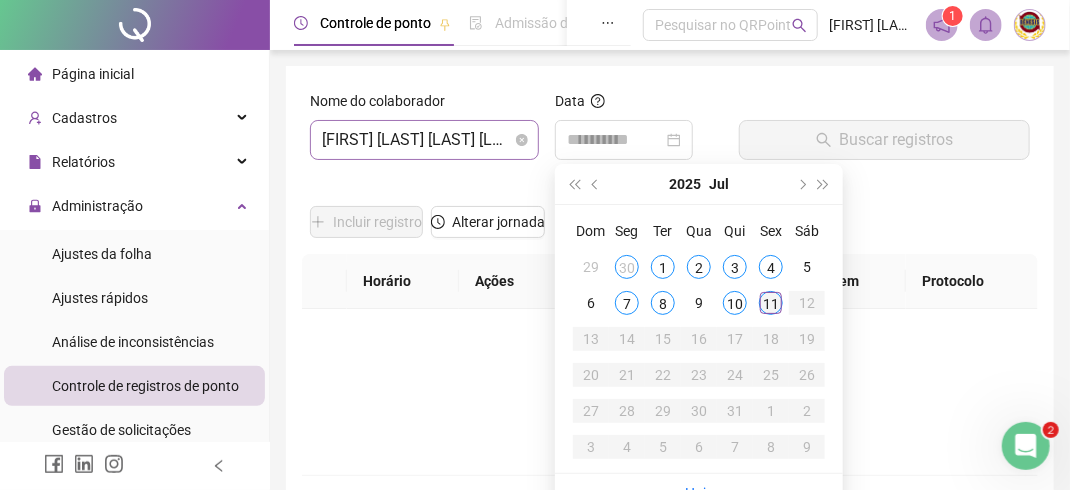 click on "11" at bounding box center [771, 303] 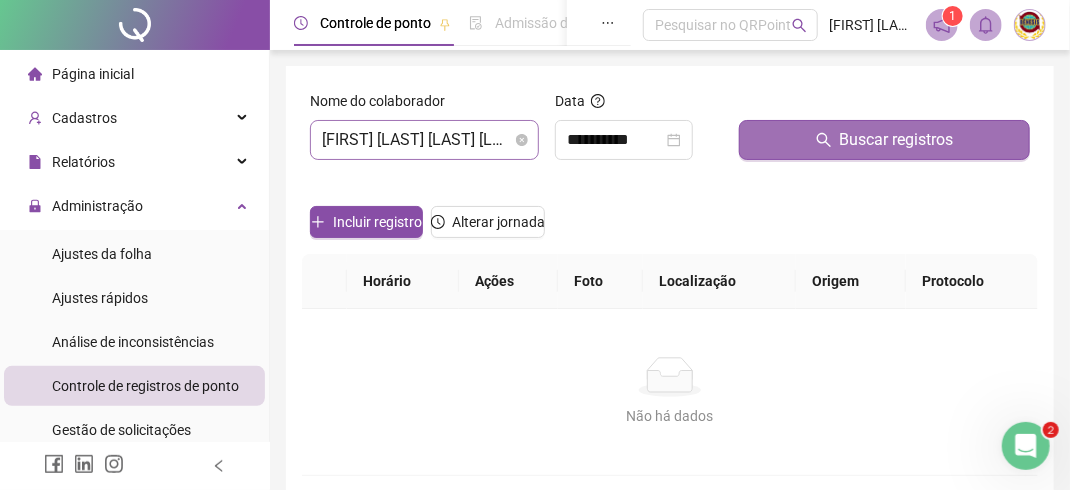 click on "Buscar registros" at bounding box center [897, 140] 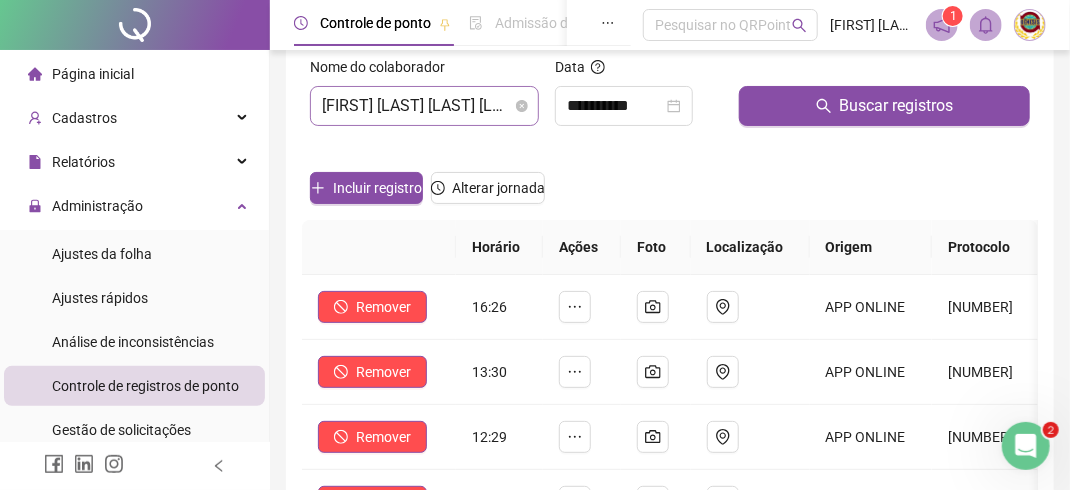 scroll, scrollTop: 0, scrollLeft: 0, axis: both 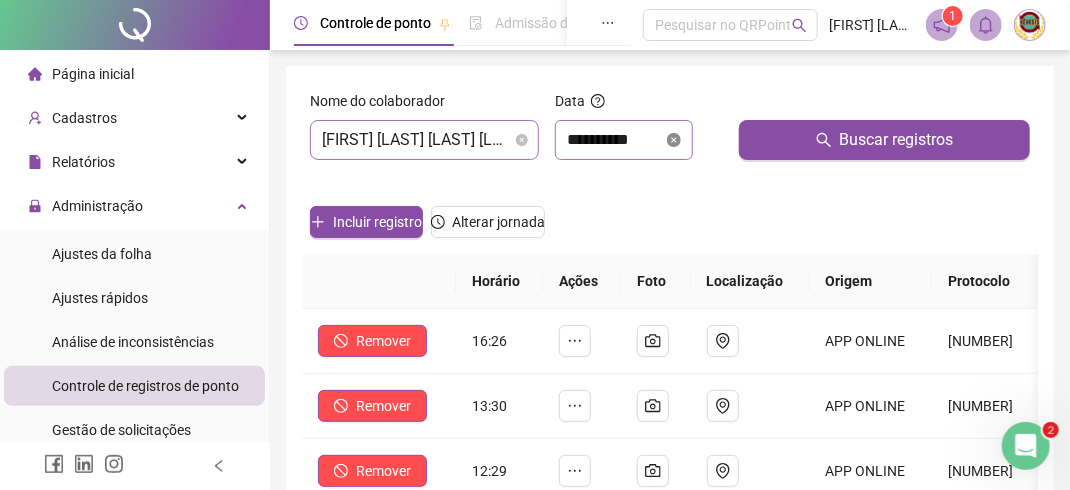 click 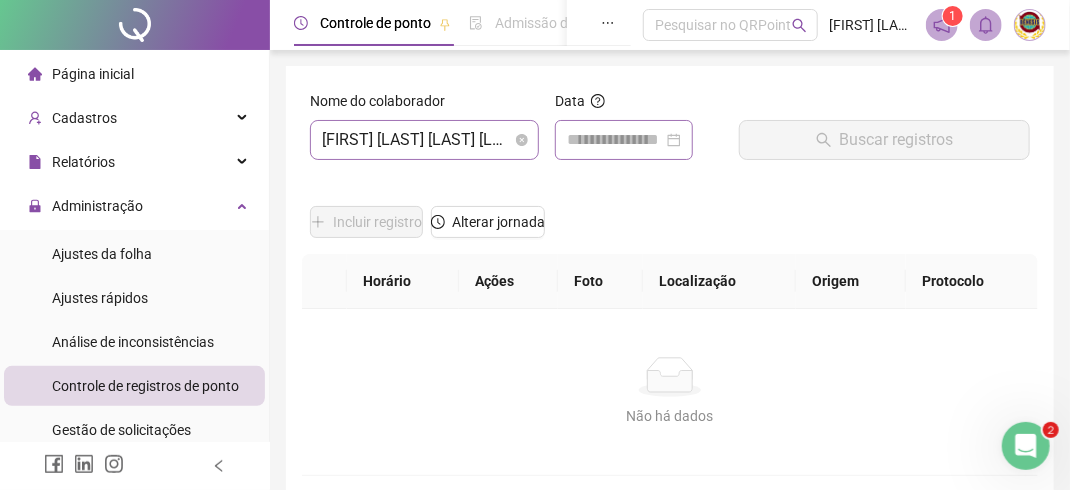 click at bounding box center [624, 140] 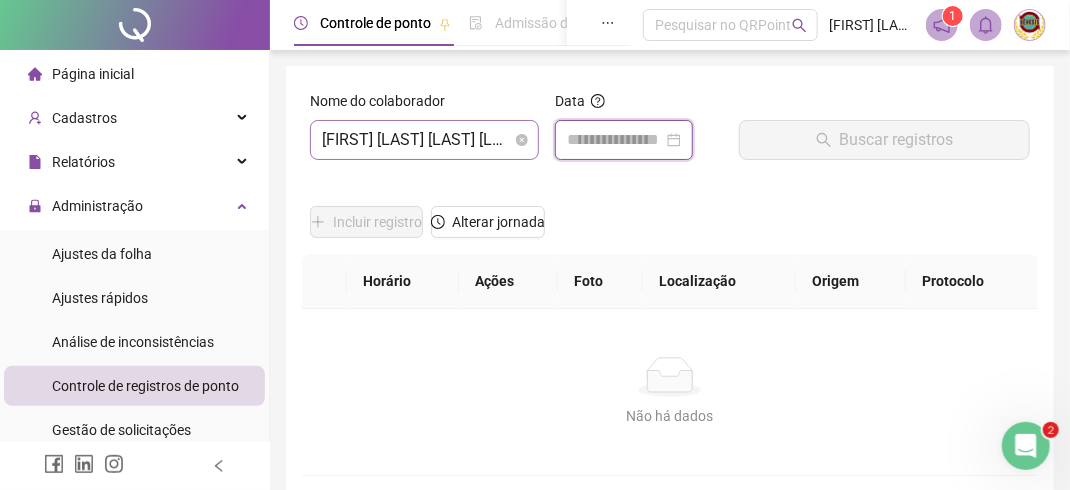 click at bounding box center (624, 140) 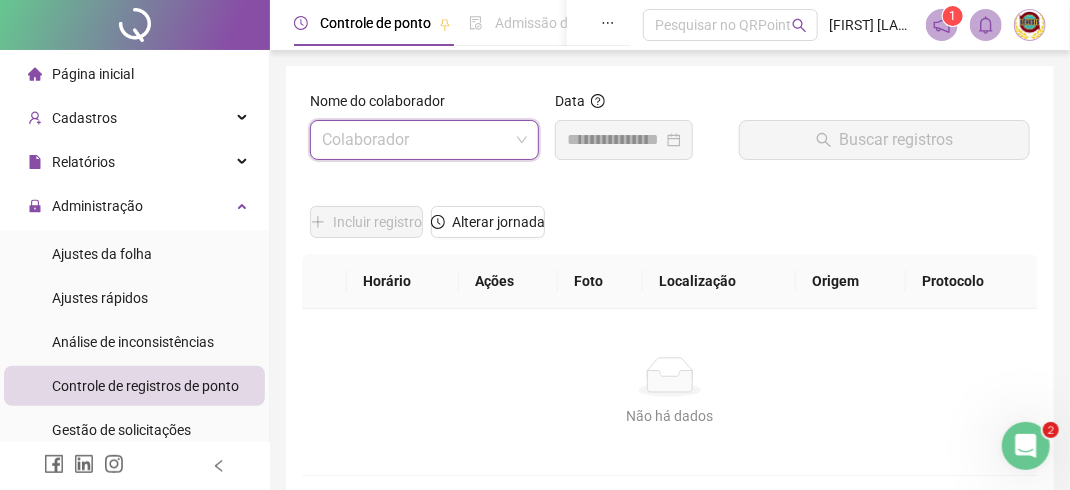 click on "Colaborador" at bounding box center [424, 140] 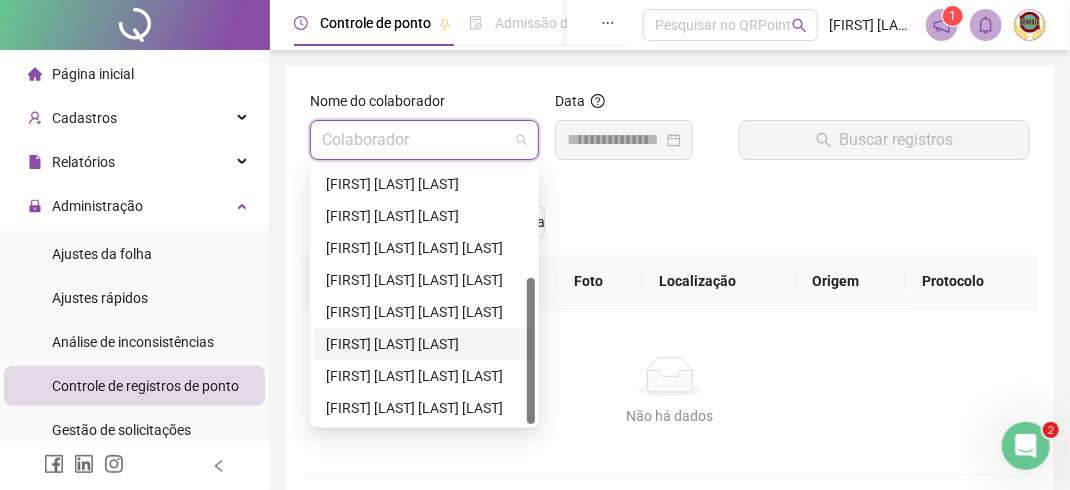 drag, startPoint x: 359, startPoint y: 340, endPoint x: 376, endPoint y: 334, distance: 18.027756 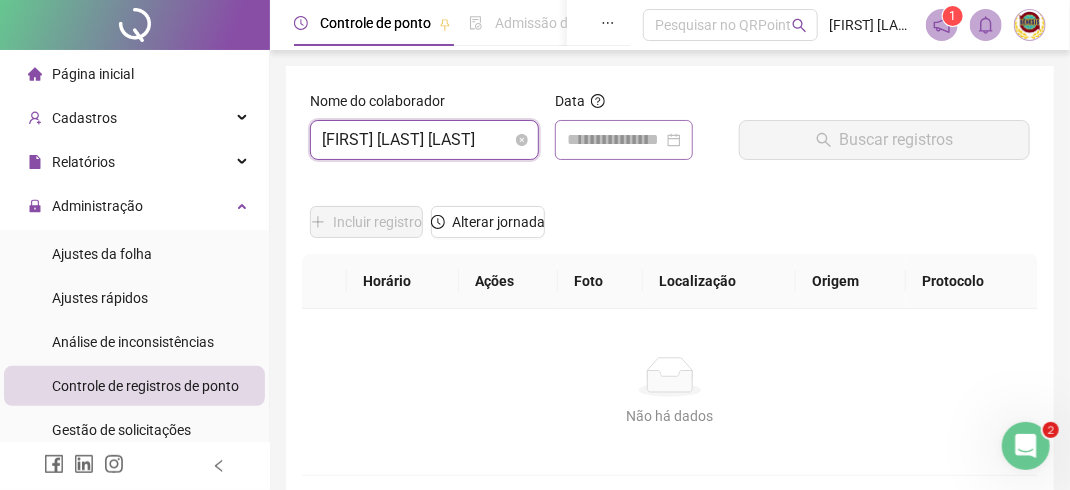 click at bounding box center (624, 140) 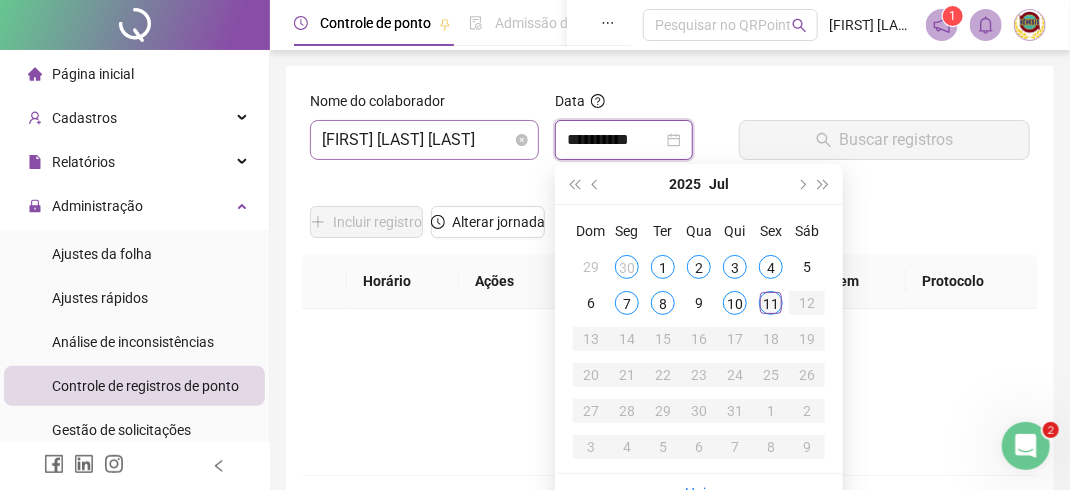type on "**********" 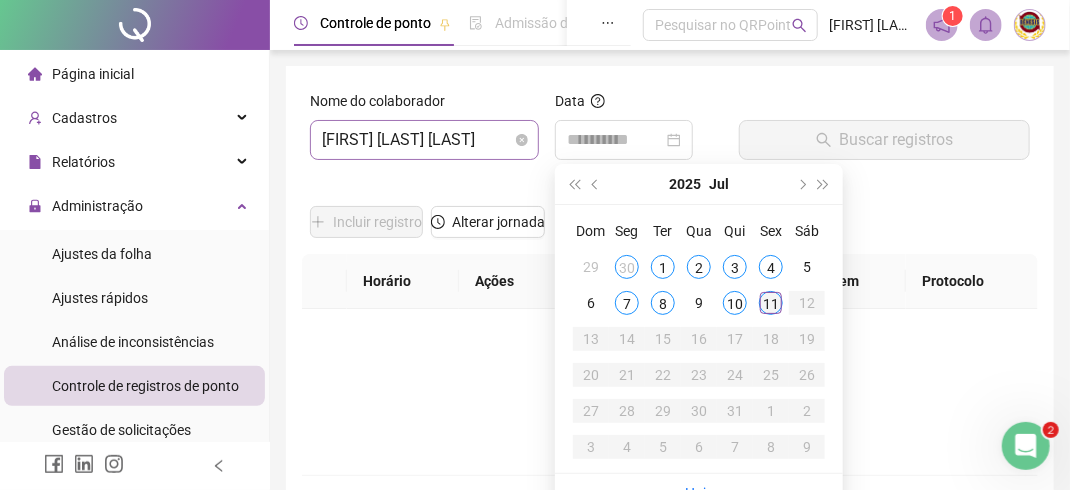 click on "11" at bounding box center [771, 303] 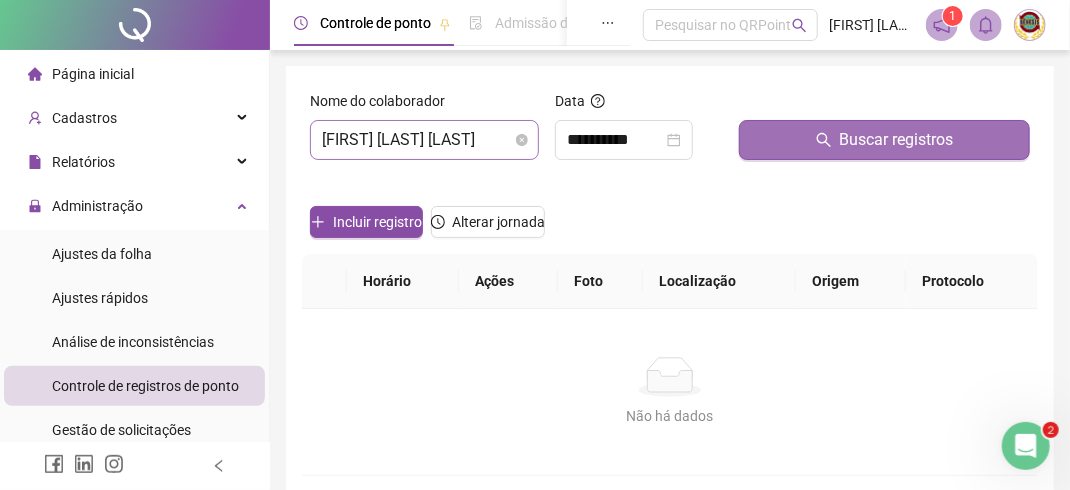click on "Buscar registros" at bounding box center [897, 140] 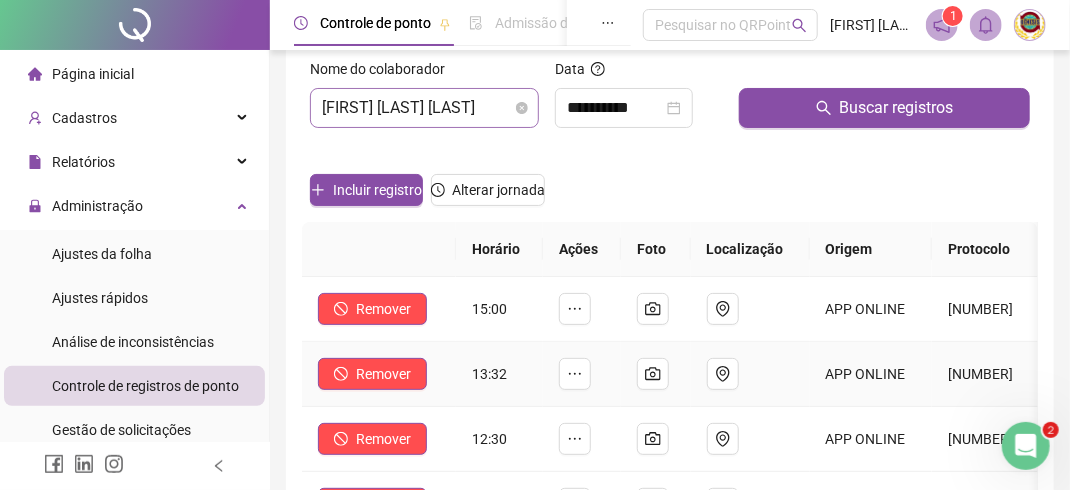 scroll, scrollTop: 0, scrollLeft: 0, axis: both 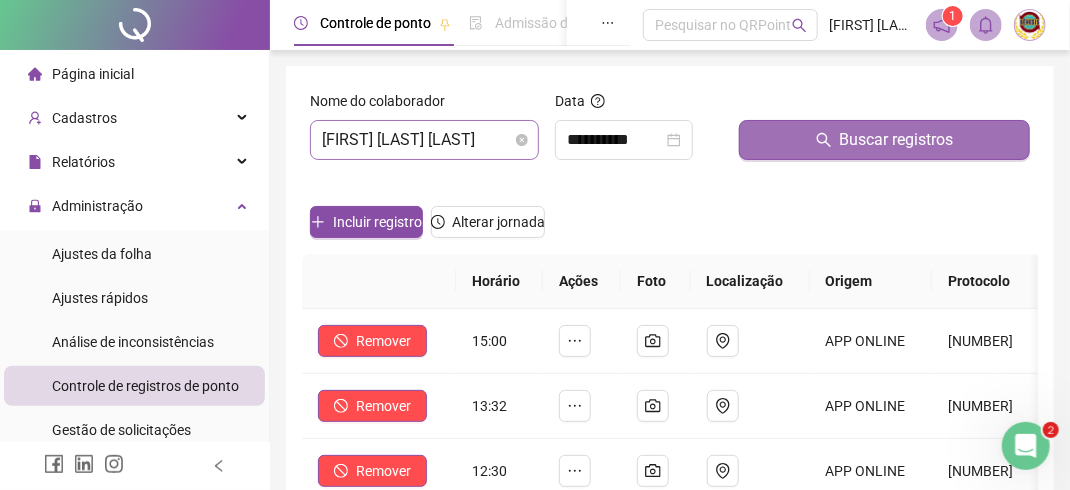 click on "Buscar registros" at bounding box center [897, 140] 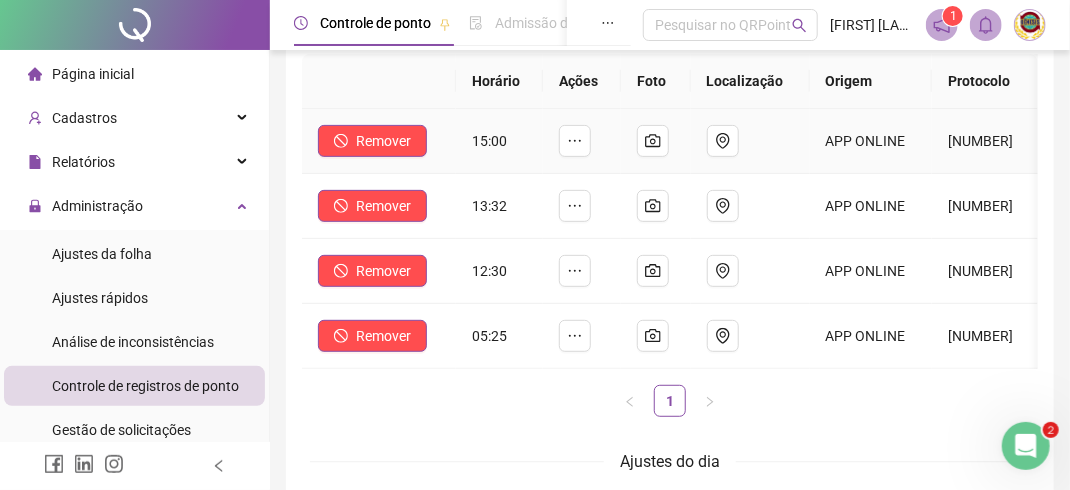 scroll, scrollTop: 0, scrollLeft: 0, axis: both 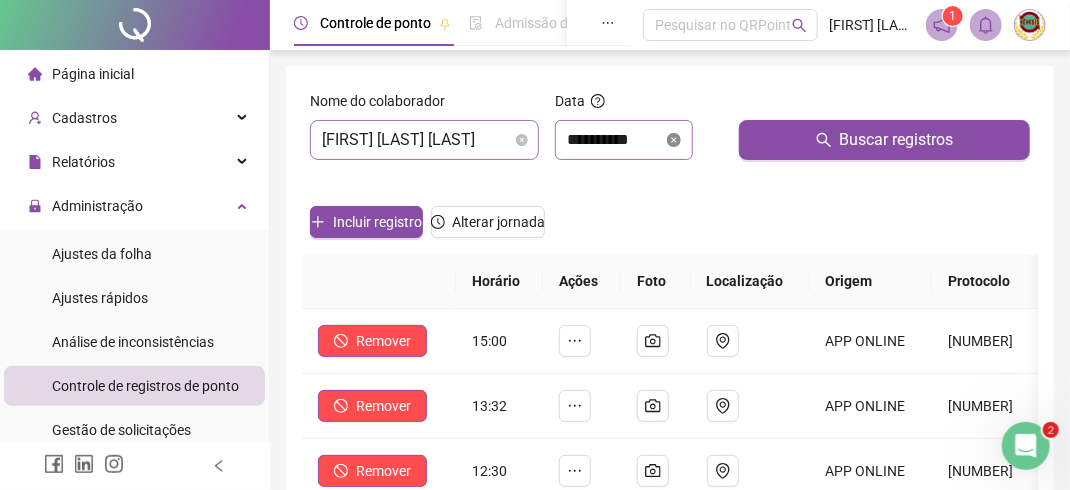 click 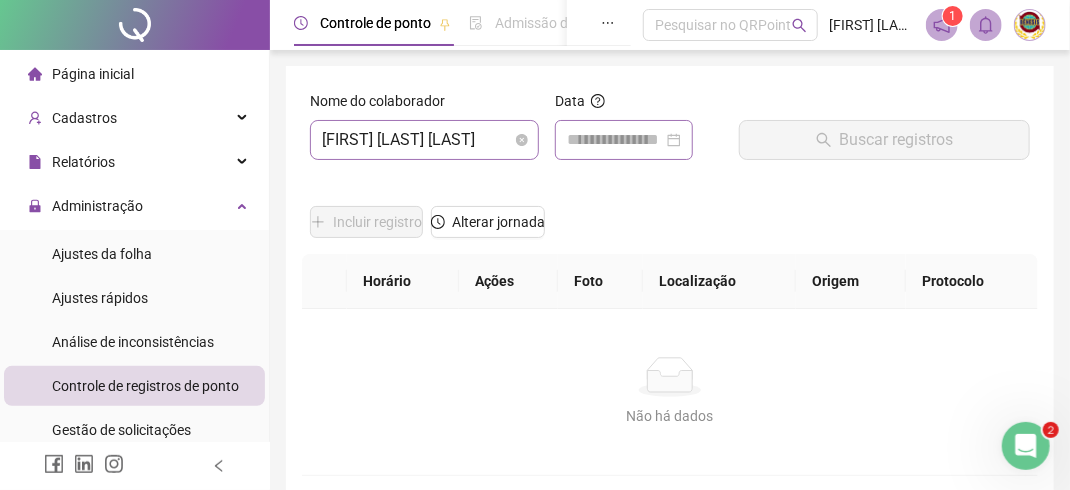 click at bounding box center (624, 140) 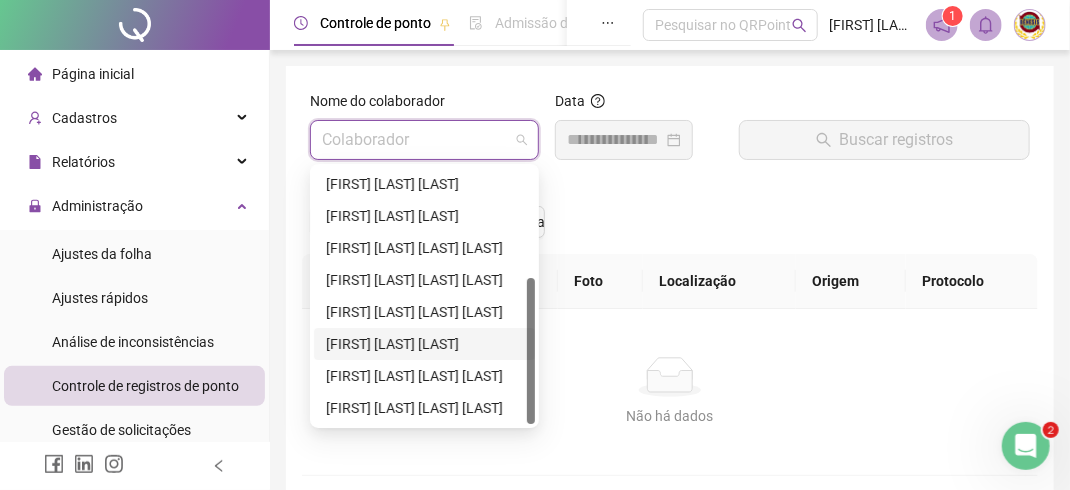 drag, startPoint x: 522, startPoint y: 140, endPoint x: 534, endPoint y: 138, distance: 12.165525 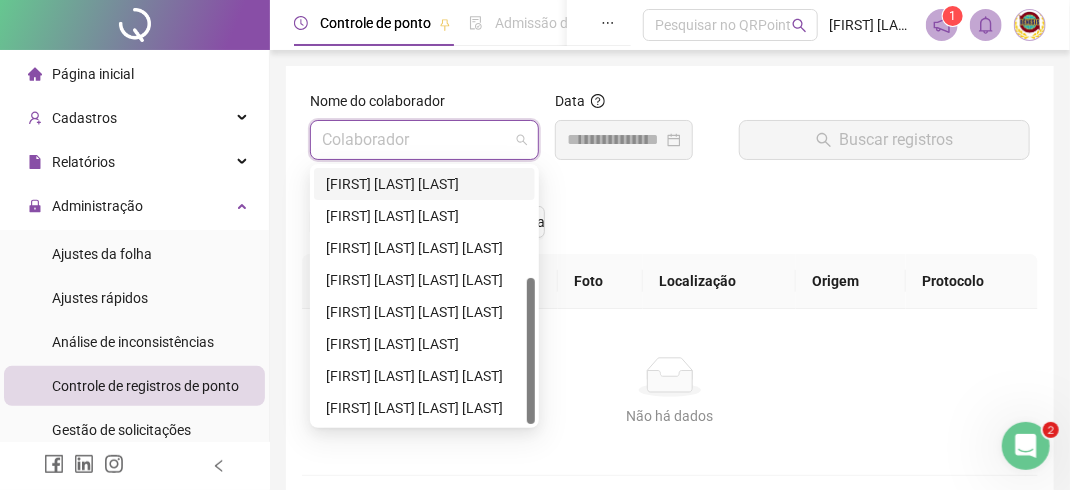 scroll, scrollTop: 0, scrollLeft: 0, axis: both 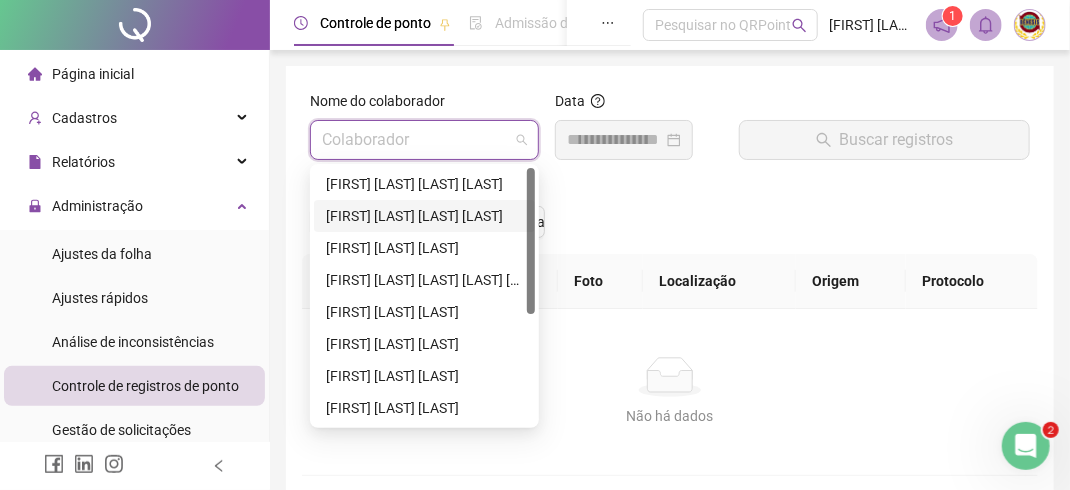 click on "[FIRST] [LAST] [LAST] [LAST]" at bounding box center [424, 216] 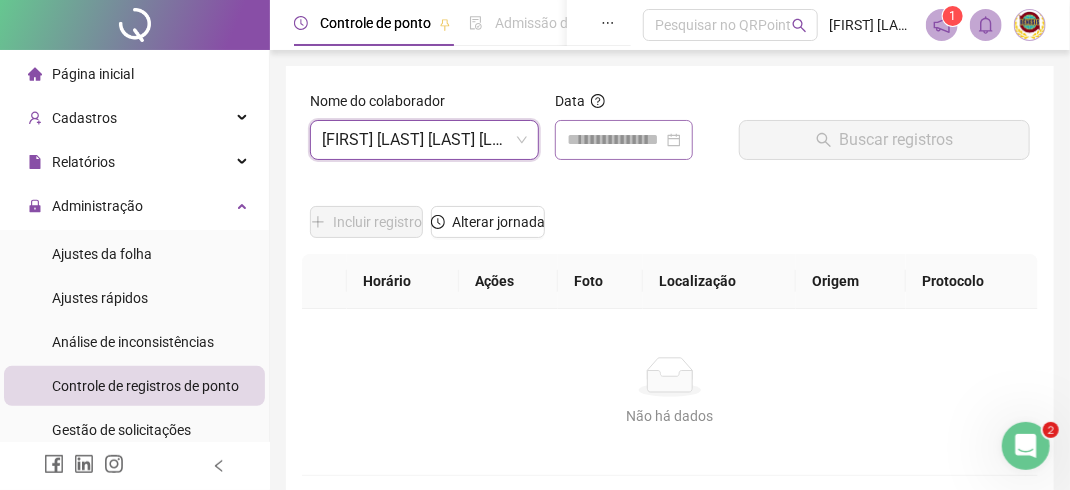 click at bounding box center (624, 140) 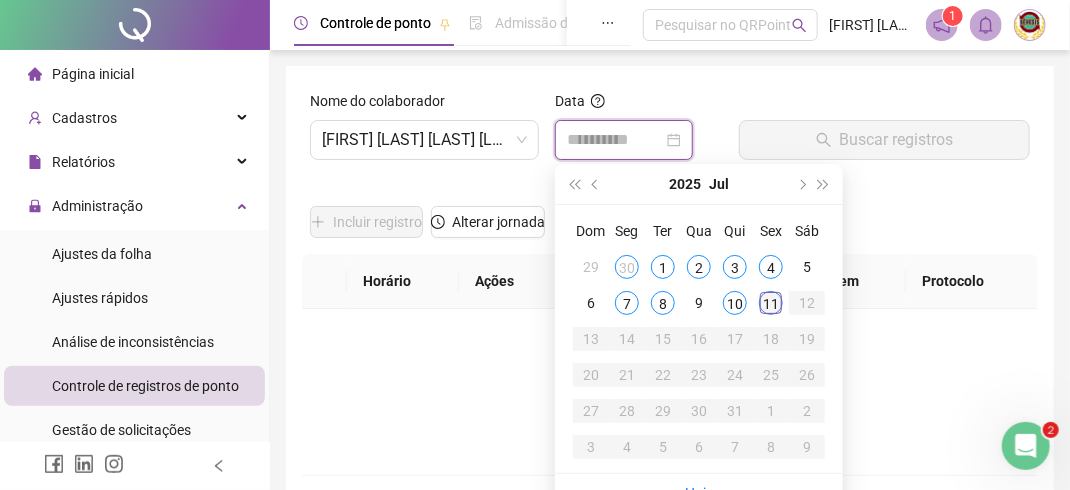 type on "**********" 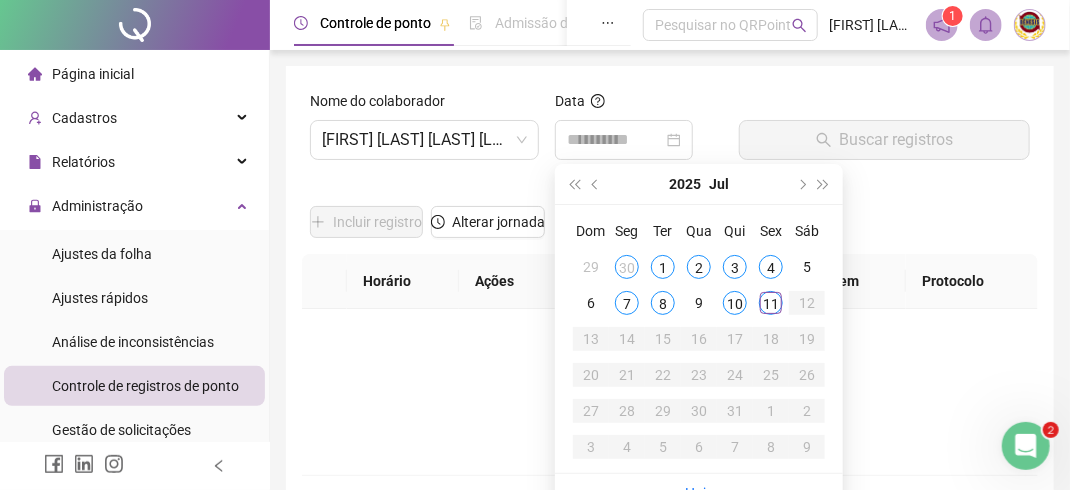 drag, startPoint x: 773, startPoint y: 303, endPoint x: 783, endPoint y: 282, distance: 23.259407 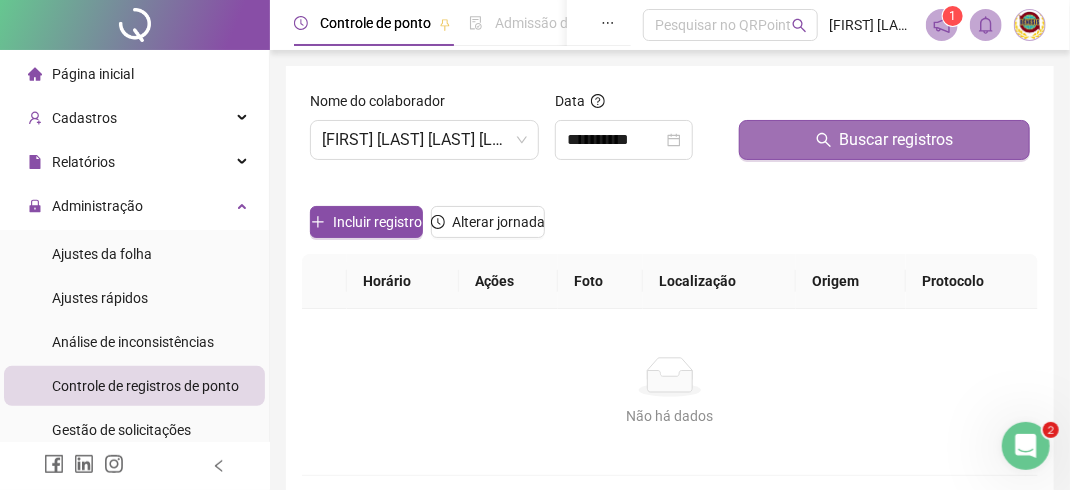 click on "Buscar registros" at bounding box center [897, 140] 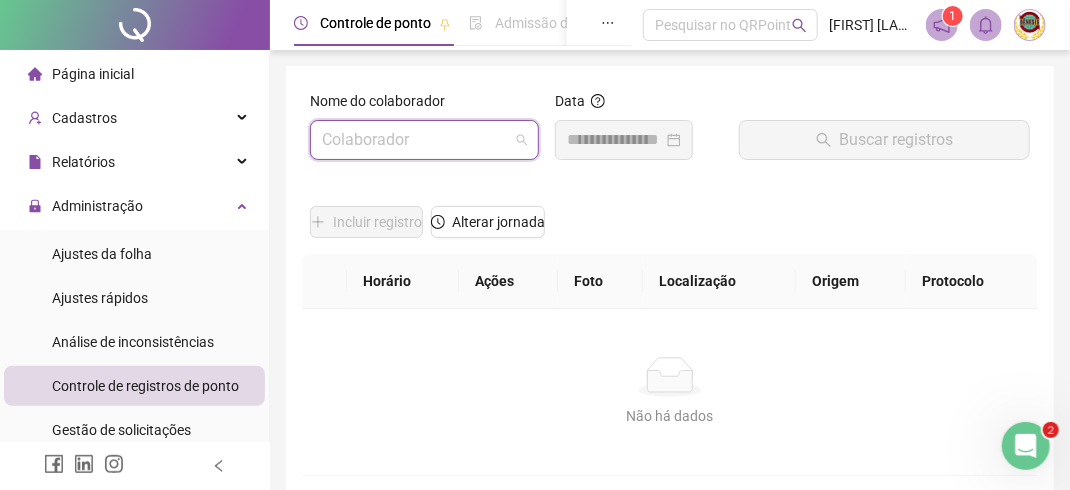 click on "Colaborador" at bounding box center [424, 140] 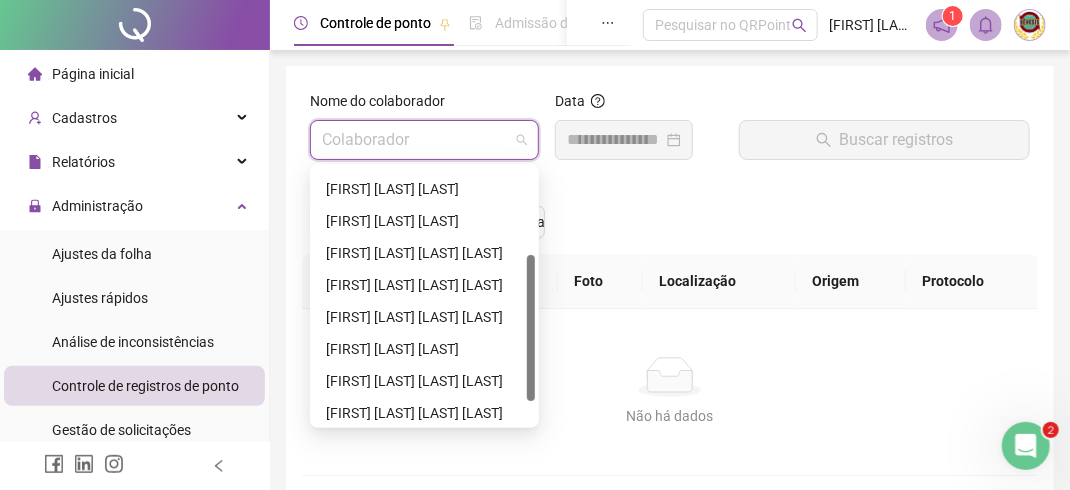 scroll, scrollTop: 192, scrollLeft: 0, axis: vertical 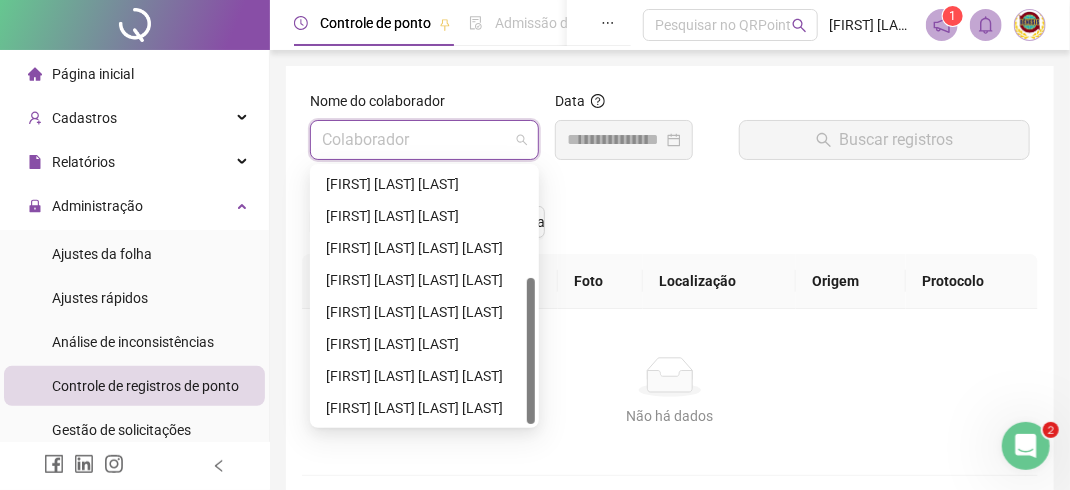 drag, startPoint x: 528, startPoint y: 227, endPoint x: 537, endPoint y: 381, distance: 154.26276 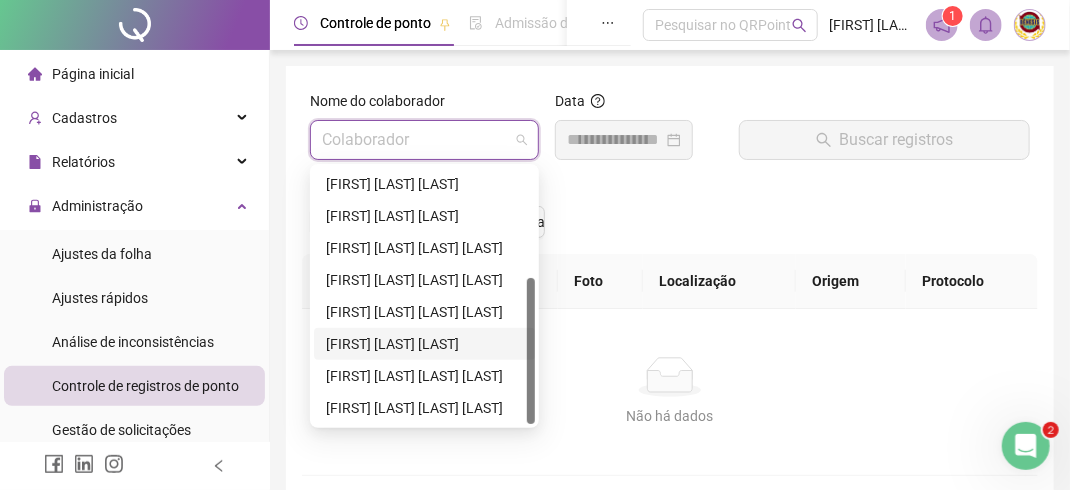click on "[FIRST] [LAST] [LAST]" at bounding box center (424, 344) 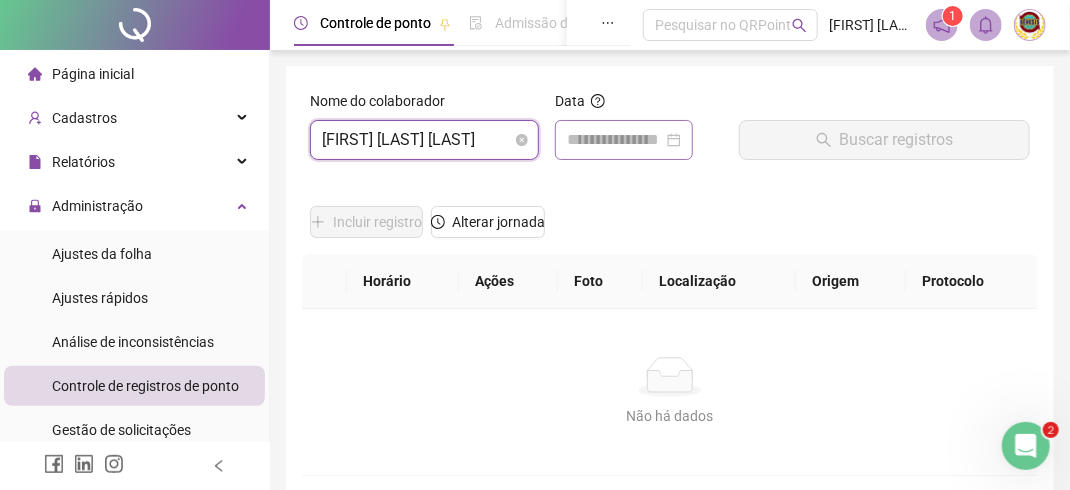 click at bounding box center (624, 140) 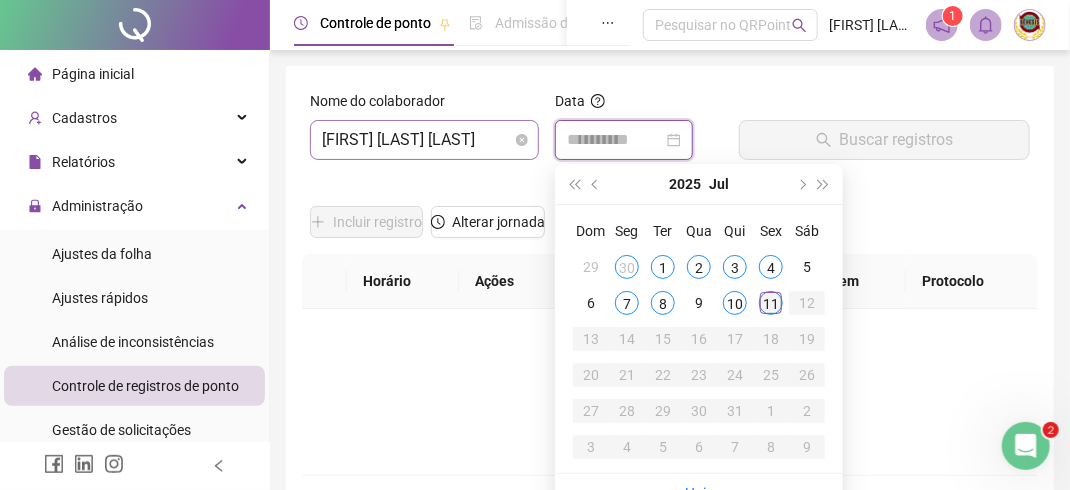 type on "**********" 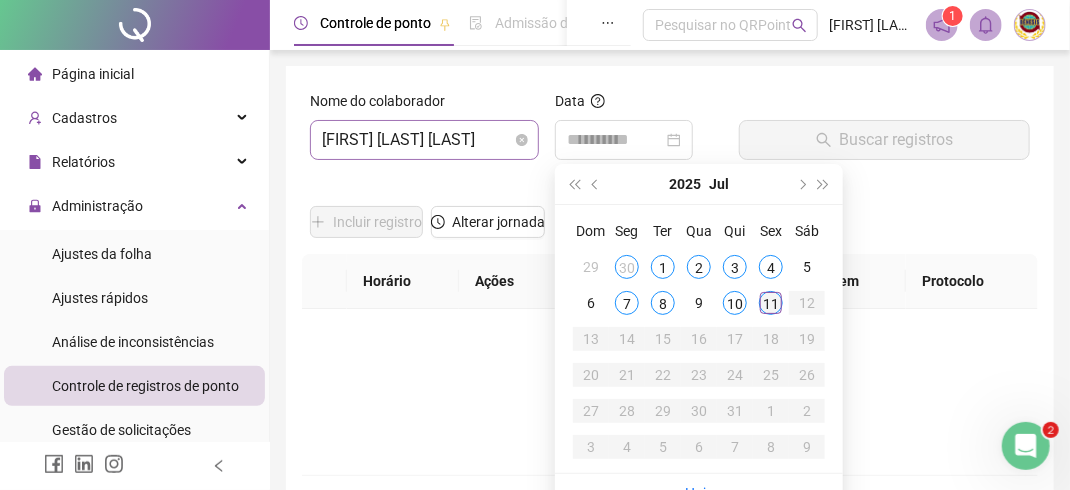 click on "11" at bounding box center (771, 303) 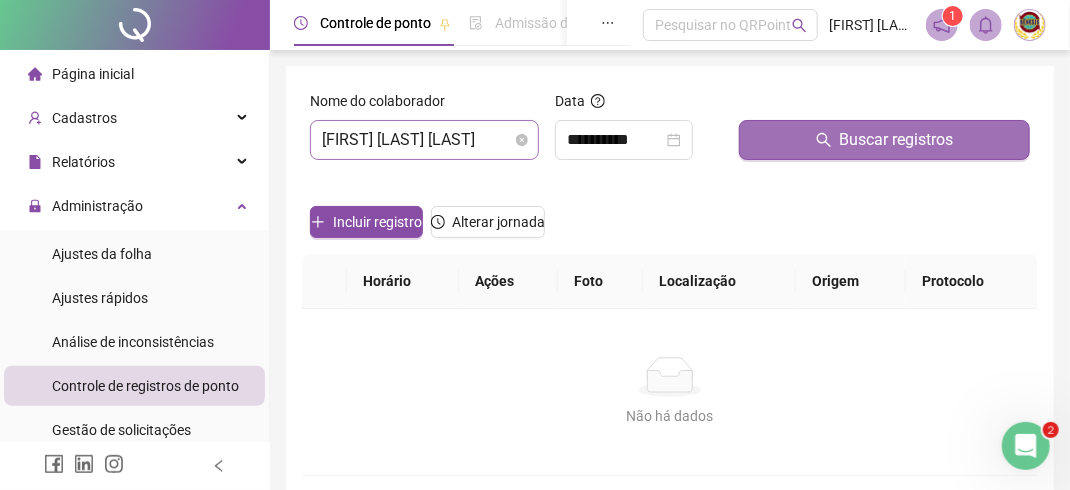 click on "Buscar registros" at bounding box center (897, 140) 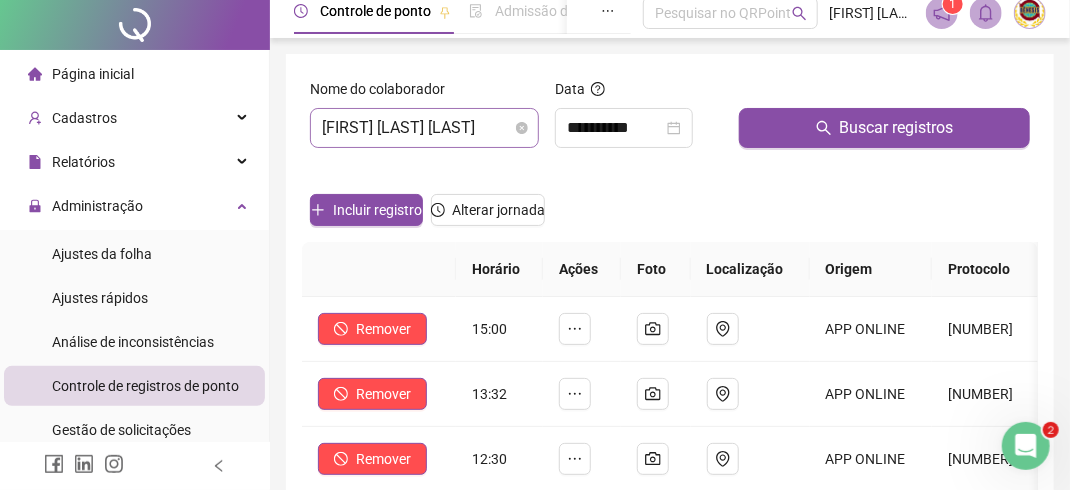 scroll, scrollTop: 0, scrollLeft: 0, axis: both 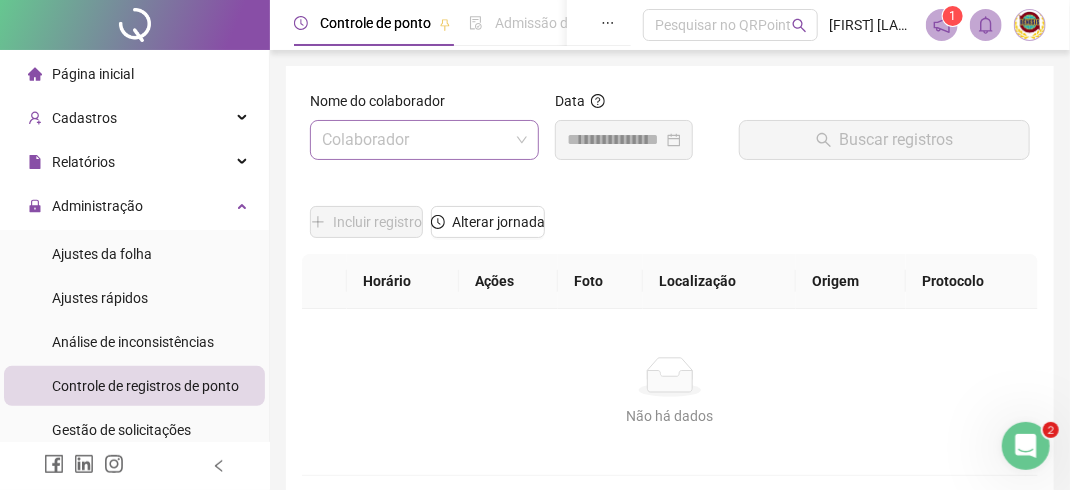 click on "Data" at bounding box center [639, 133] 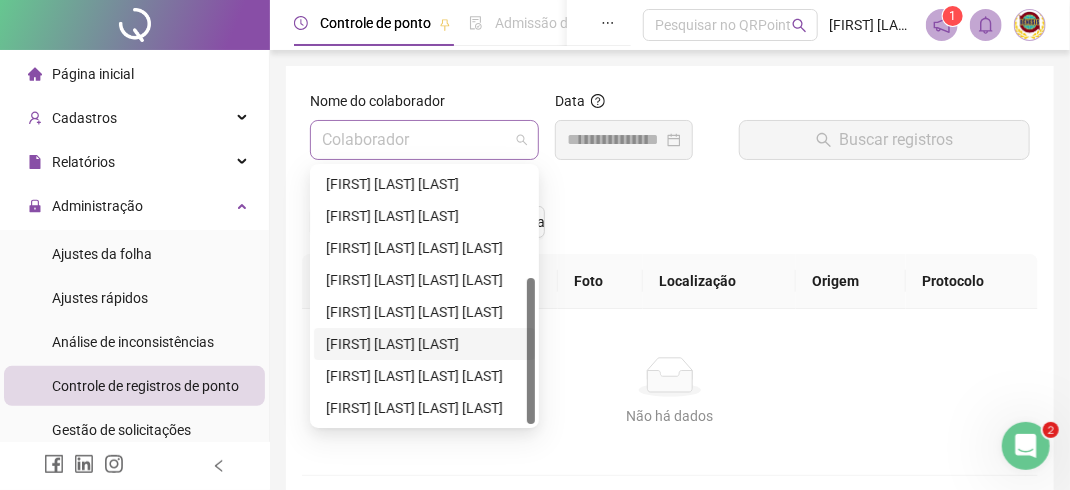 click on "Colaborador" at bounding box center (424, 140) 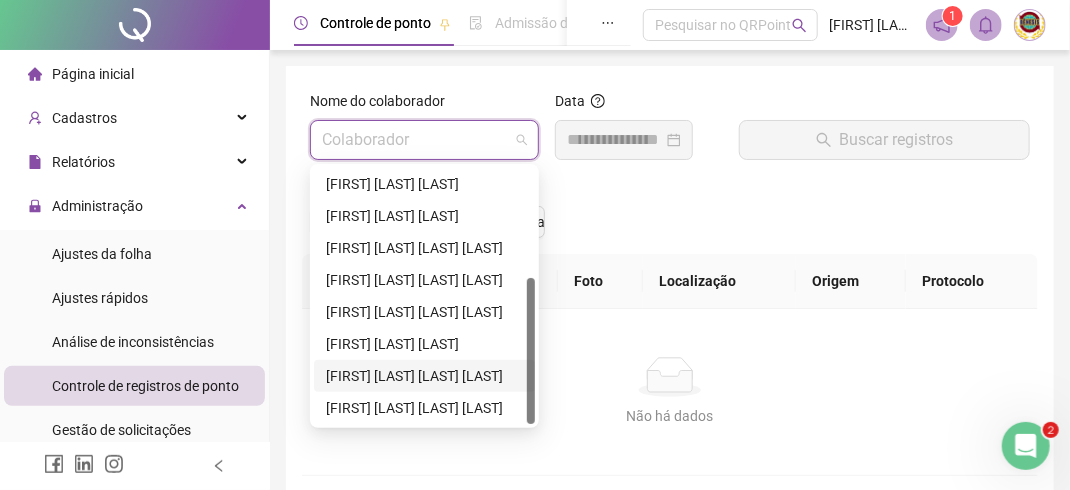 click on "[FIRST] [LAST] [LAST] [LAST]" at bounding box center (424, 376) 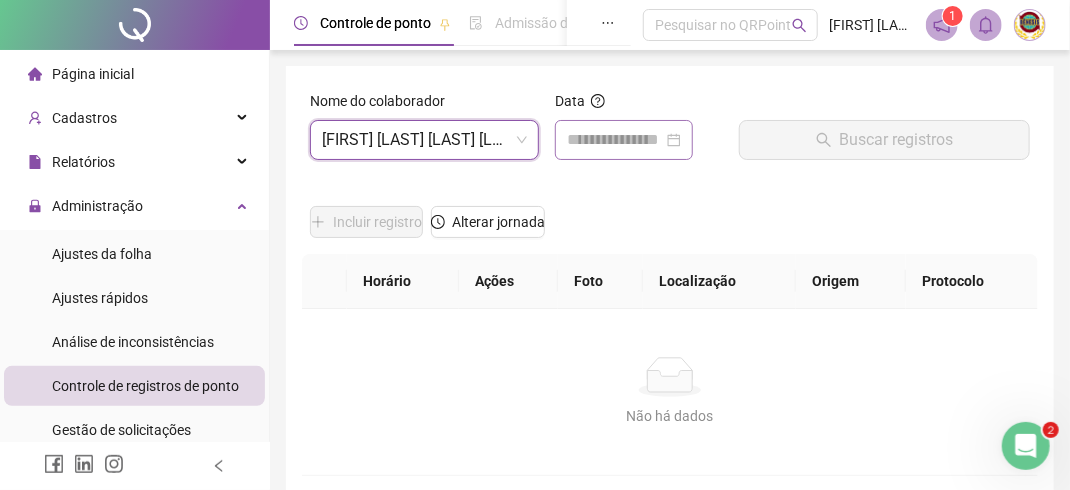 click at bounding box center (624, 140) 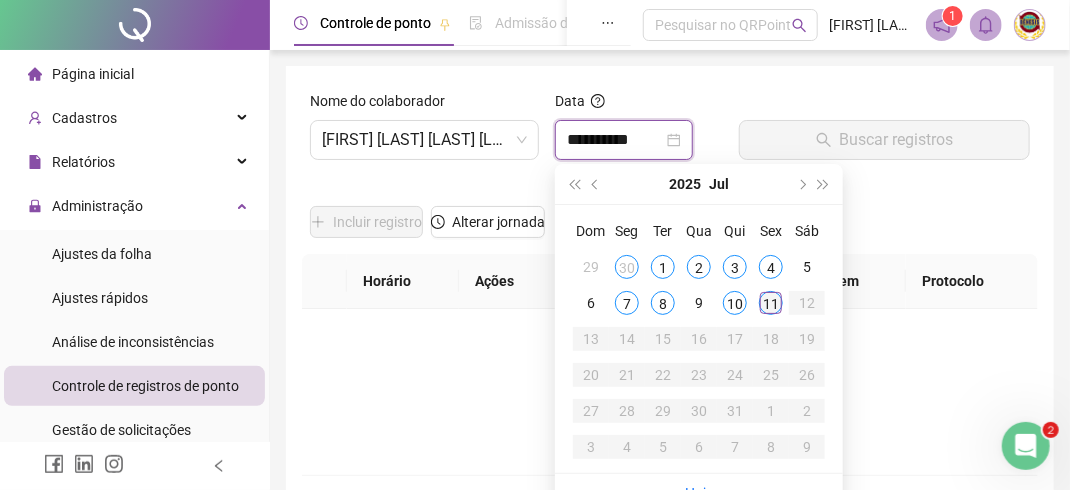 type on "**********" 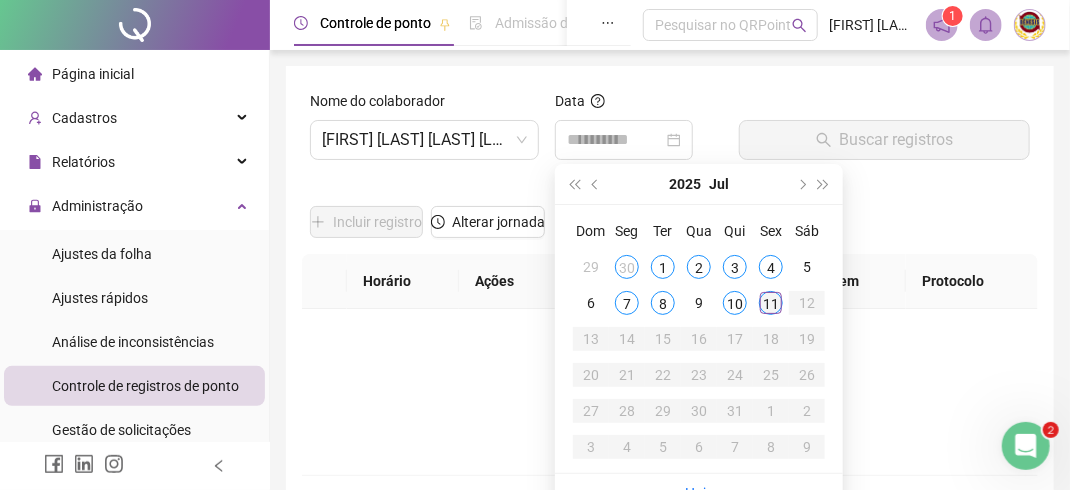 click on "11" at bounding box center [771, 303] 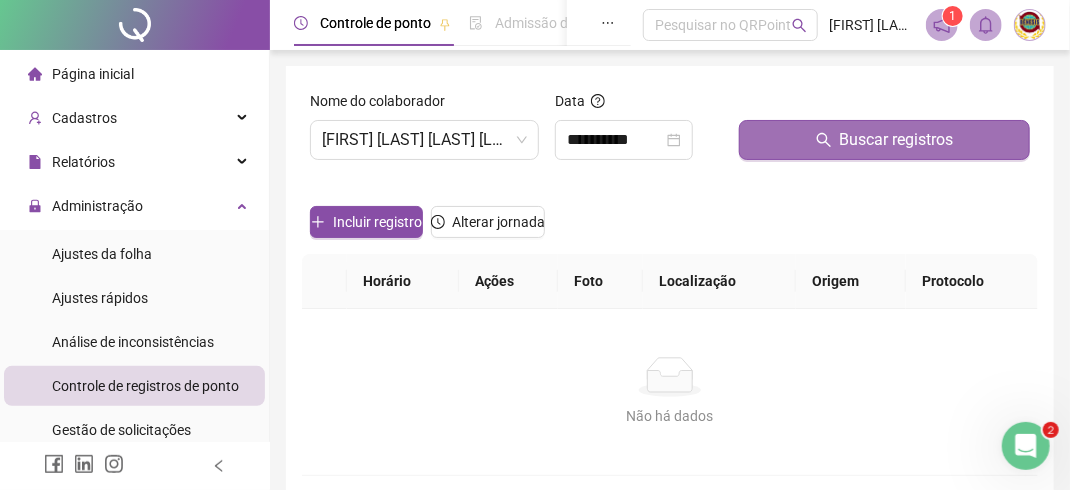 click on "Buscar registros" at bounding box center (897, 140) 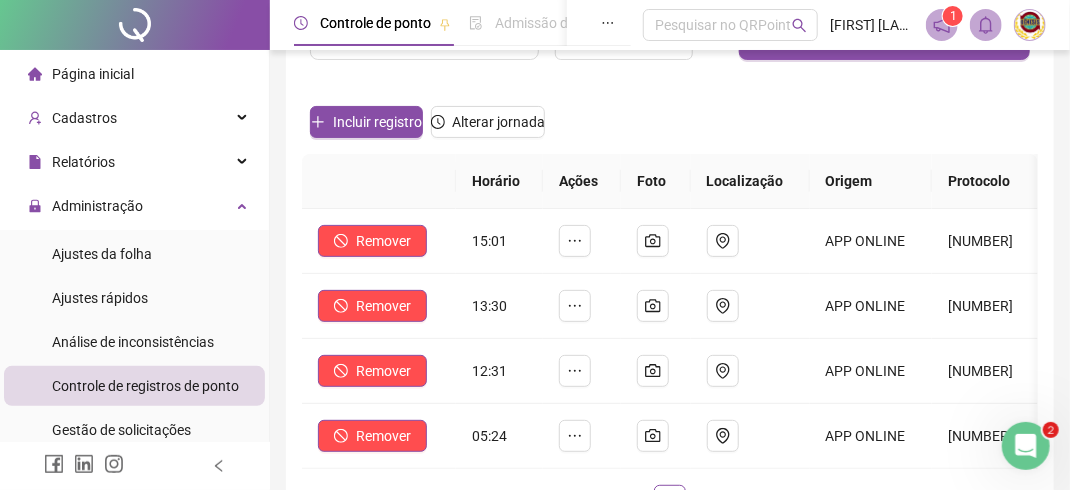 scroll, scrollTop: 0, scrollLeft: 0, axis: both 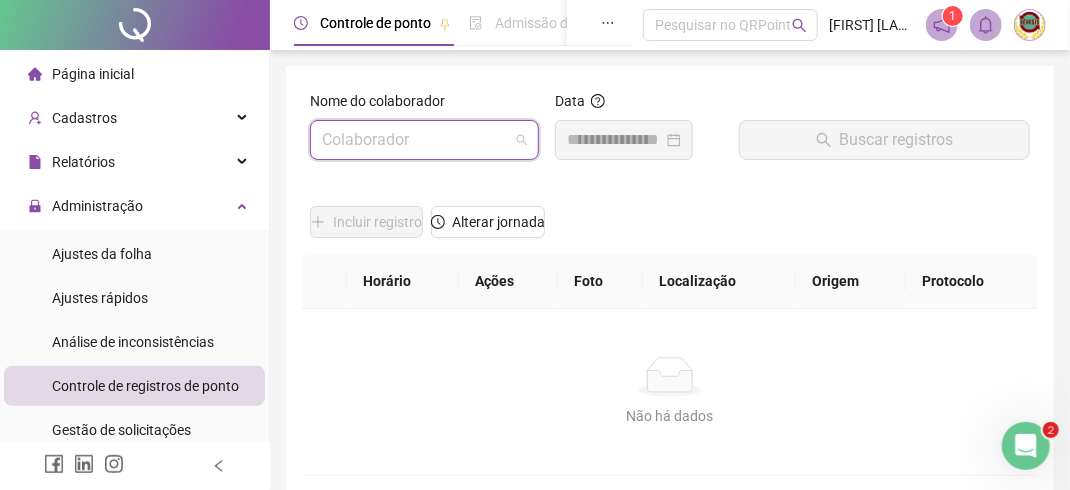 click on "Colaborador" at bounding box center [424, 140] 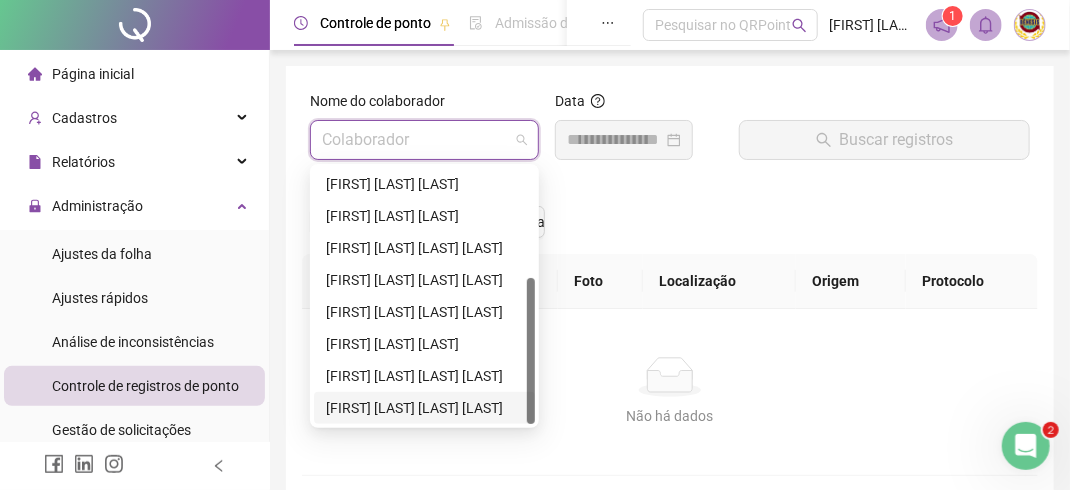 click on "[FIRST] [LAST] [LAST] [LAST]" at bounding box center [424, 408] 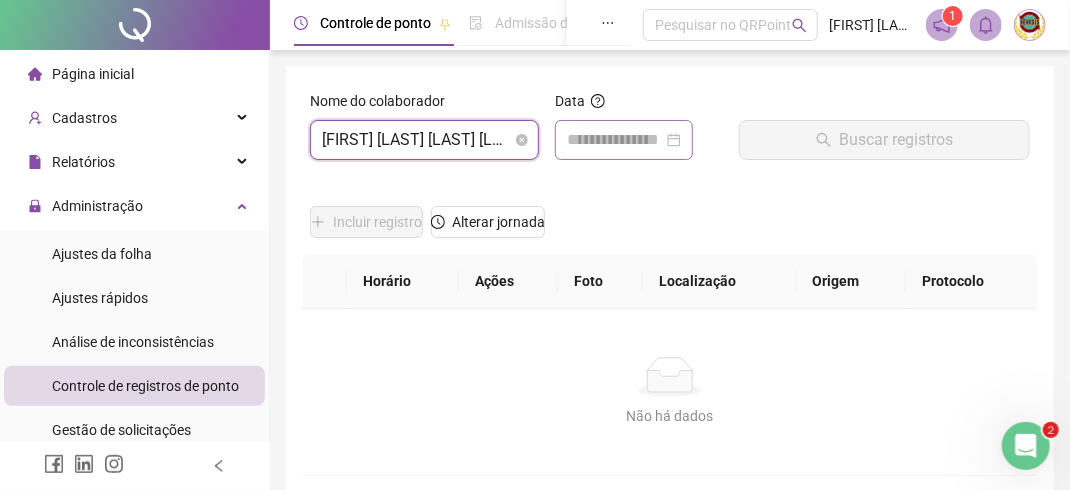 click at bounding box center [624, 140] 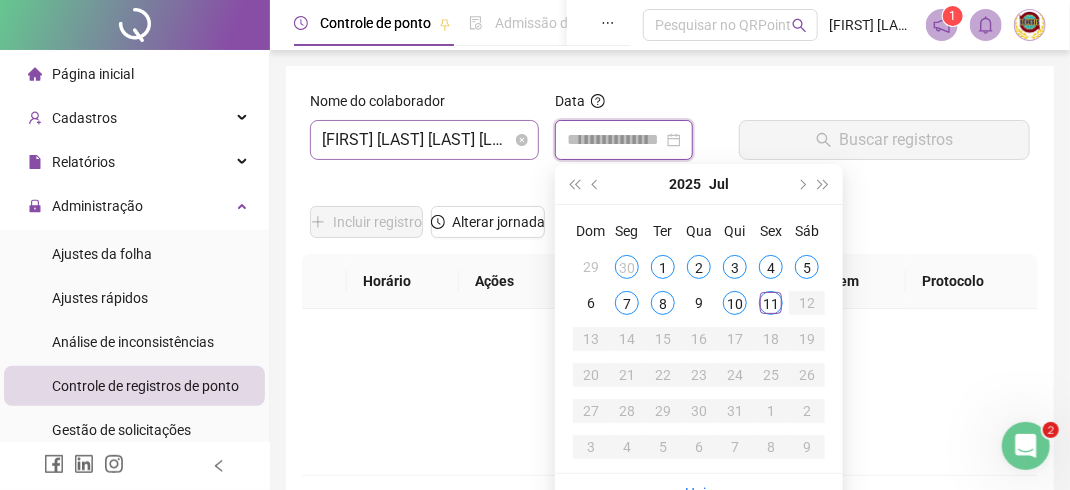 type on "**********" 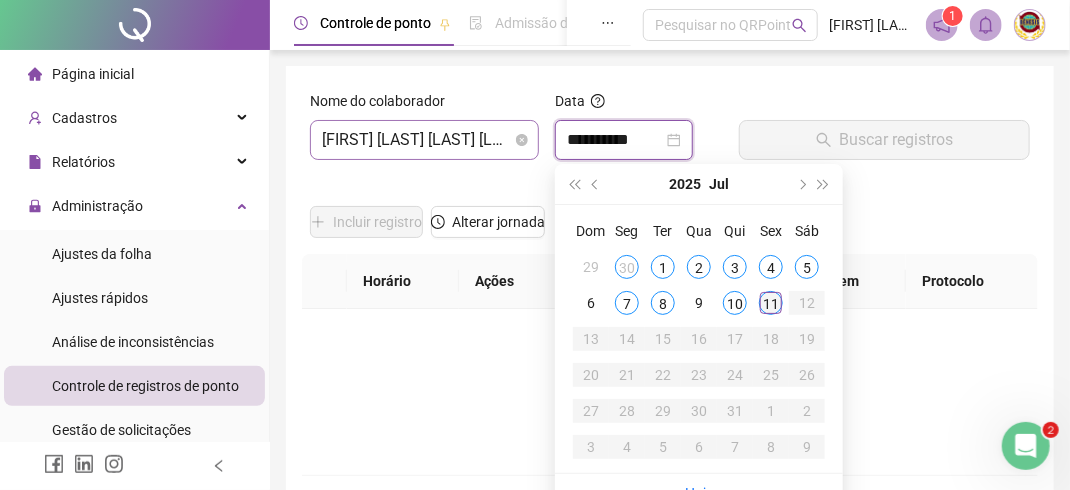 type on "**********" 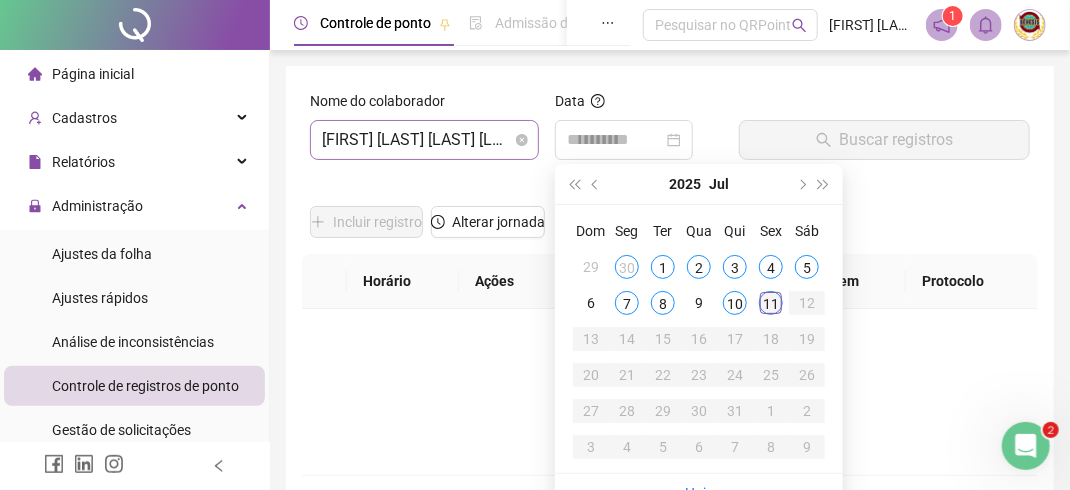 click on "11" at bounding box center [771, 303] 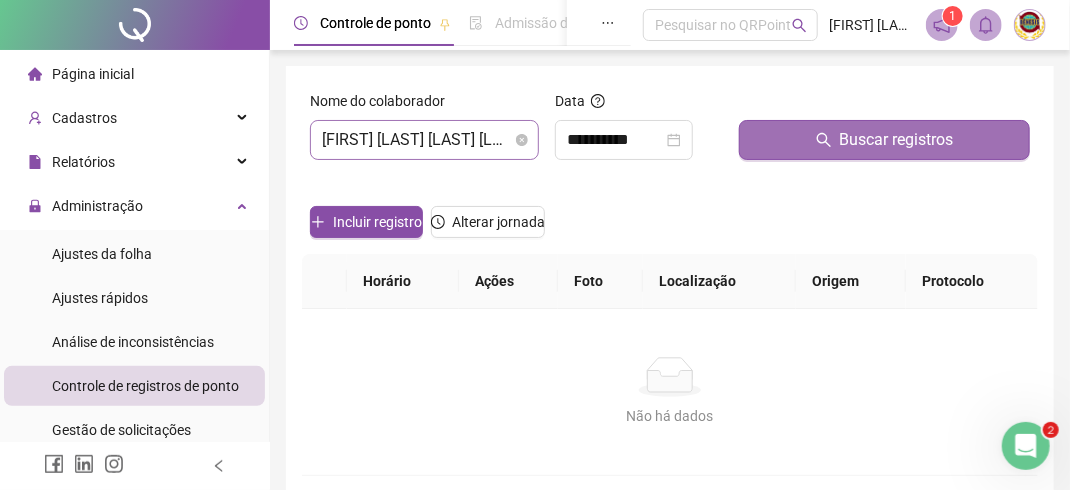 click on "Buscar registros" at bounding box center [897, 140] 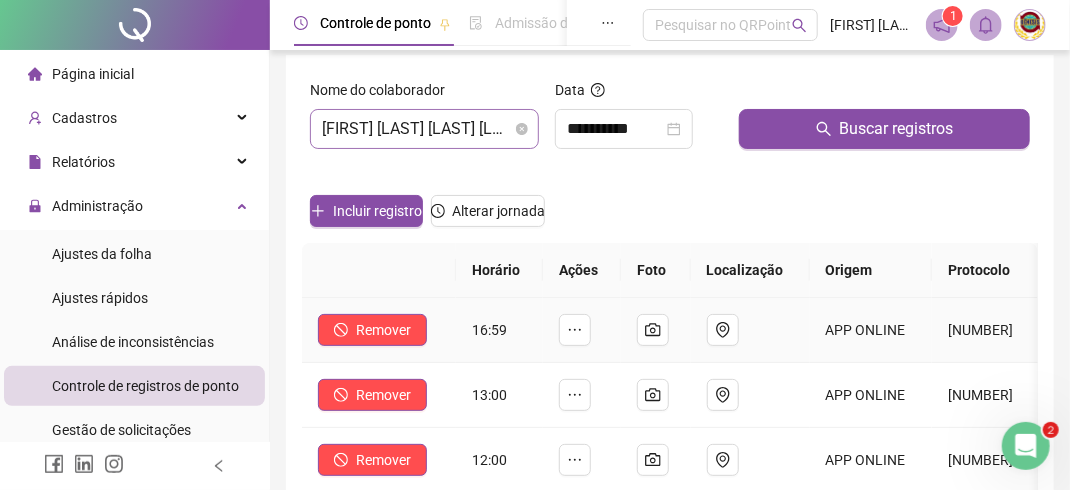scroll, scrollTop: 0, scrollLeft: 0, axis: both 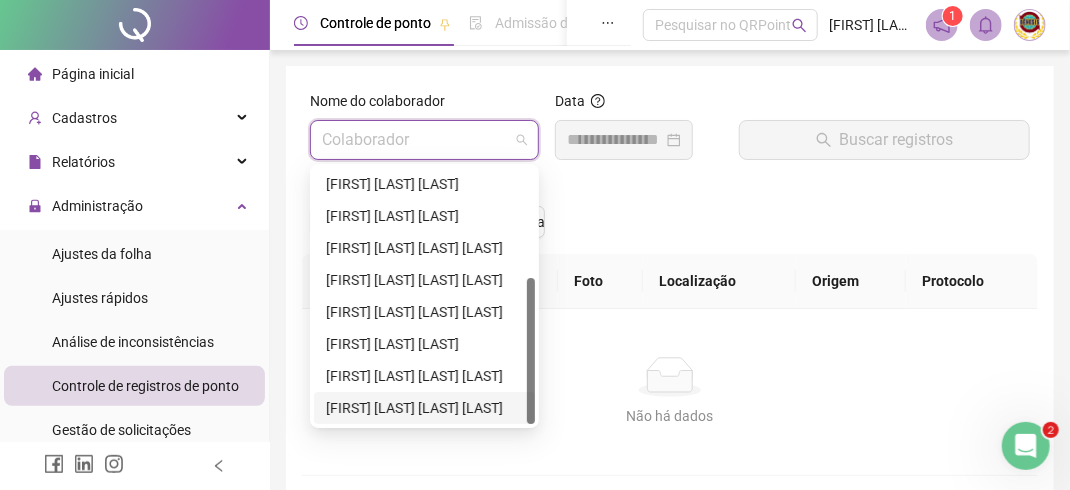 click on "Nome do colaborador Colaborador" at bounding box center (424, 133) 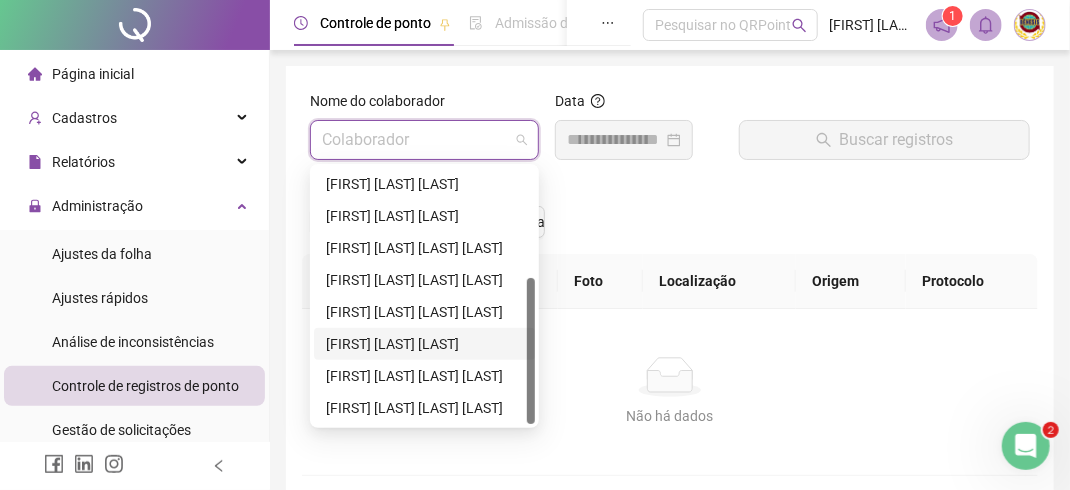 drag, startPoint x: 527, startPoint y: 334, endPoint x: 534, endPoint y: 405, distance: 71.34424 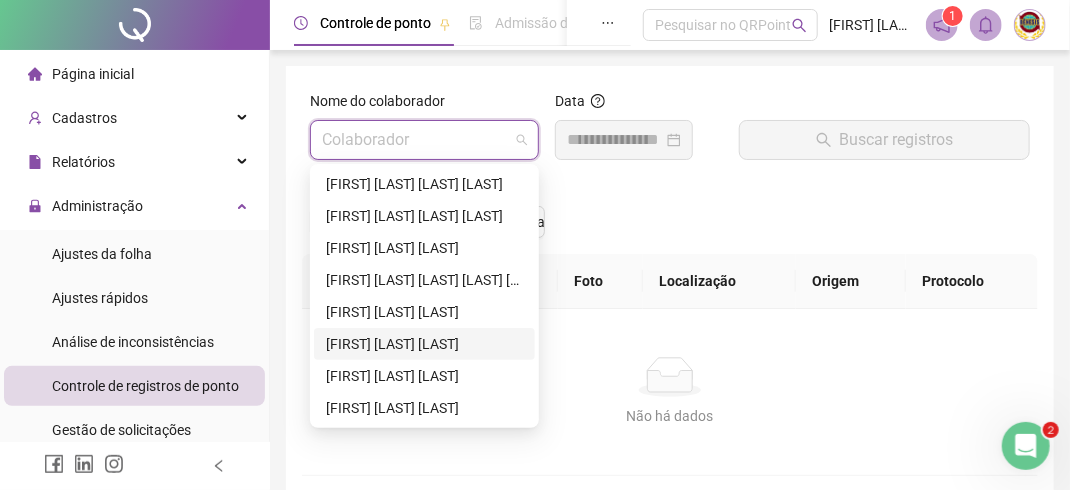 scroll, scrollTop: 192, scrollLeft: 0, axis: vertical 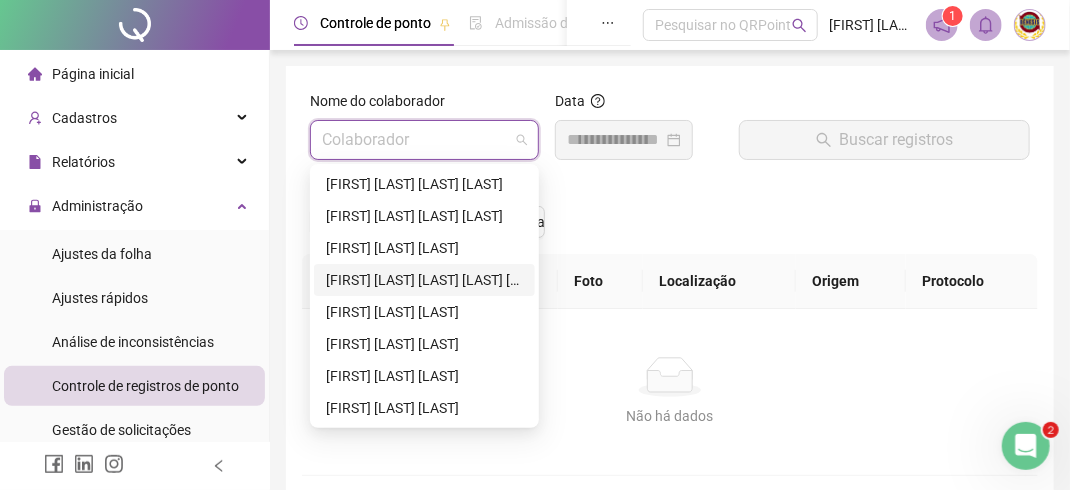 click on "[FIRST] [LAST] [LAST] [LAST] [LAST]" at bounding box center (424, 280) 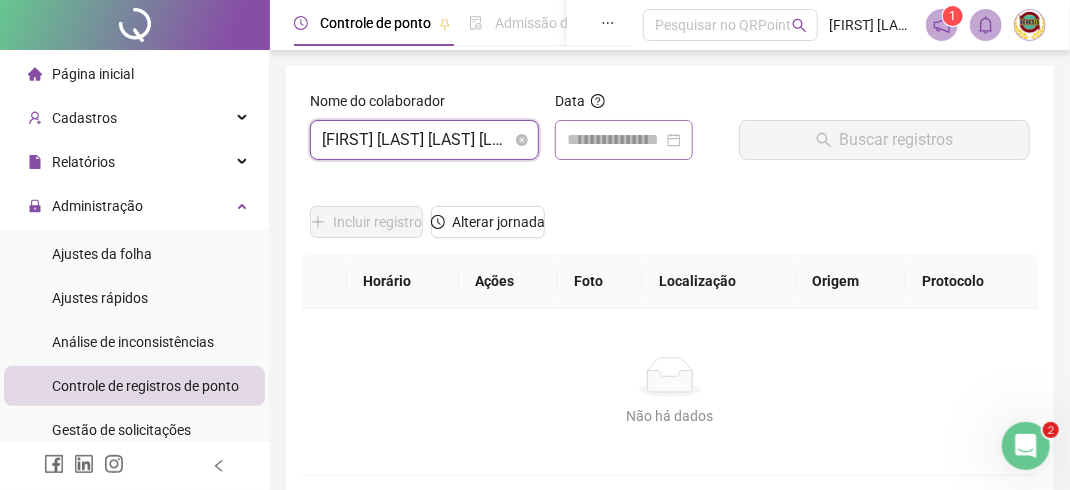 click at bounding box center (624, 140) 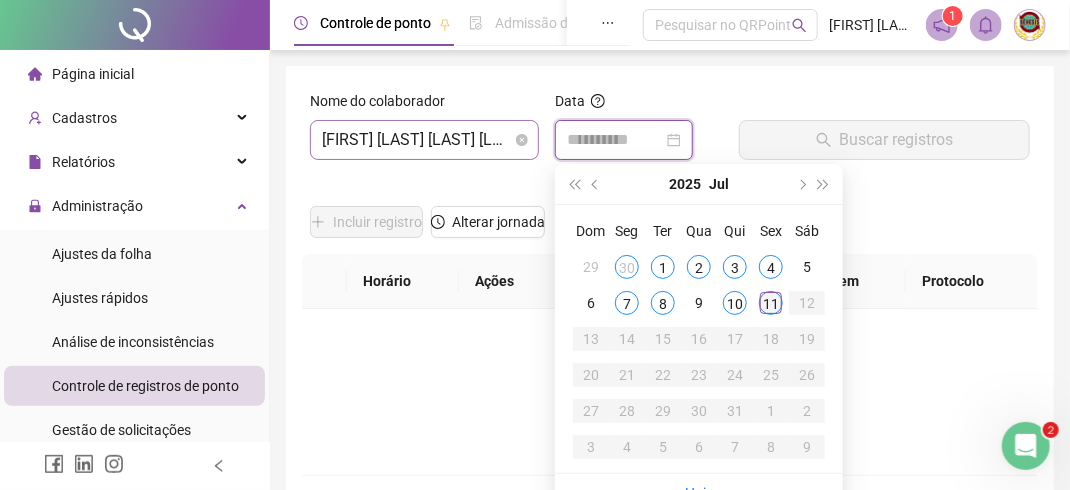 type on "**********" 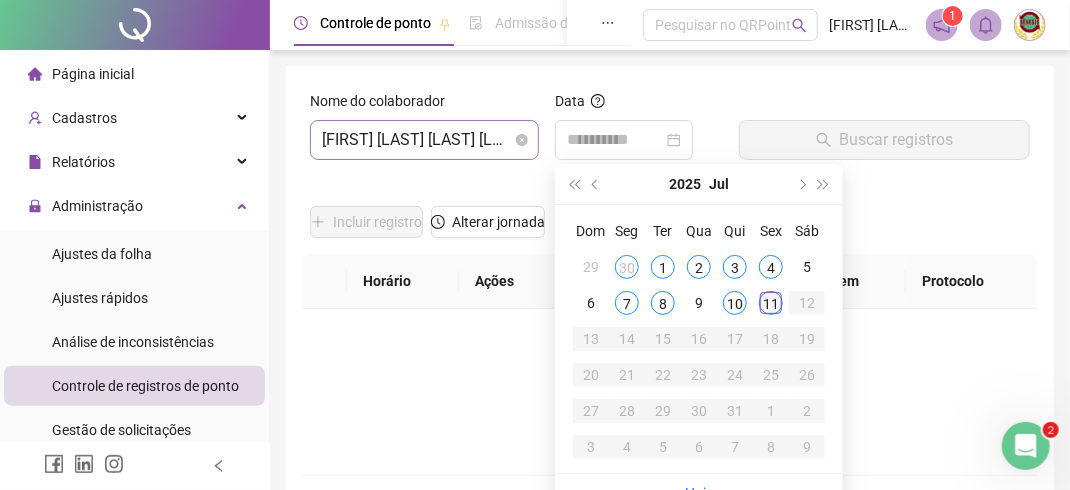 click on "11" at bounding box center [771, 303] 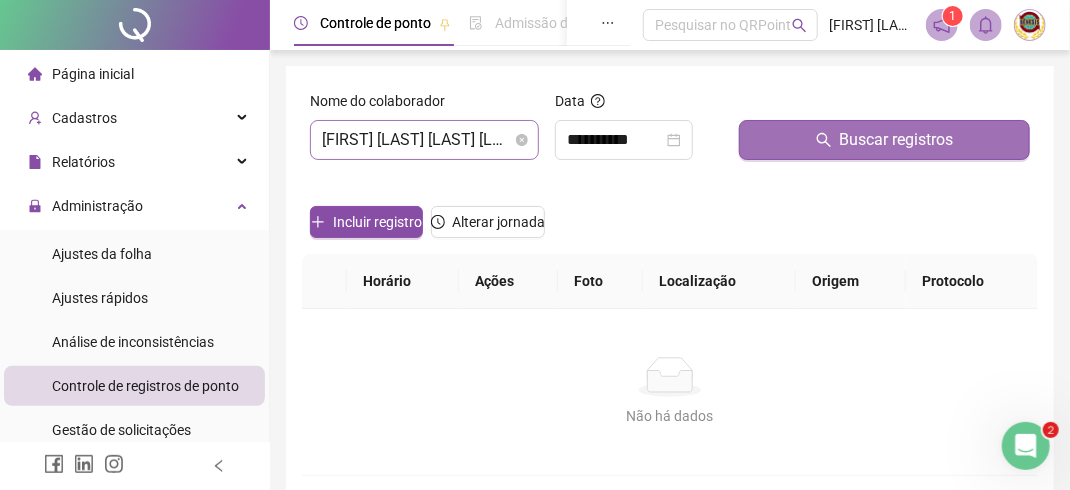 click on "Buscar registros" at bounding box center (897, 140) 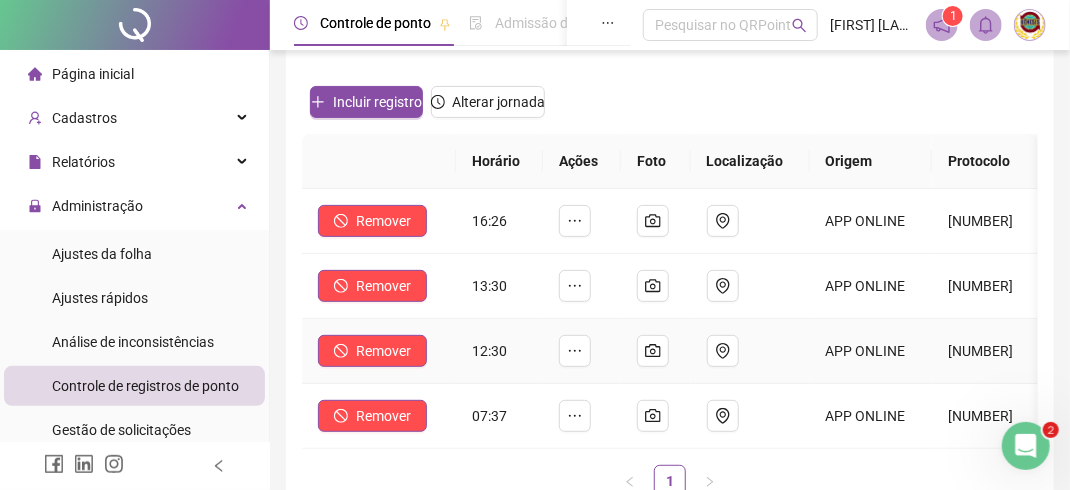 scroll, scrollTop: 0, scrollLeft: 0, axis: both 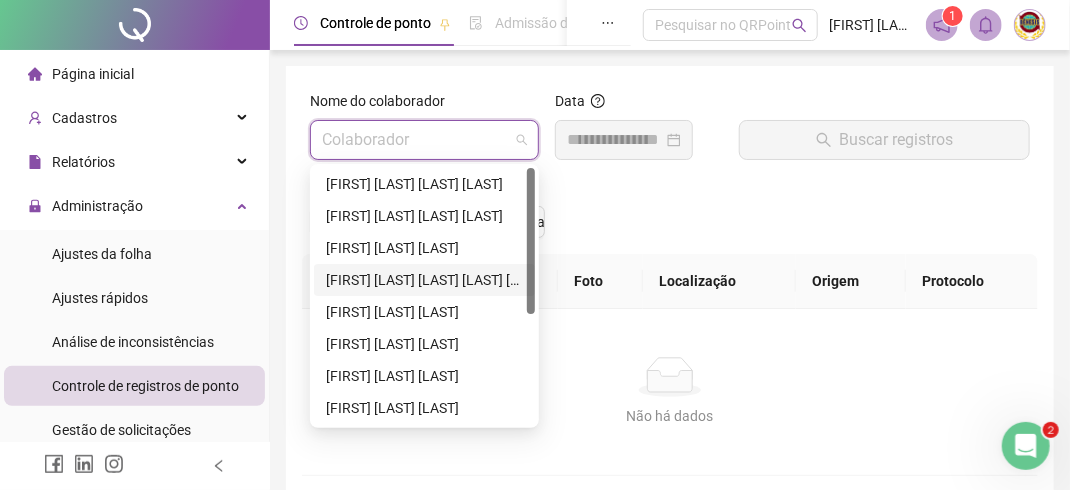 click on "Colaborador" at bounding box center [424, 140] 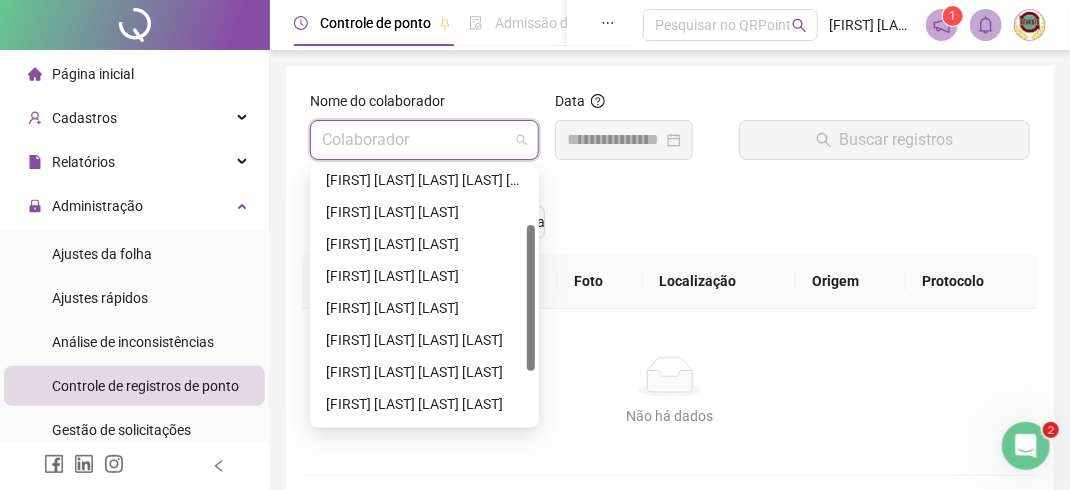 scroll, scrollTop: 192, scrollLeft: 0, axis: vertical 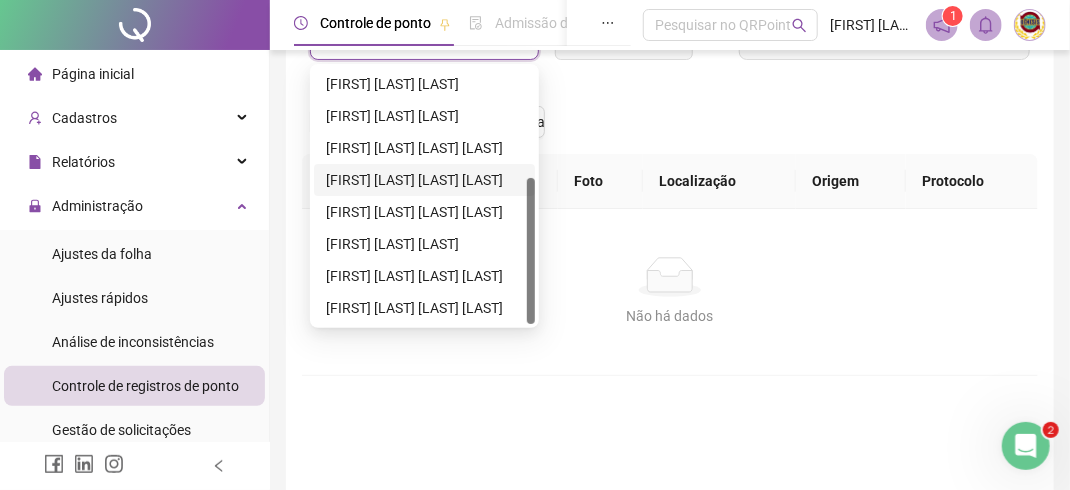 click on "[FIRST] [LAST] [LAST] [LAST]" at bounding box center [424, 180] 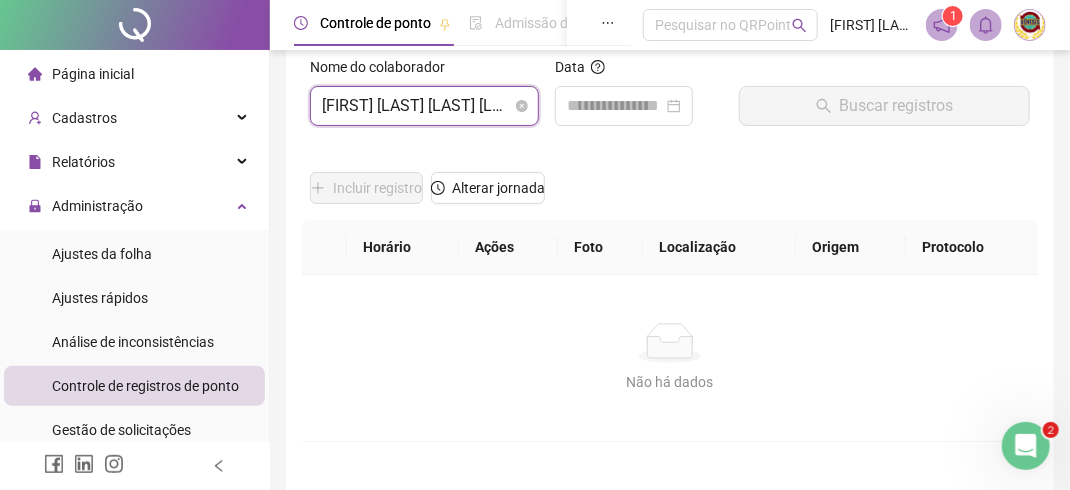 scroll, scrollTop: 0, scrollLeft: 0, axis: both 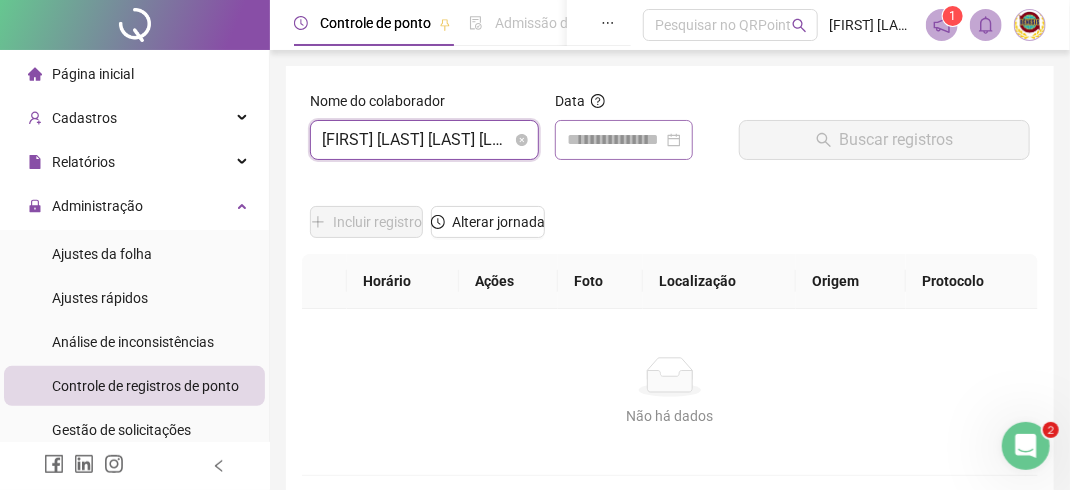 click at bounding box center [624, 140] 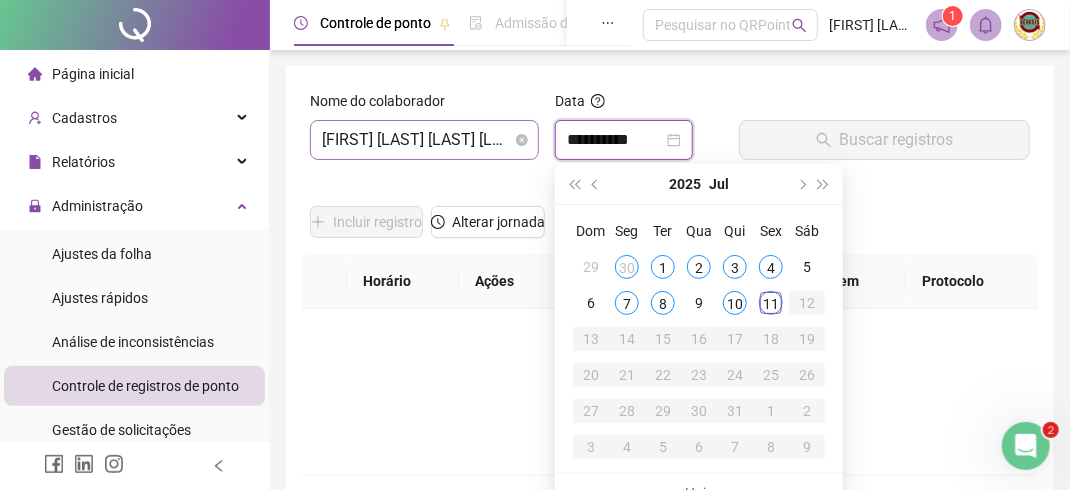 type on "**********" 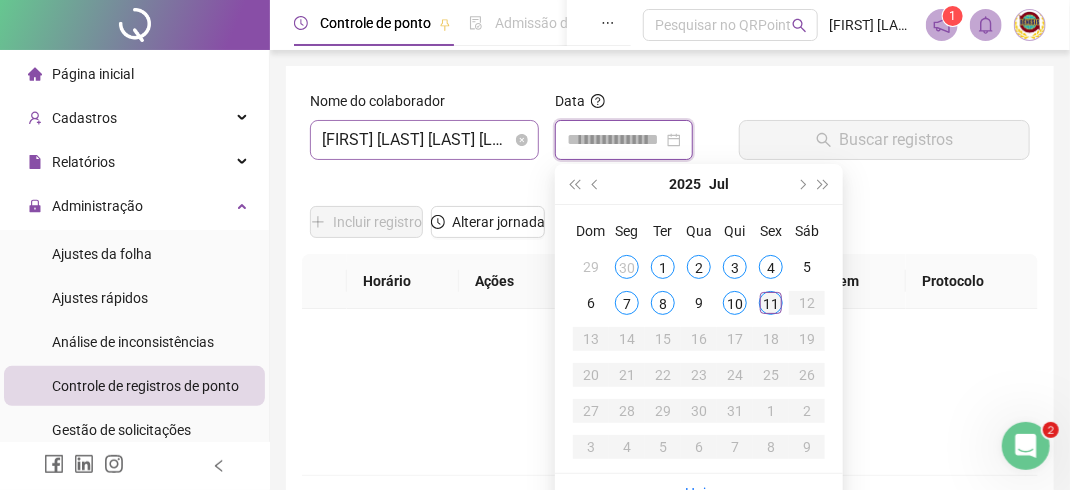 type on "**********" 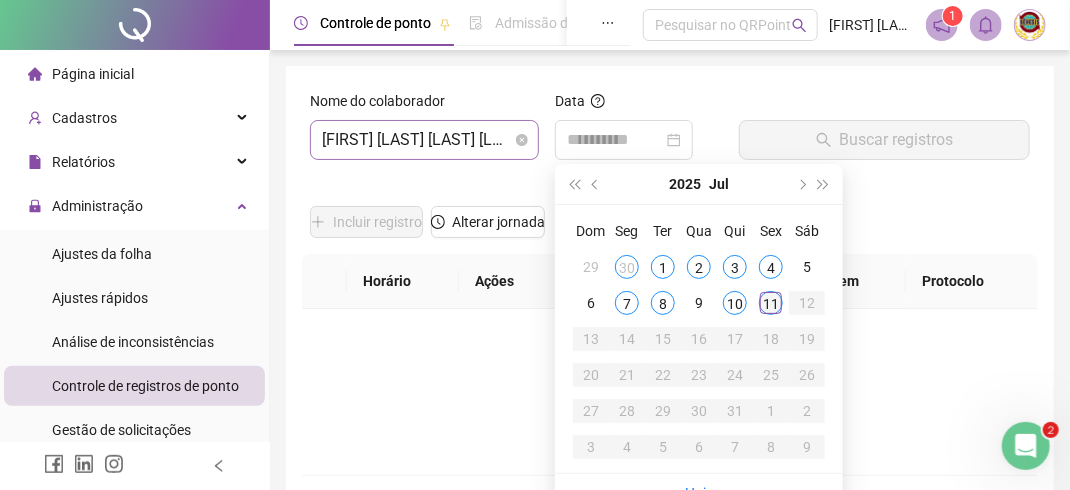 click on "11" at bounding box center [771, 303] 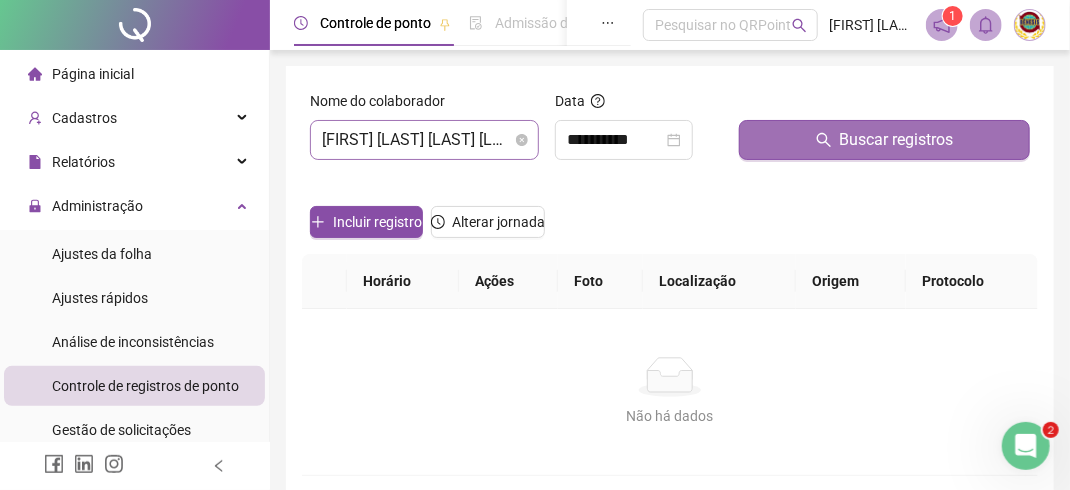 click on "Buscar registros" at bounding box center (897, 140) 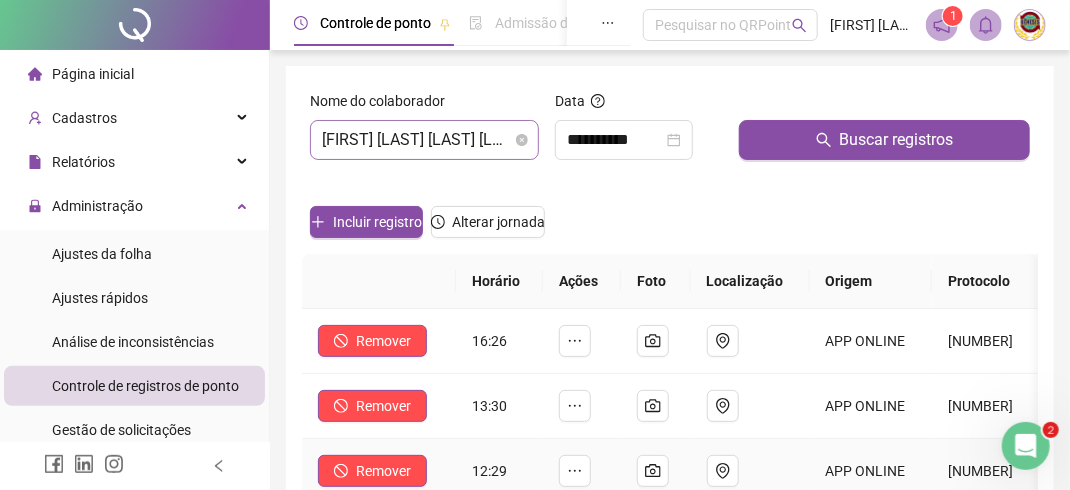 scroll, scrollTop: 0, scrollLeft: 0, axis: both 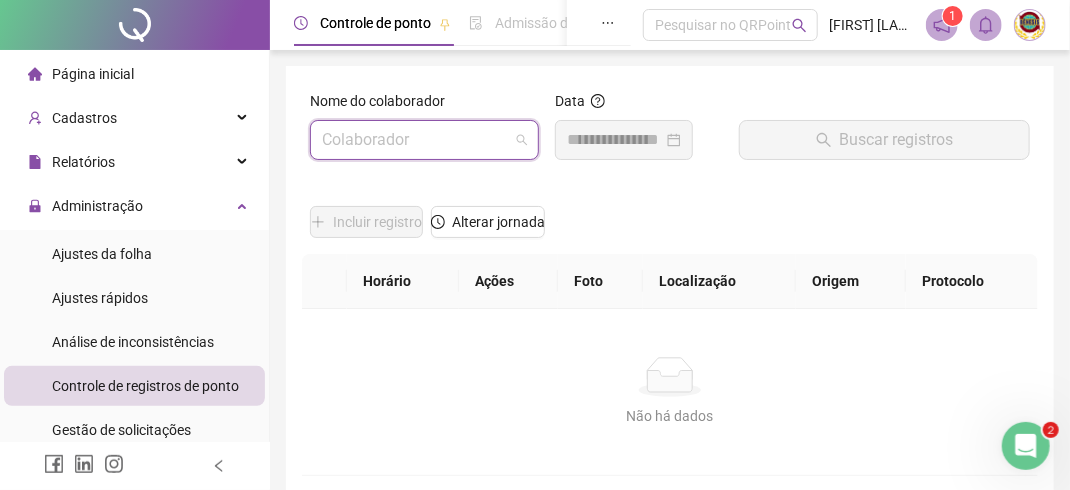 click on "Colaborador" at bounding box center [424, 140] 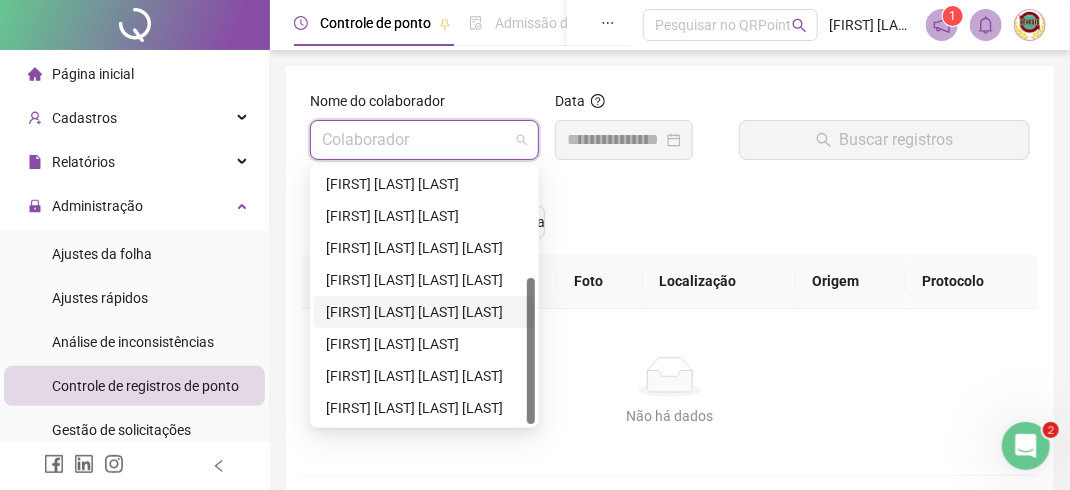 scroll, scrollTop: 92, scrollLeft: 0, axis: vertical 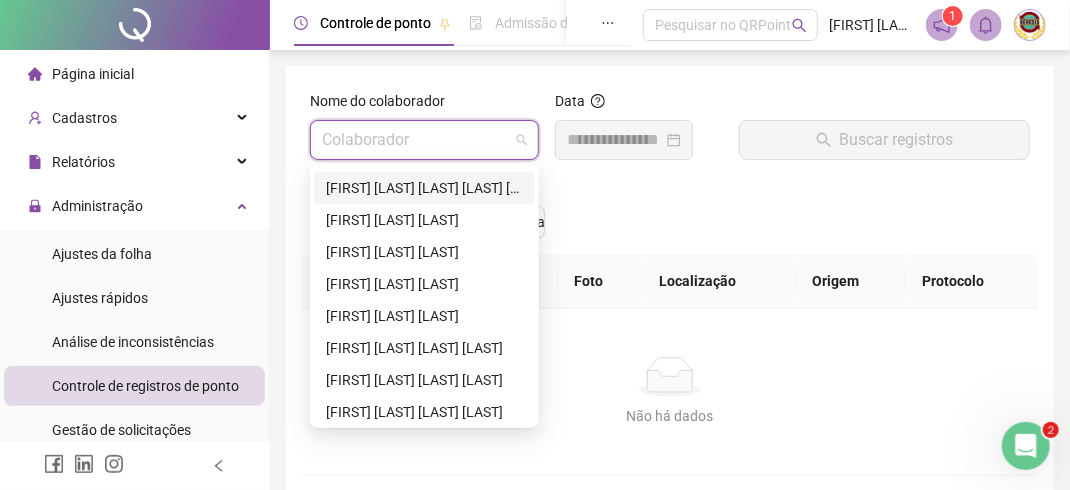click on "[FIRST] [LAST] [LAST] [LAST] [LAST]" at bounding box center (424, 188) 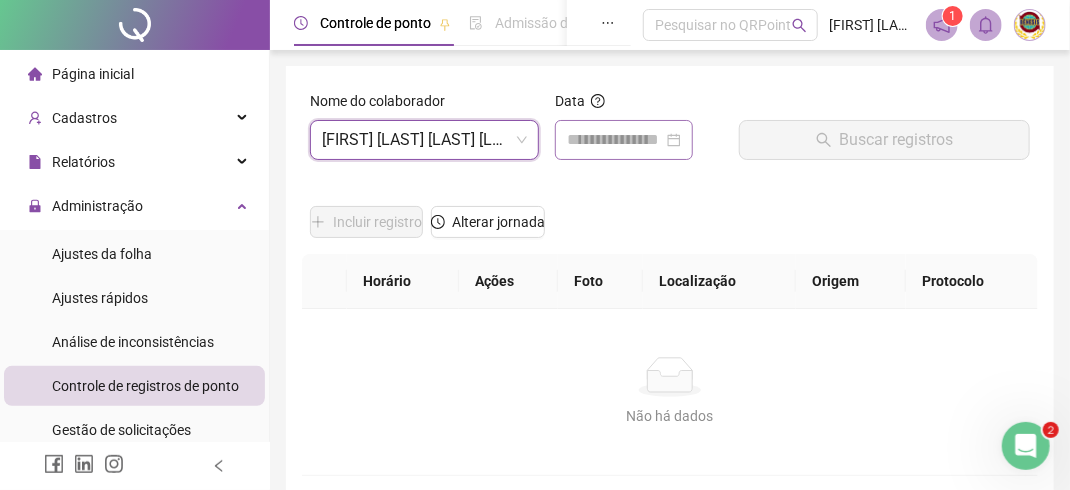 click at bounding box center (624, 140) 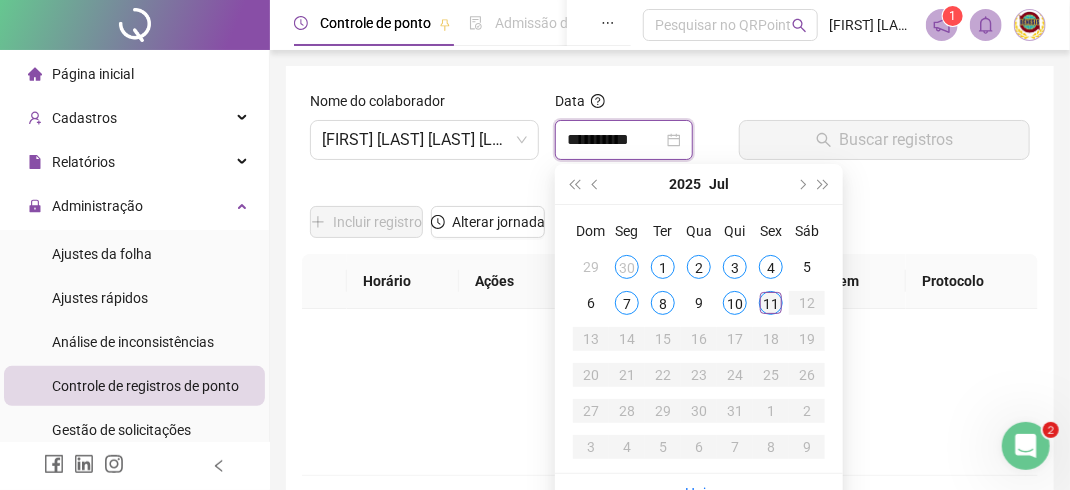 type on "**********" 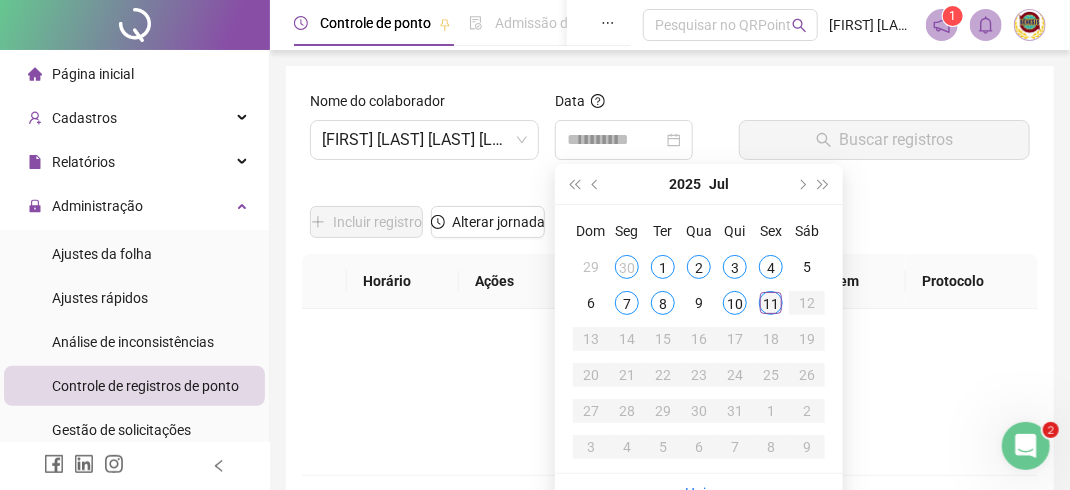 click on "11" at bounding box center (771, 303) 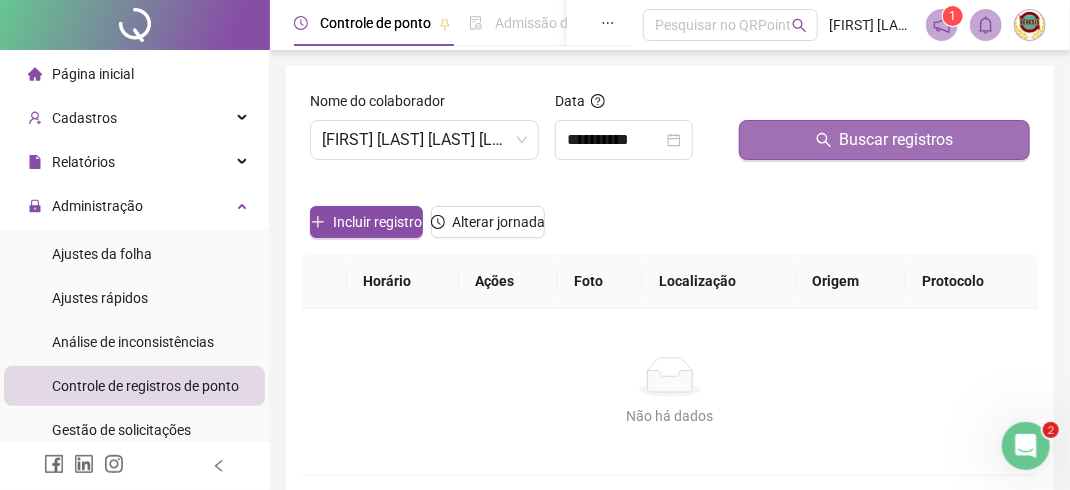 click on "Buscar registros" at bounding box center (897, 140) 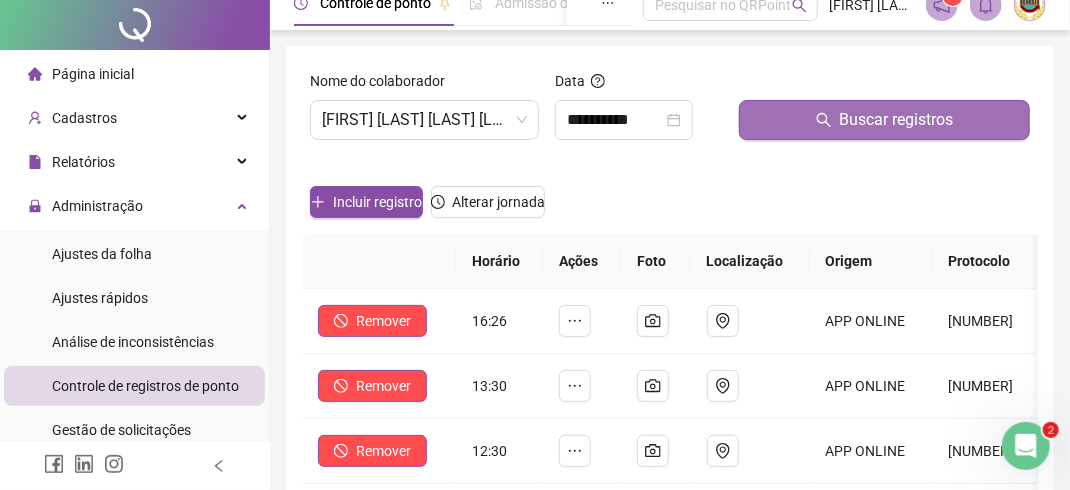 scroll, scrollTop: 0, scrollLeft: 0, axis: both 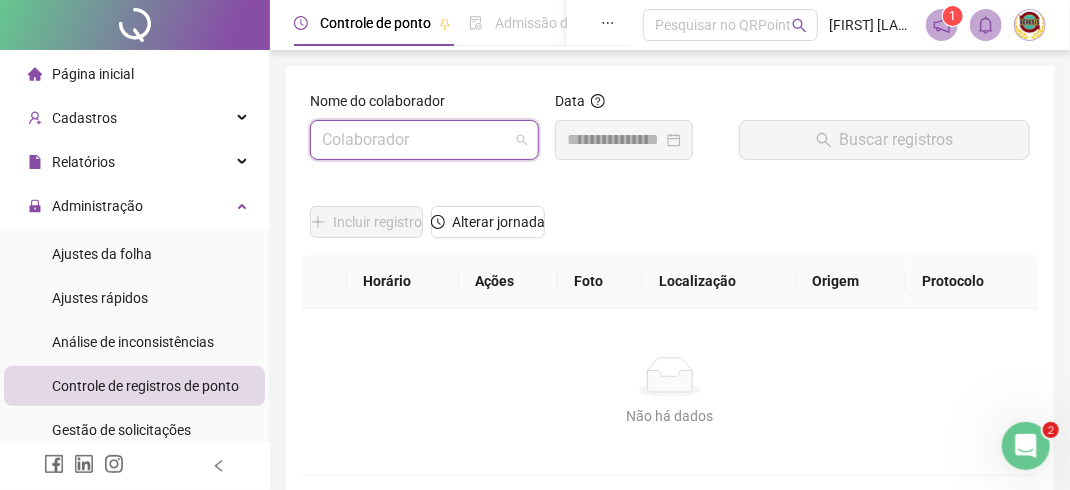 click on "Colaborador" at bounding box center [424, 140] 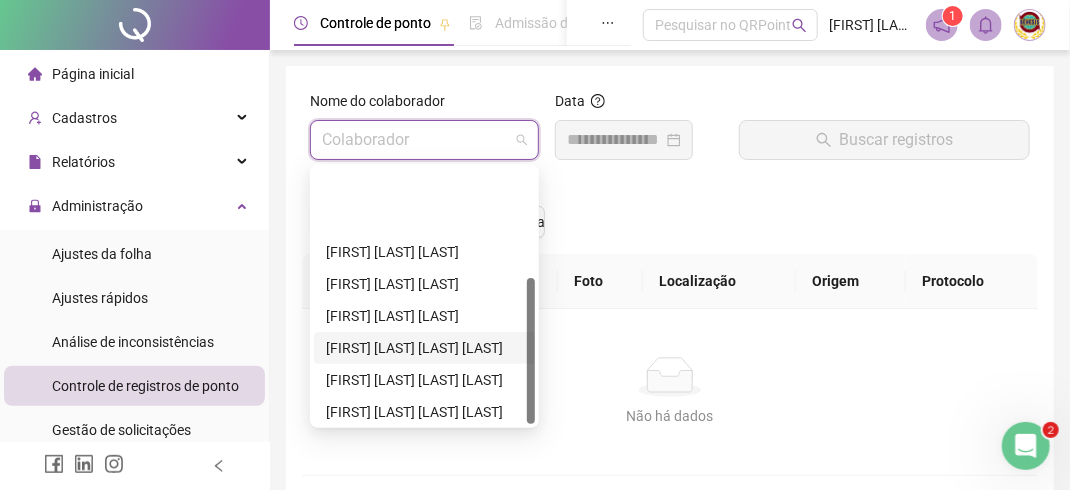 scroll, scrollTop: 192, scrollLeft: 0, axis: vertical 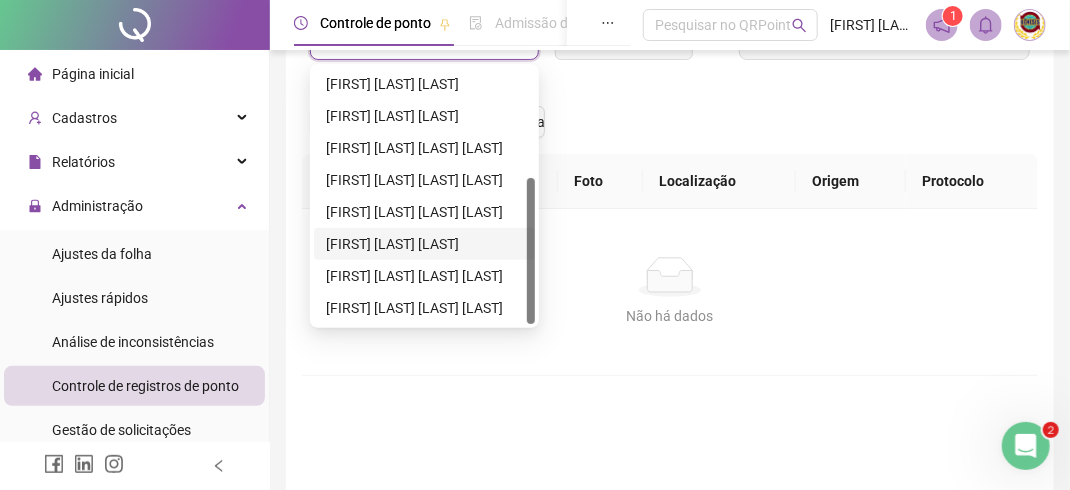 click on "[FIRST] [LAST] [LAST]" at bounding box center [424, 244] 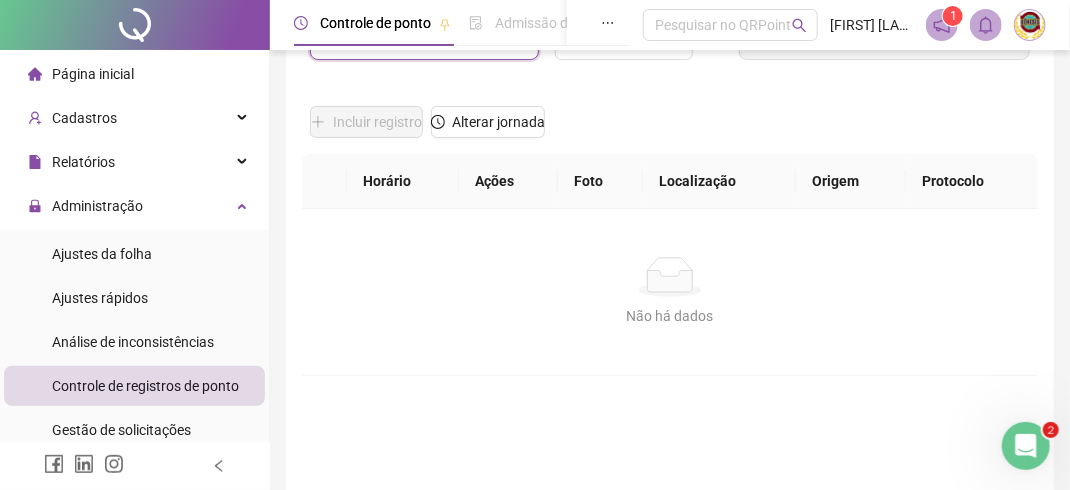 scroll, scrollTop: 0, scrollLeft: 0, axis: both 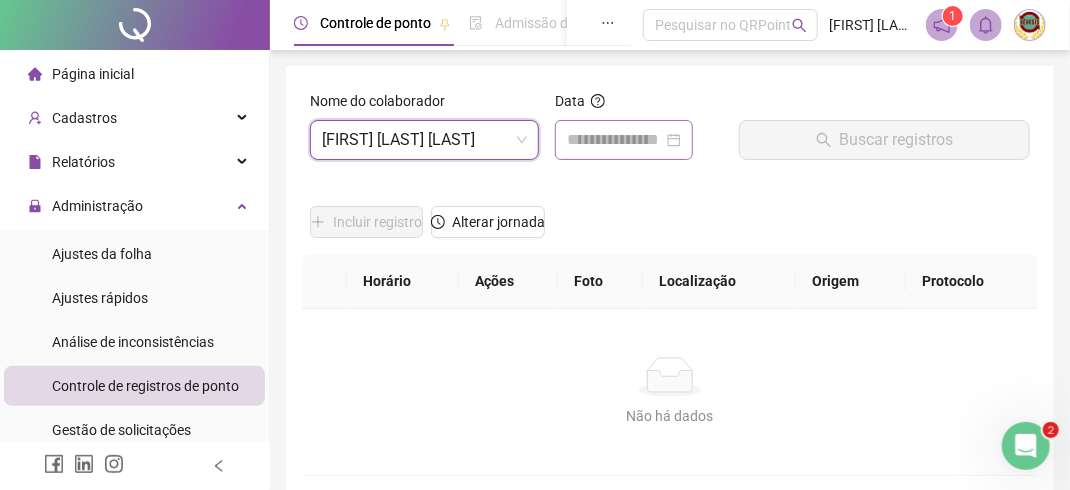 click at bounding box center [624, 140] 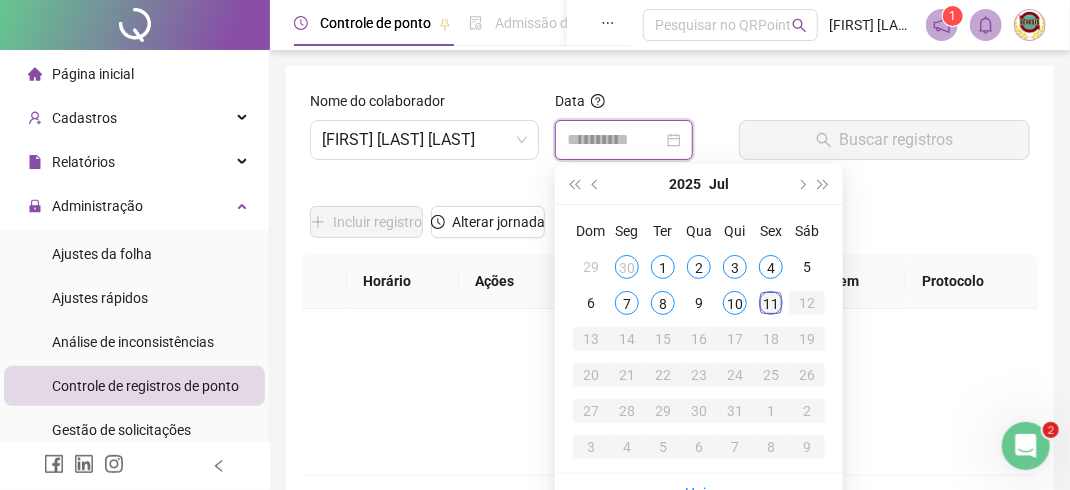 type on "**********" 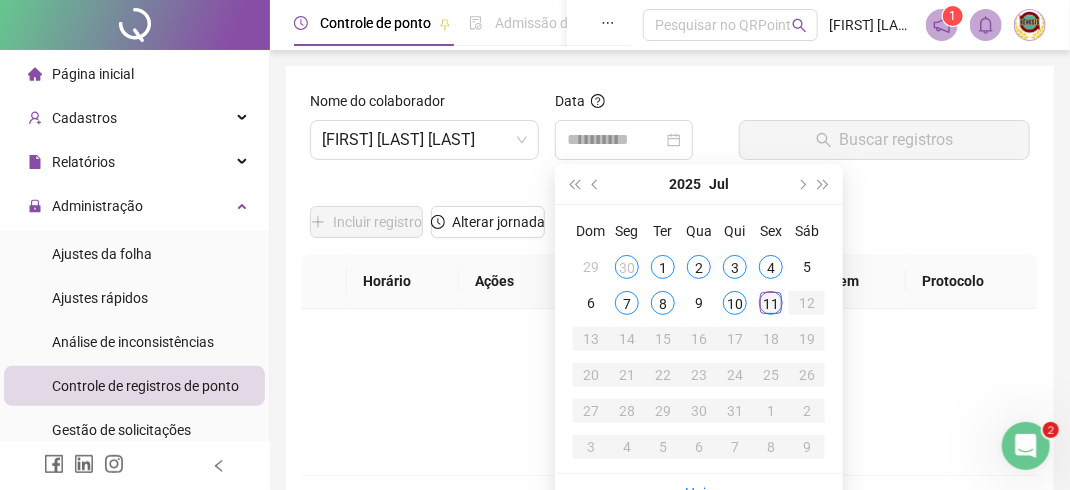 click on "11" at bounding box center (771, 303) 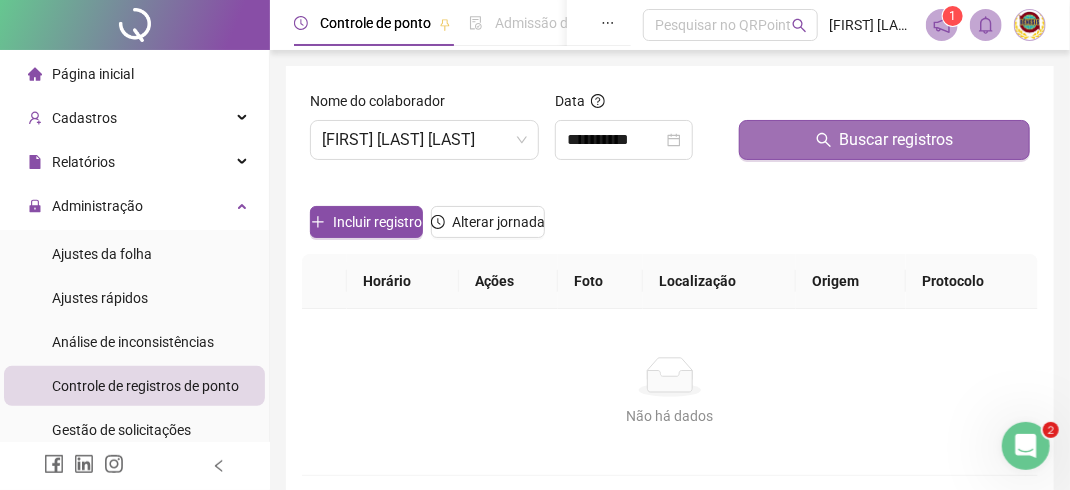 click on "Buscar registros" at bounding box center [897, 140] 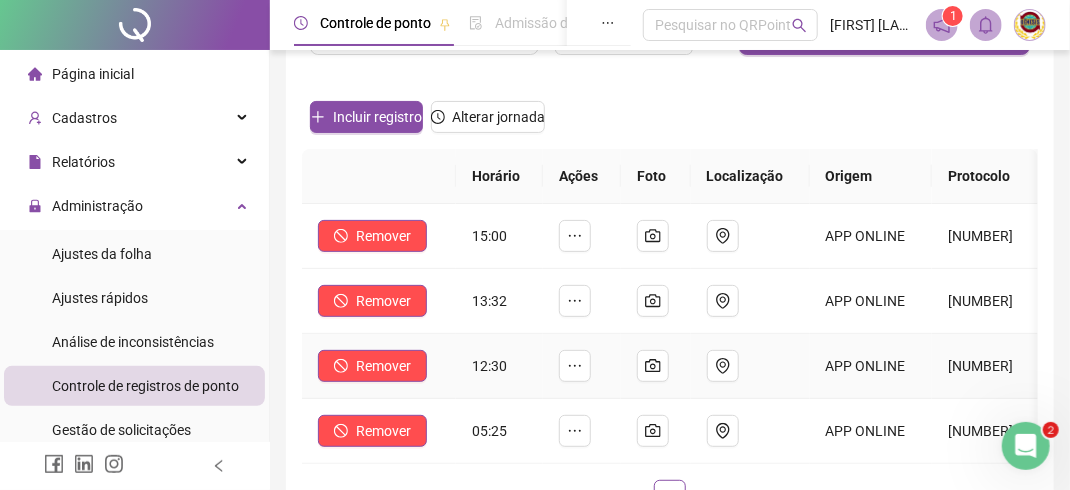 scroll, scrollTop: 0, scrollLeft: 0, axis: both 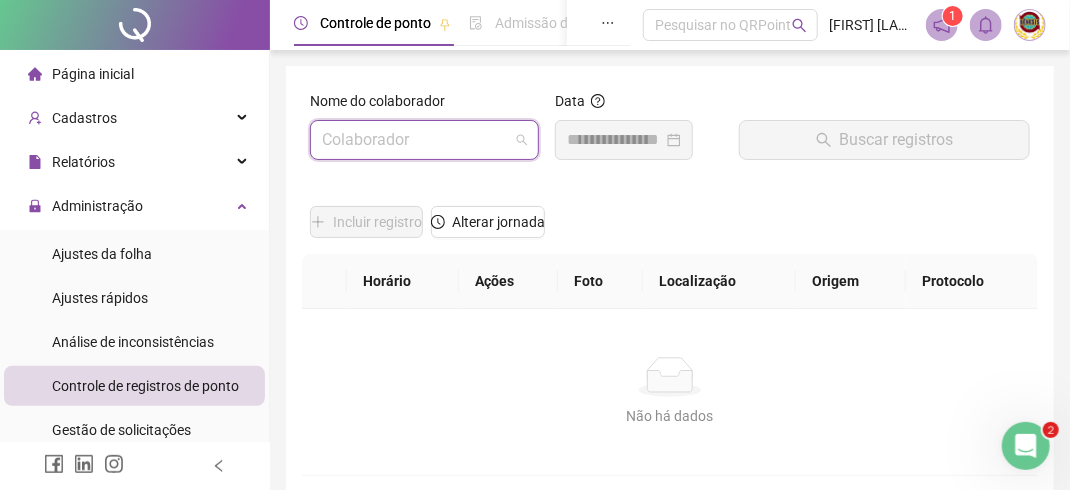 click on "Colaborador" at bounding box center [424, 140] 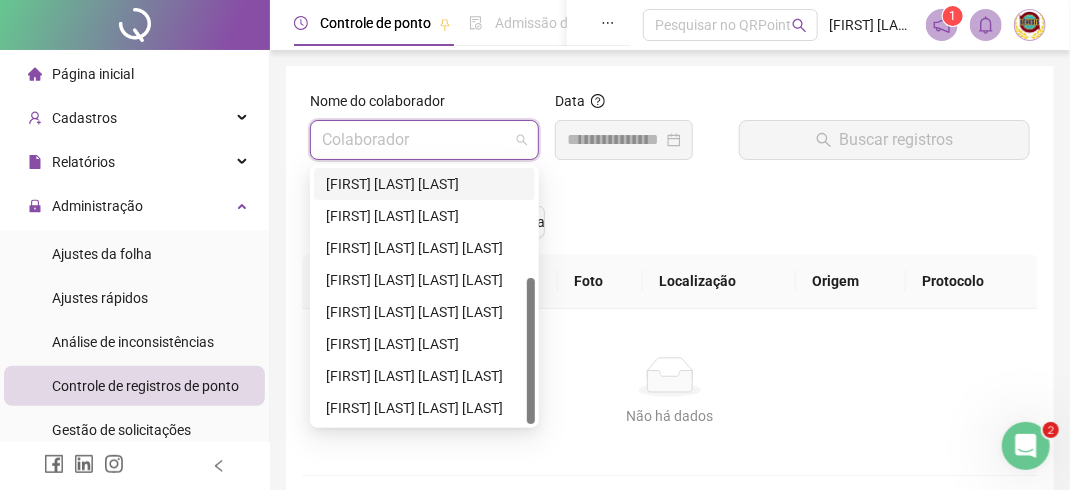 click on "[FIRST] [LAST] [LAST]" at bounding box center (424, 184) 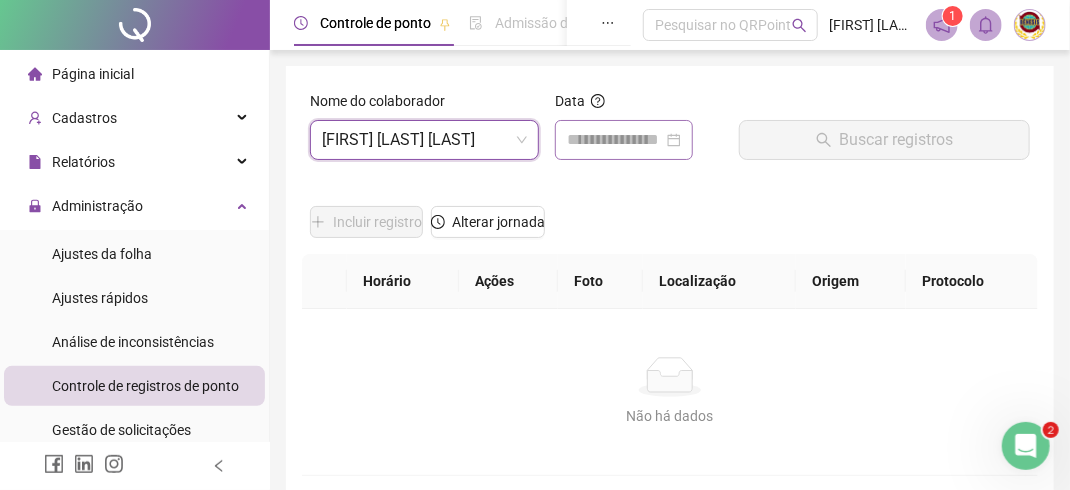 click at bounding box center [624, 140] 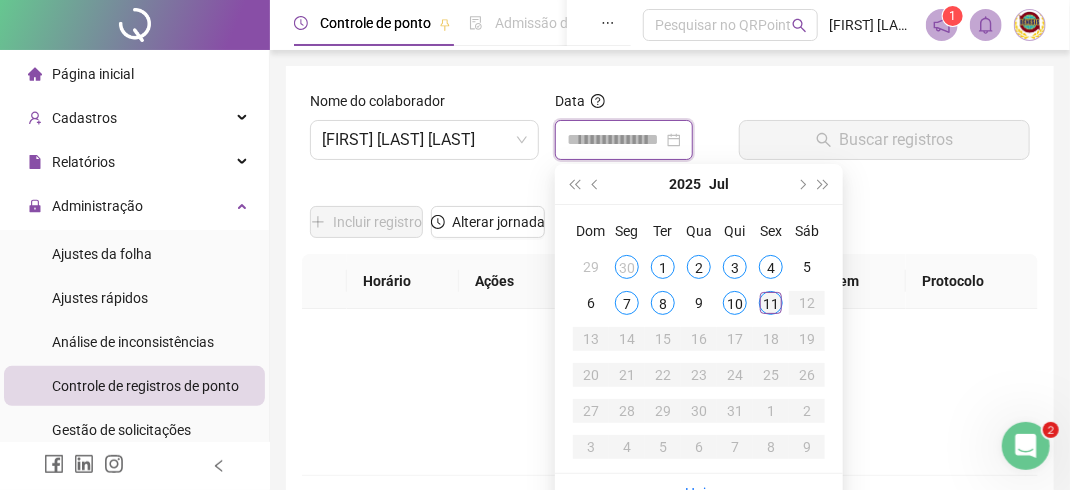 type on "**********" 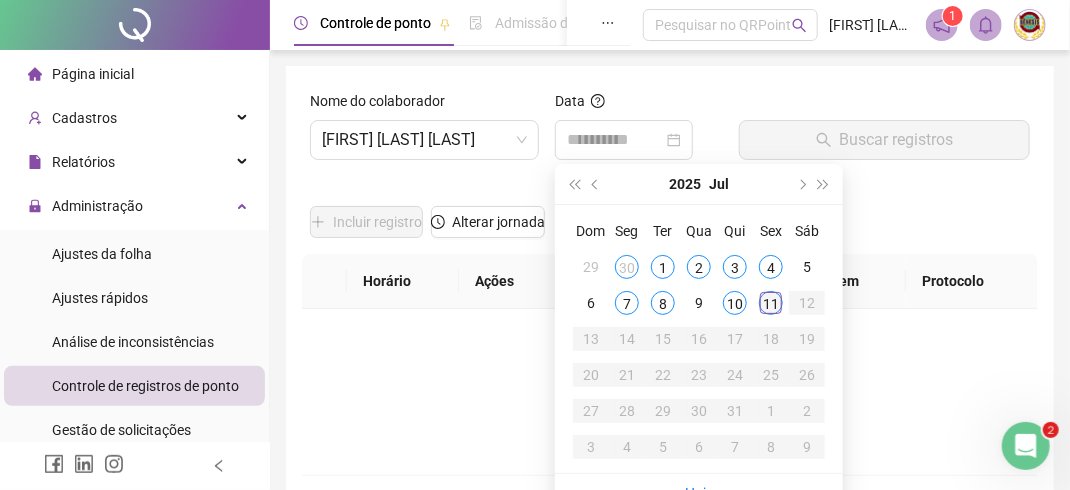click on "11" at bounding box center (771, 303) 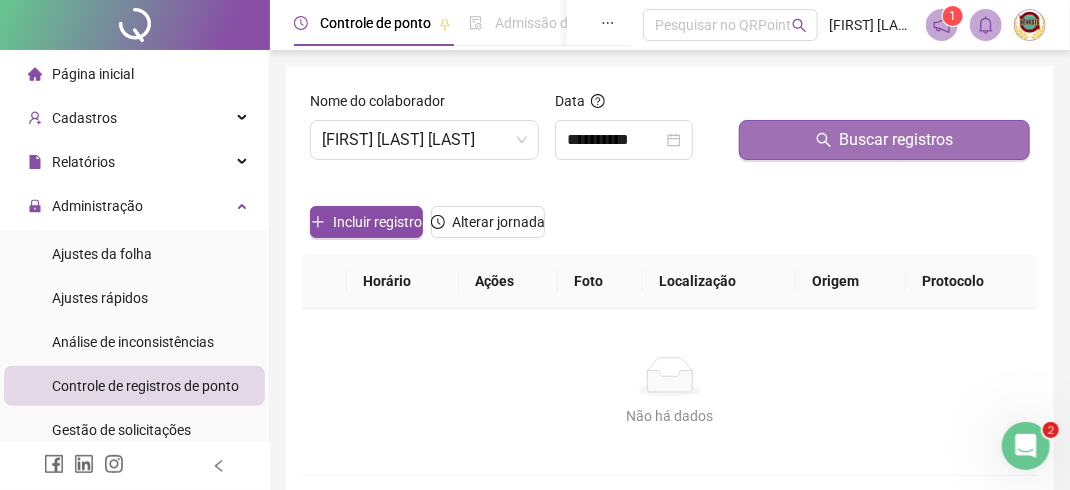 click on "Buscar registros" at bounding box center [897, 140] 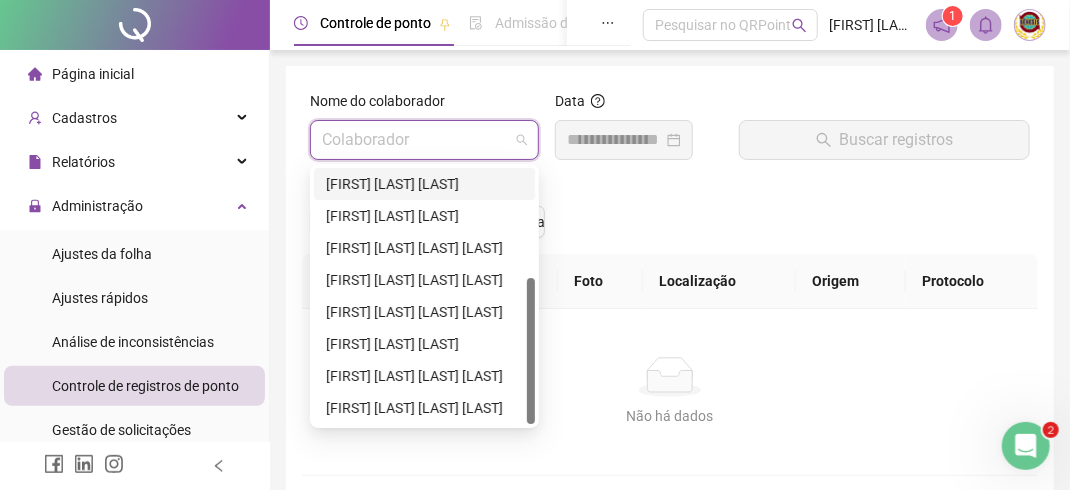 click on "Colaborador" at bounding box center [424, 140] 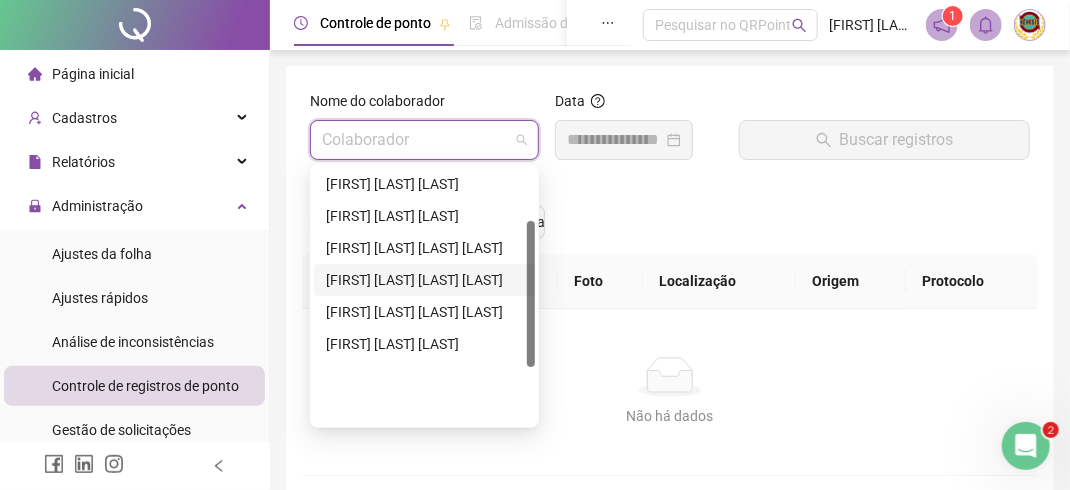 scroll, scrollTop: 0, scrollLeft: 0, axis: both 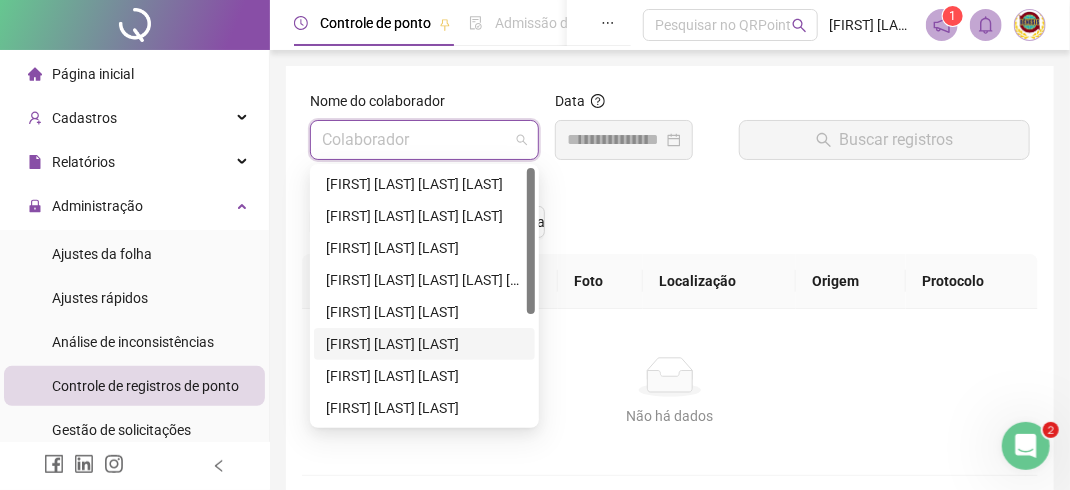 click on "[FIRST] [LAST] [LAST]" at bounding box center [424, 344] 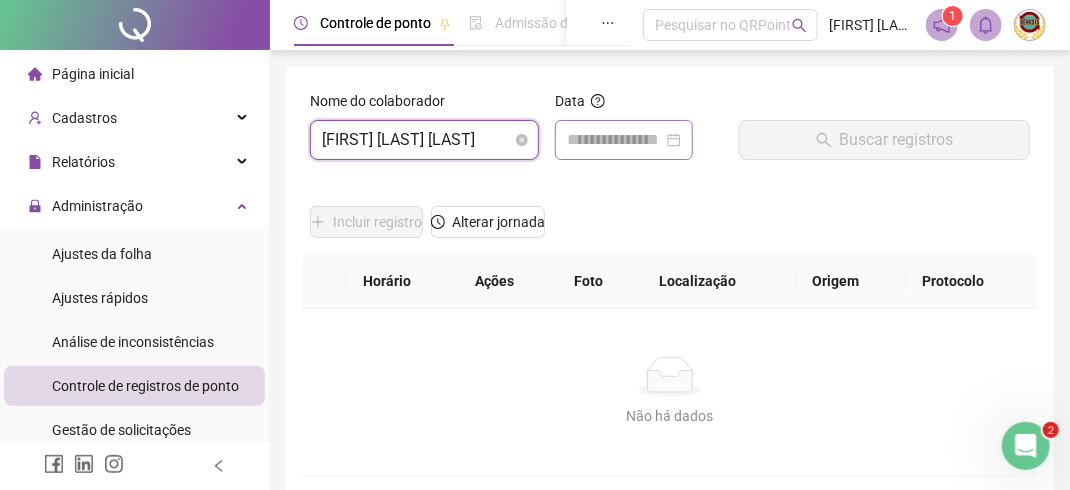 click at bounding box center (624, 140) 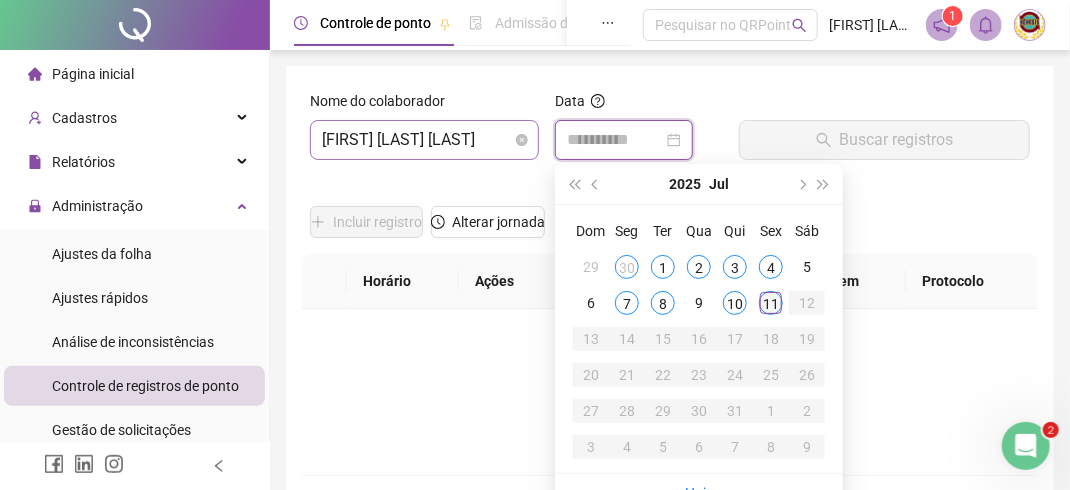 type on "**********" 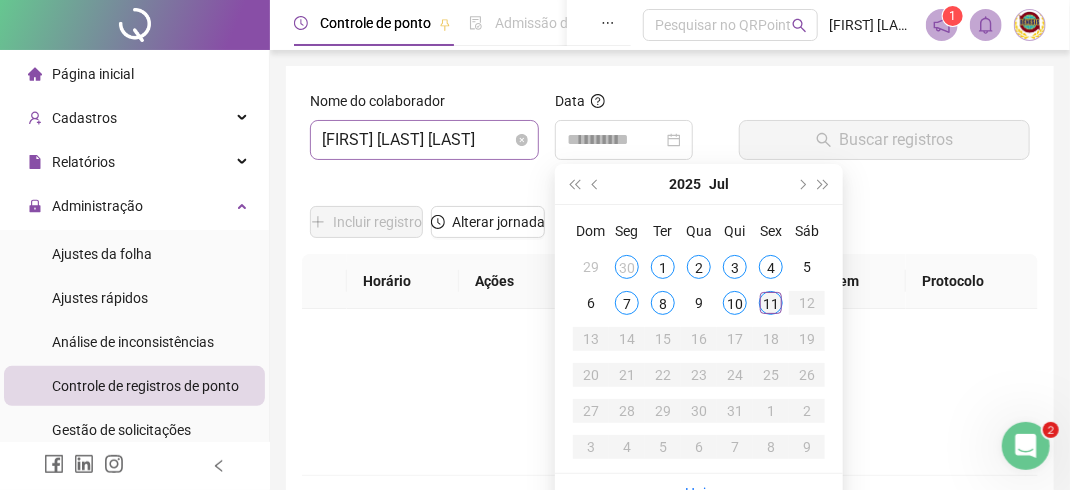 click on "11" at bounding box center (771, 303) 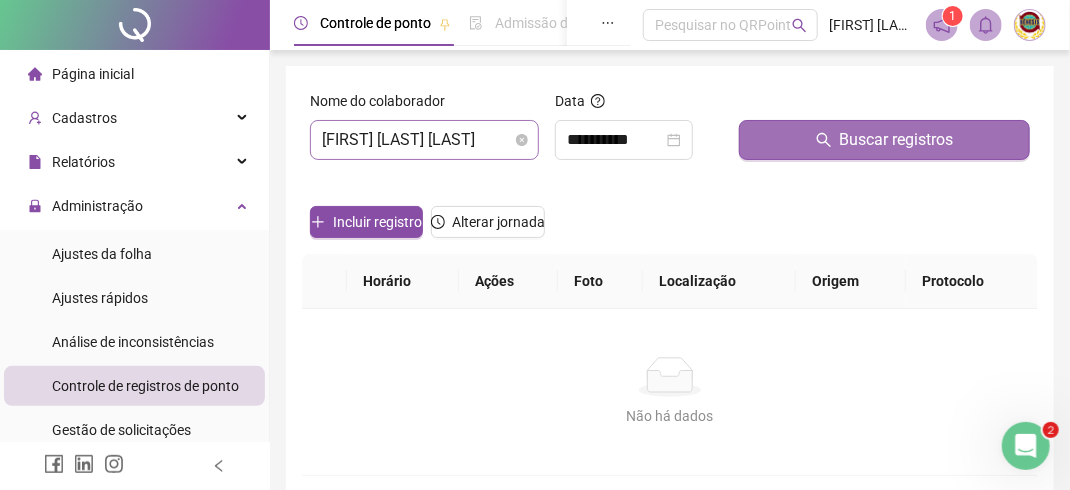 click on "Buscar registros" at bounding box center [897, 140] 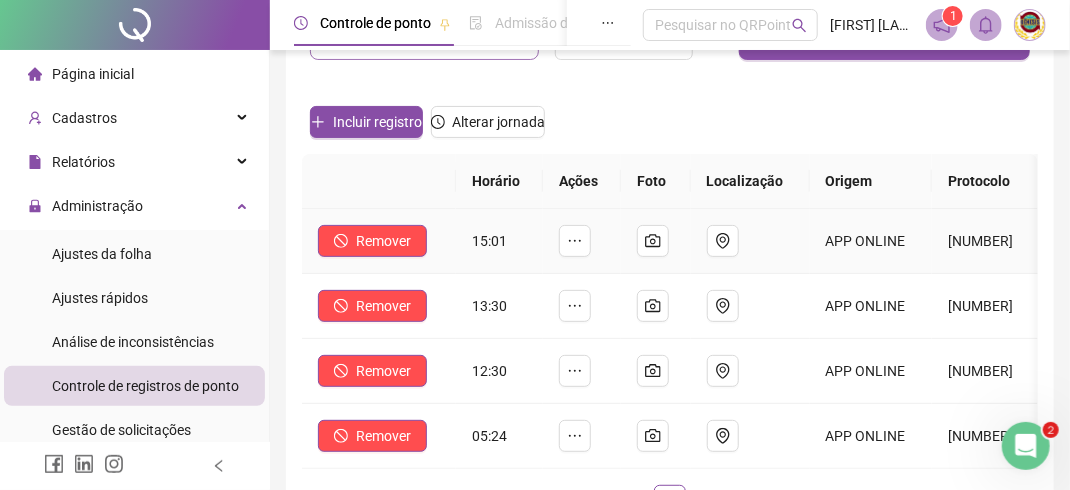 scroll, scrollTop: 200, scrollLeft: 0, axis: vertical 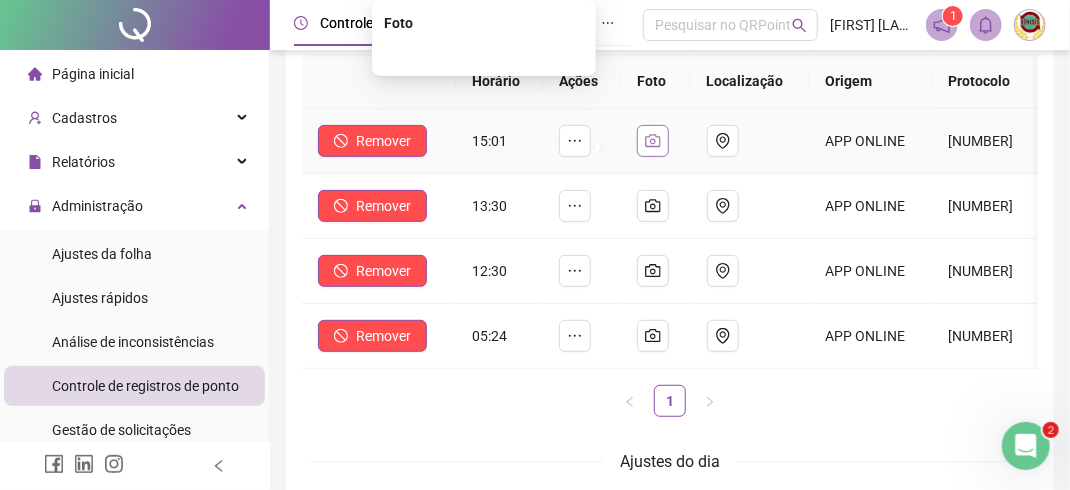 click 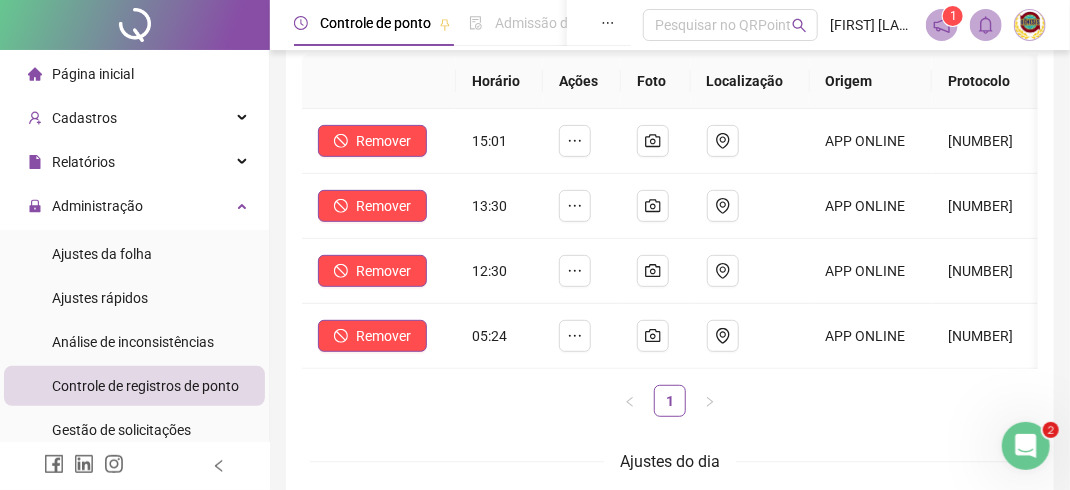 click on "Página inicial" at bounding box center [81, 74] 